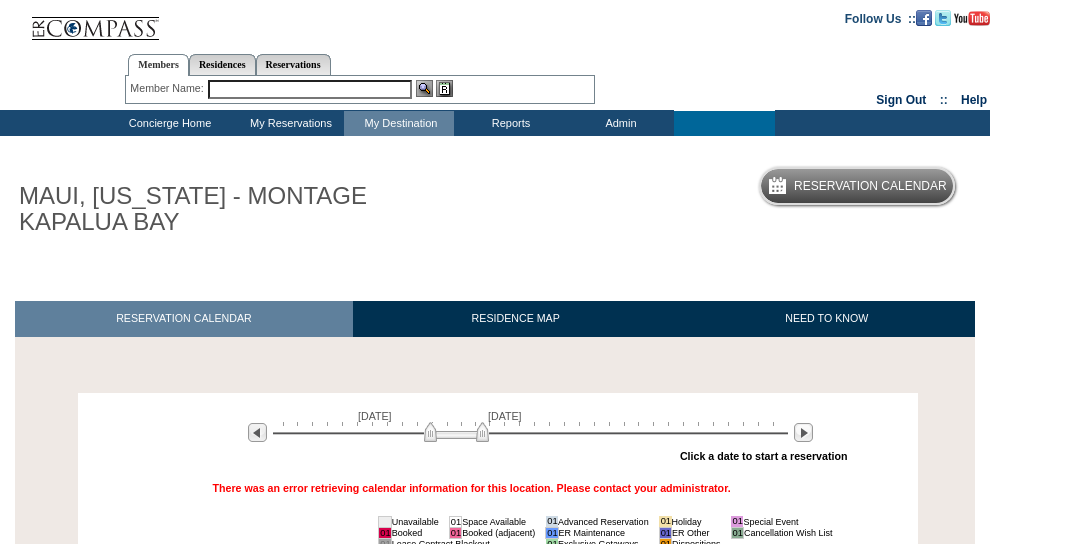 scroll, scrollTop: 0, scrollLeft: 0, axis: both 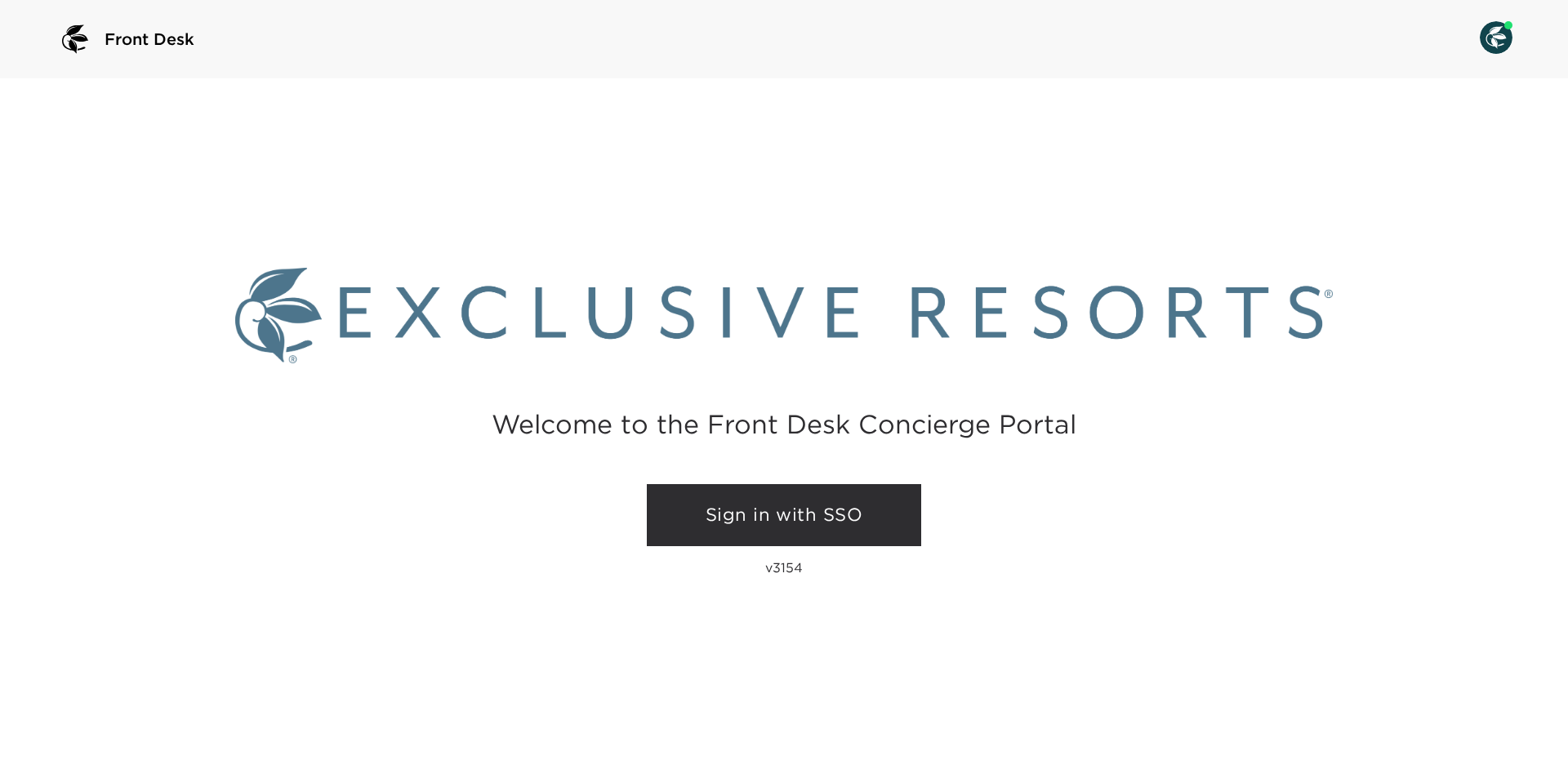 click on "Sign in with SSO" at bounding box center (784, 515) 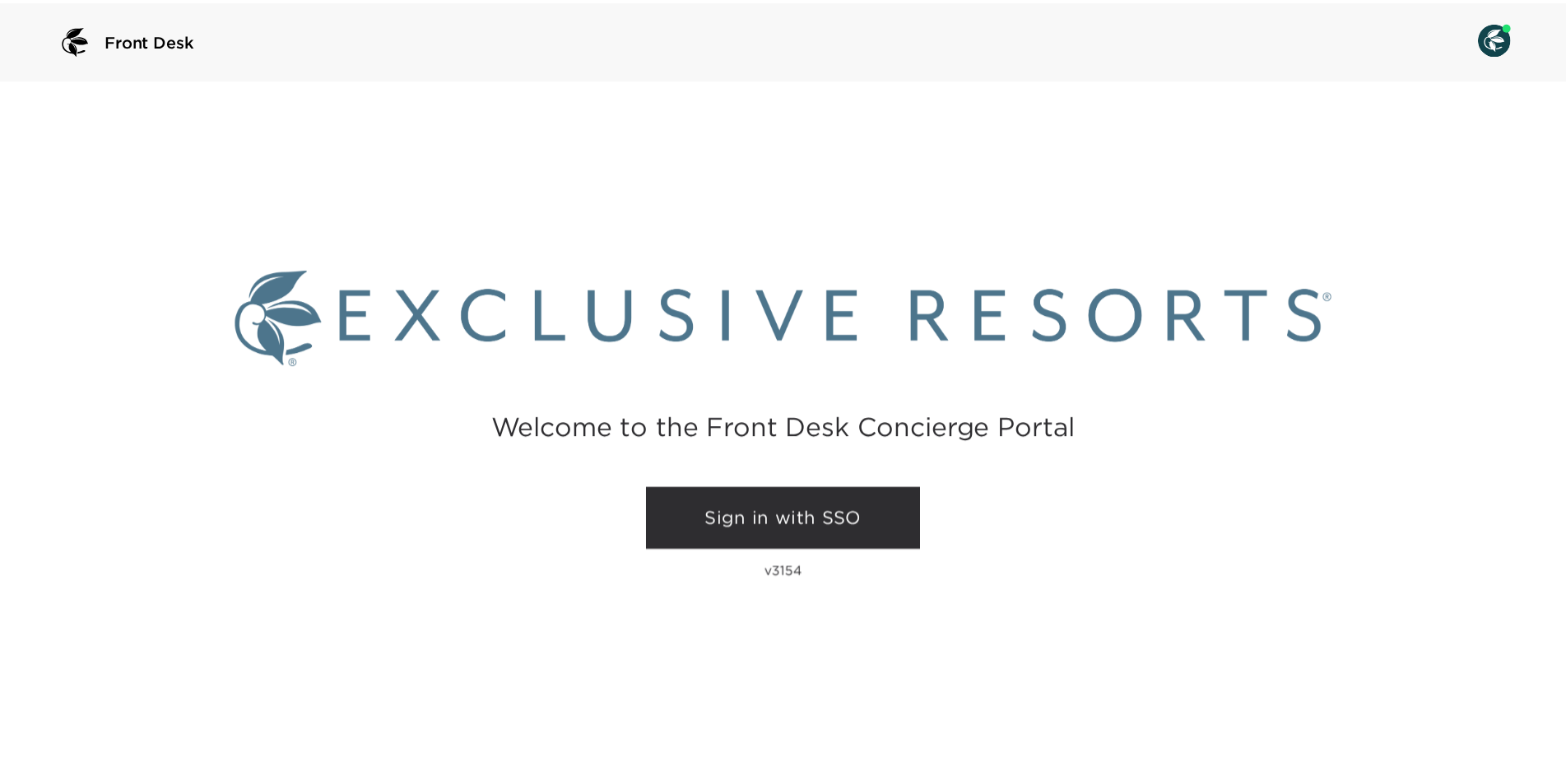 scroll, scrollTop: 0, scrollLeft: 0, axis: both 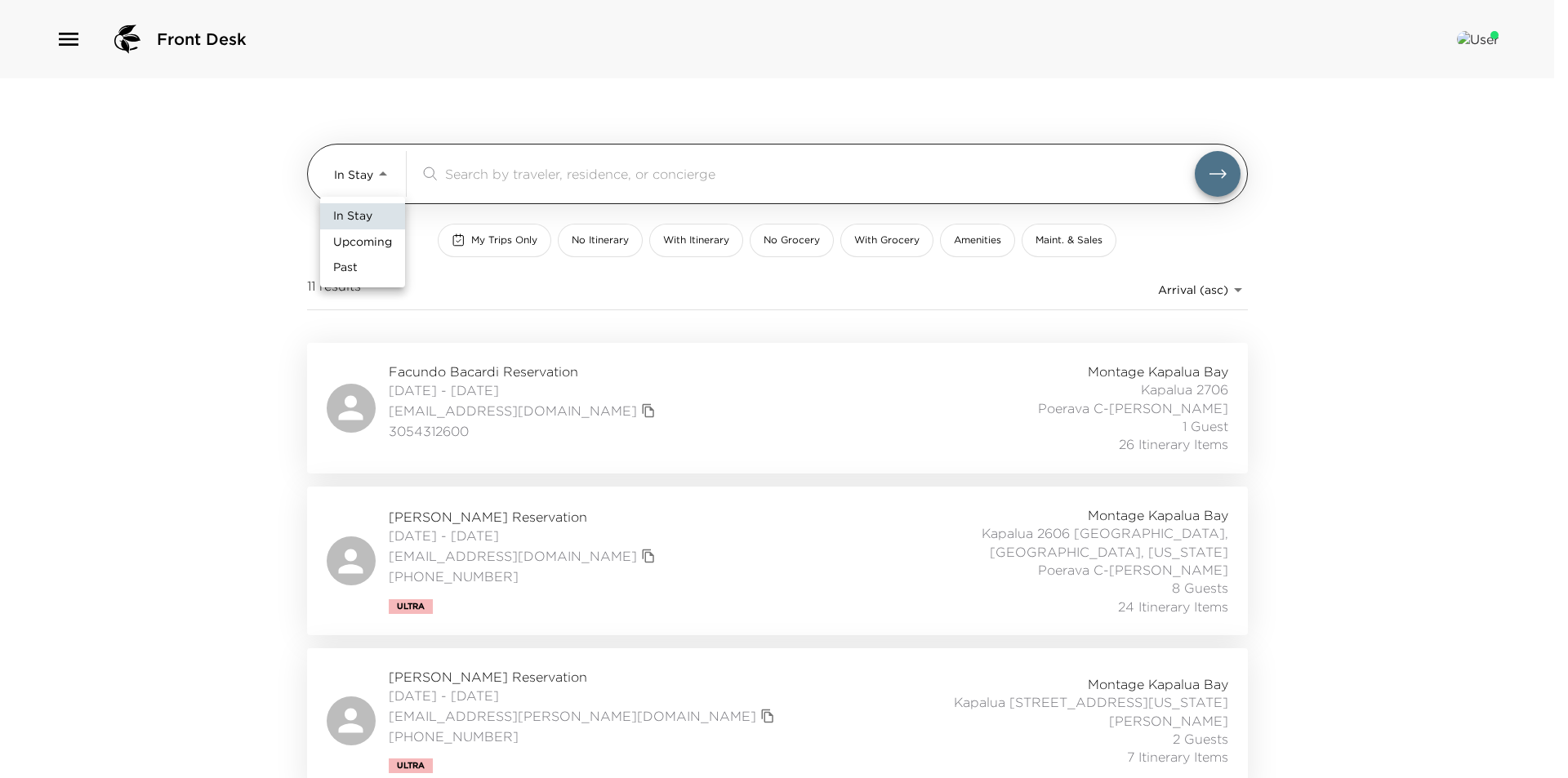 click on "Front Desk In Stay In-Stay ​ My Trips Only No Itinerary With Itinerary No Grocery With Grocery Amenities Maint. & Sales 11 results Arrival (asc) reservations_prod_arrival_asc Facundo Bacardi Reservation 06/28/2025 - 07/12/2025 bacardi@apachecap.com 3054312600 Montage Kapalua Bay Kapalua 2706 Poerava C-Emigh 1 Guest 26 Itinerary Items Christopher Felton Reservation 07/02/2025 - 07/12/2025 chfelton6@gmail.com 626-318-3153 Ultra Montage Kapalua Bay Kapalua 2606 Kapalua, Maui, Hawaii Poerava C-Emigh 8 Guests 24 Itinerary Items Miriam Sell Reservation 07/04/2025 - 07/12/2025 thesellhome@cox.net (602) 647-0216 Ultra Montage Kapalua Bay Kapalua 2208 Kapalua, Maui, Hawaii Luma Higa 2 Guests 7 Itinerary Items Donna Borruel Reservation 07/05/2025 - 07/12/2025 donna@legacy-christian.com 661.254.8804 Montage Kapalua Bay Kapalua 2308 Kapalua, Maui, Hawaii Poerava C-Emigh 2 Guests 17 Itinerary Items Denise Malcolm Reservation 07/05/2025 - 07/12/2025 denisemalcolm1@comcast.net (970) 948-0711 Montage Kapalua Bay James Maar" at bounding box center [784, 389] 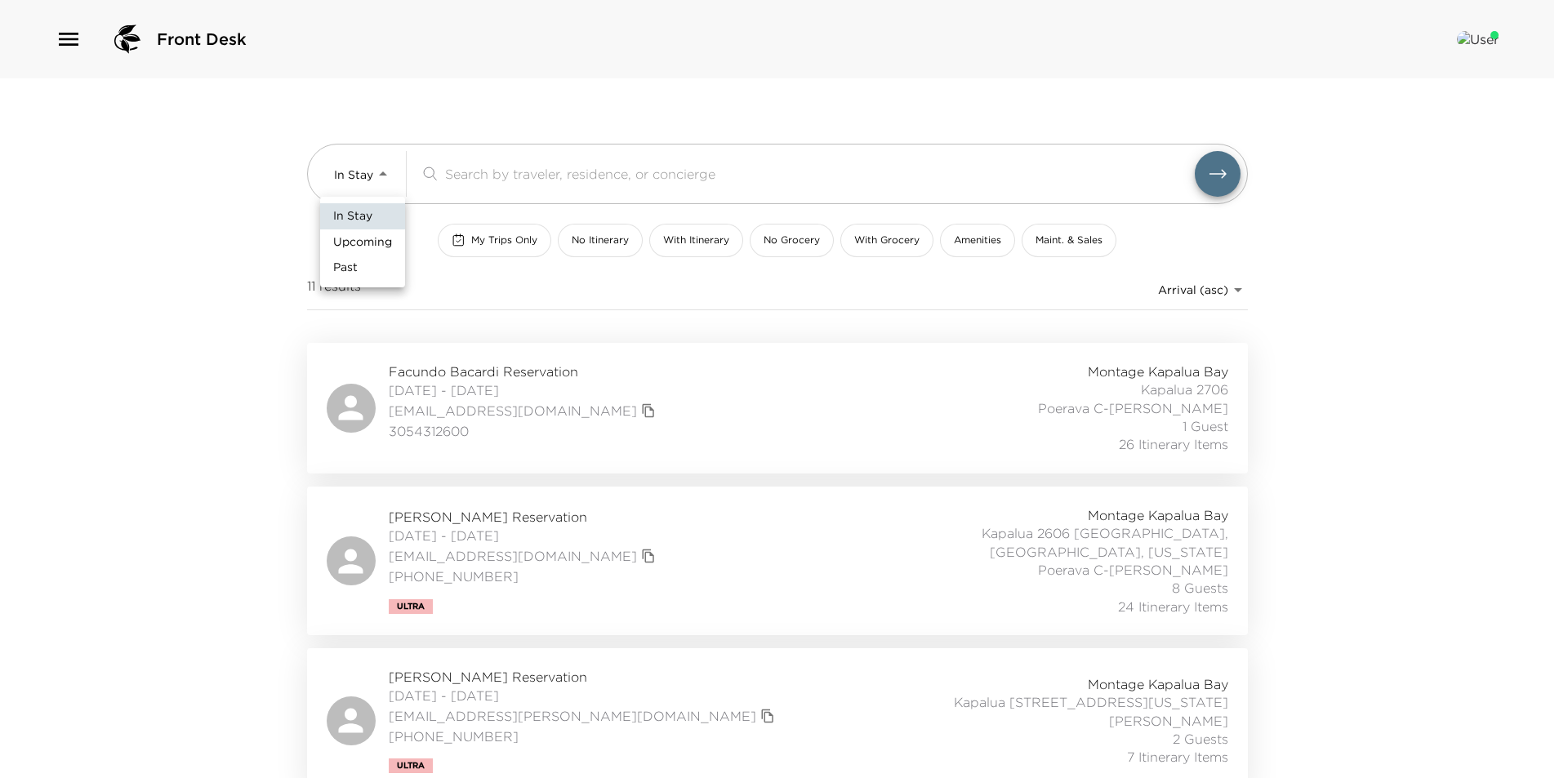 click on "Upcoming" at bounding box center [363, 242] 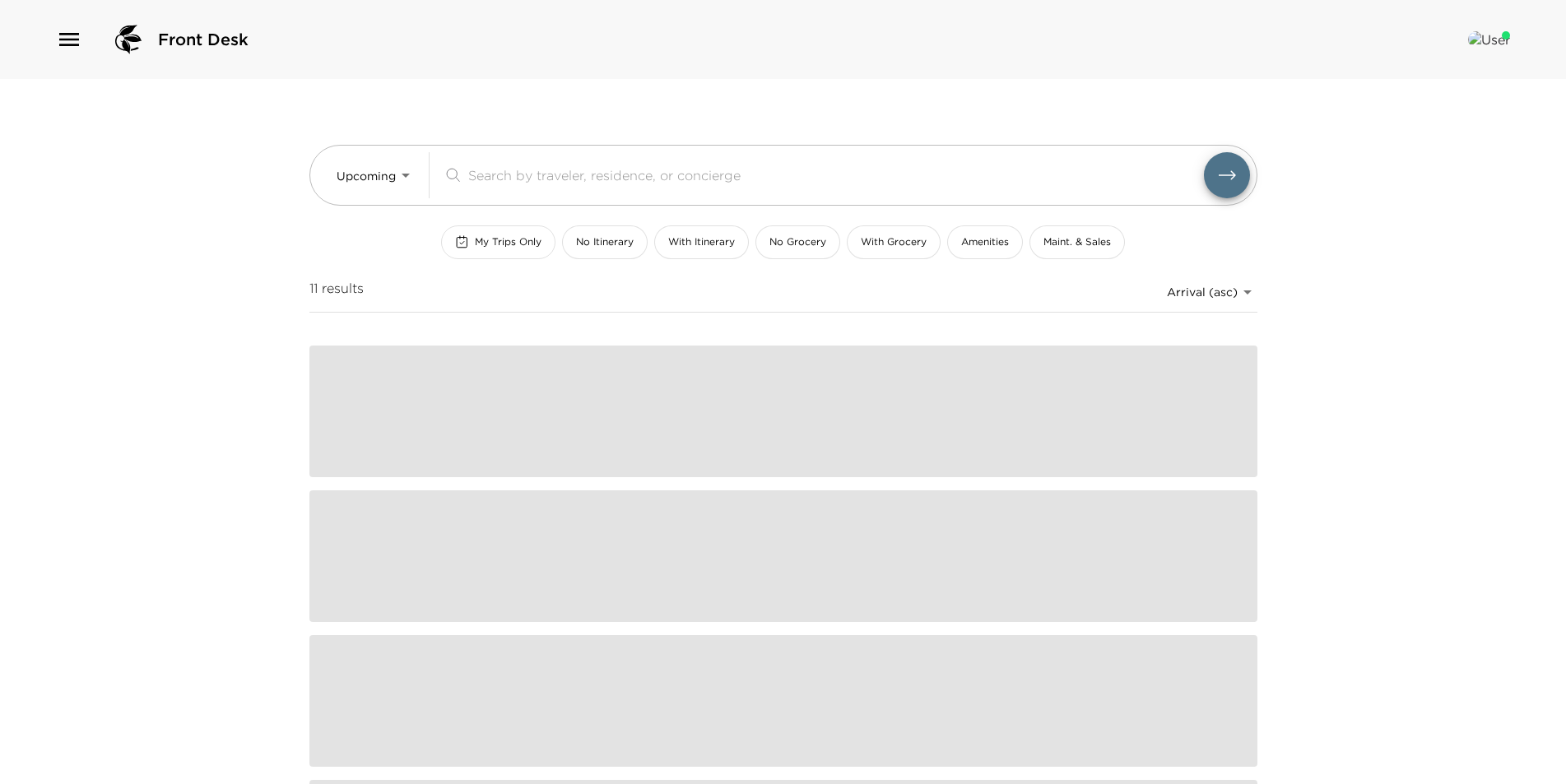 click on "My Trips Only" at bounding box center (498, 242) 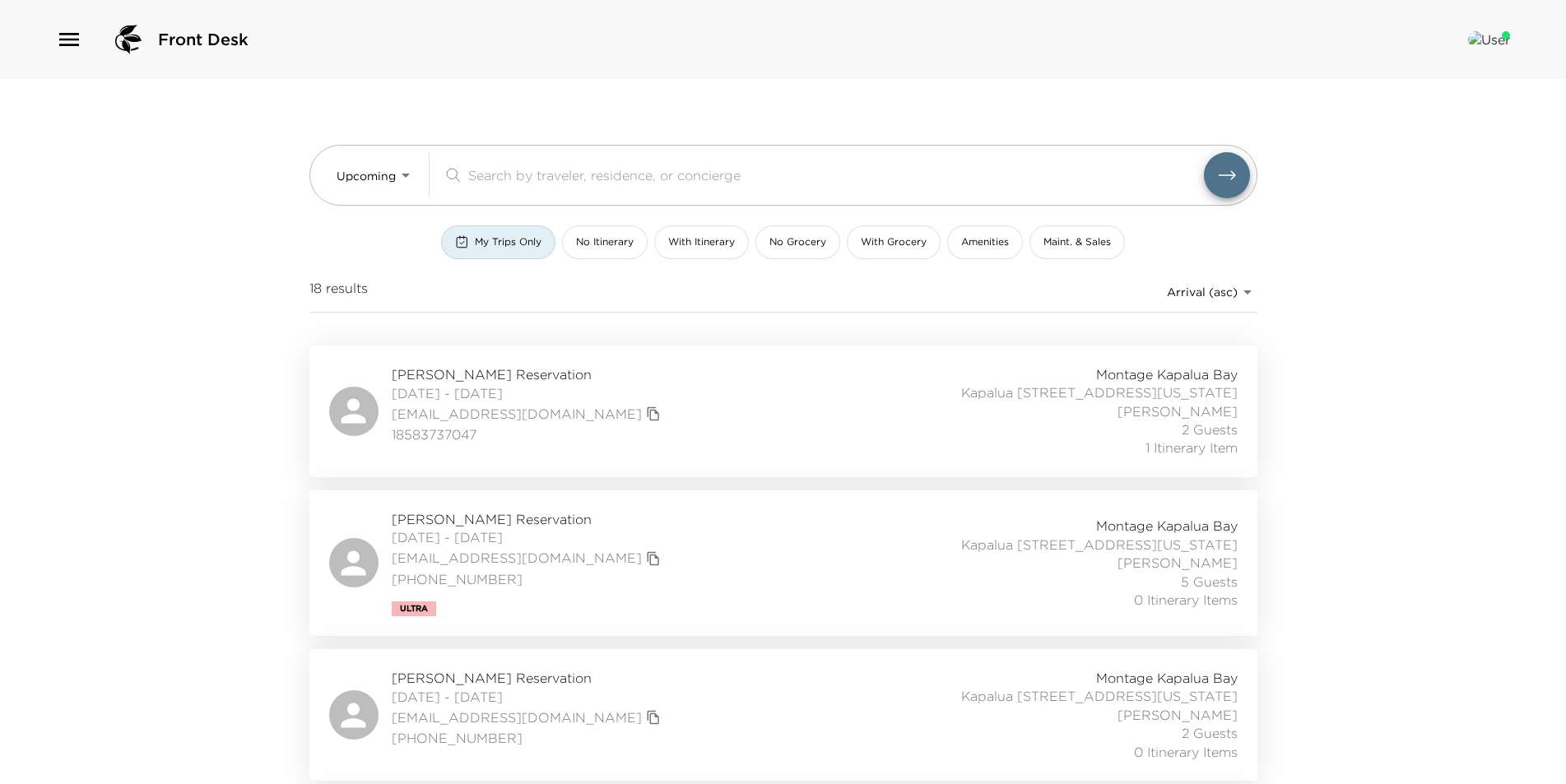 click on "Lisa Holtz Reservation 08/03/2025 - 08/08/2025 holtzlisa@yahoo.com (610) 329-0206 Montage Kapalua Bay Kapalua 2208 Kapalua, Maui, Hawaii Luma Higa 2 Guests 0 Itinerary Items" at bounding box center (783, 715) 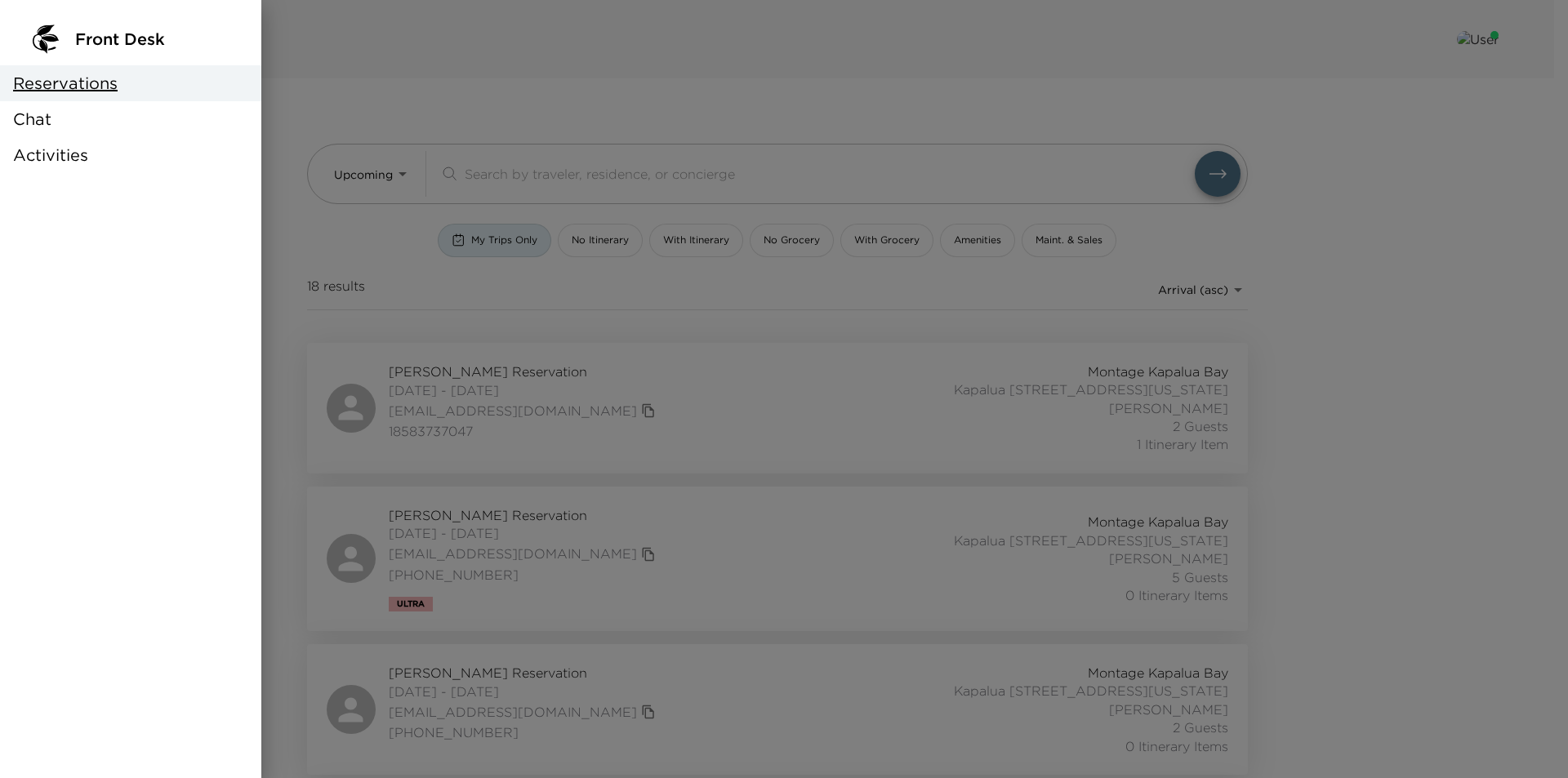 click on "Reservations" at bounding box center (65, 83) 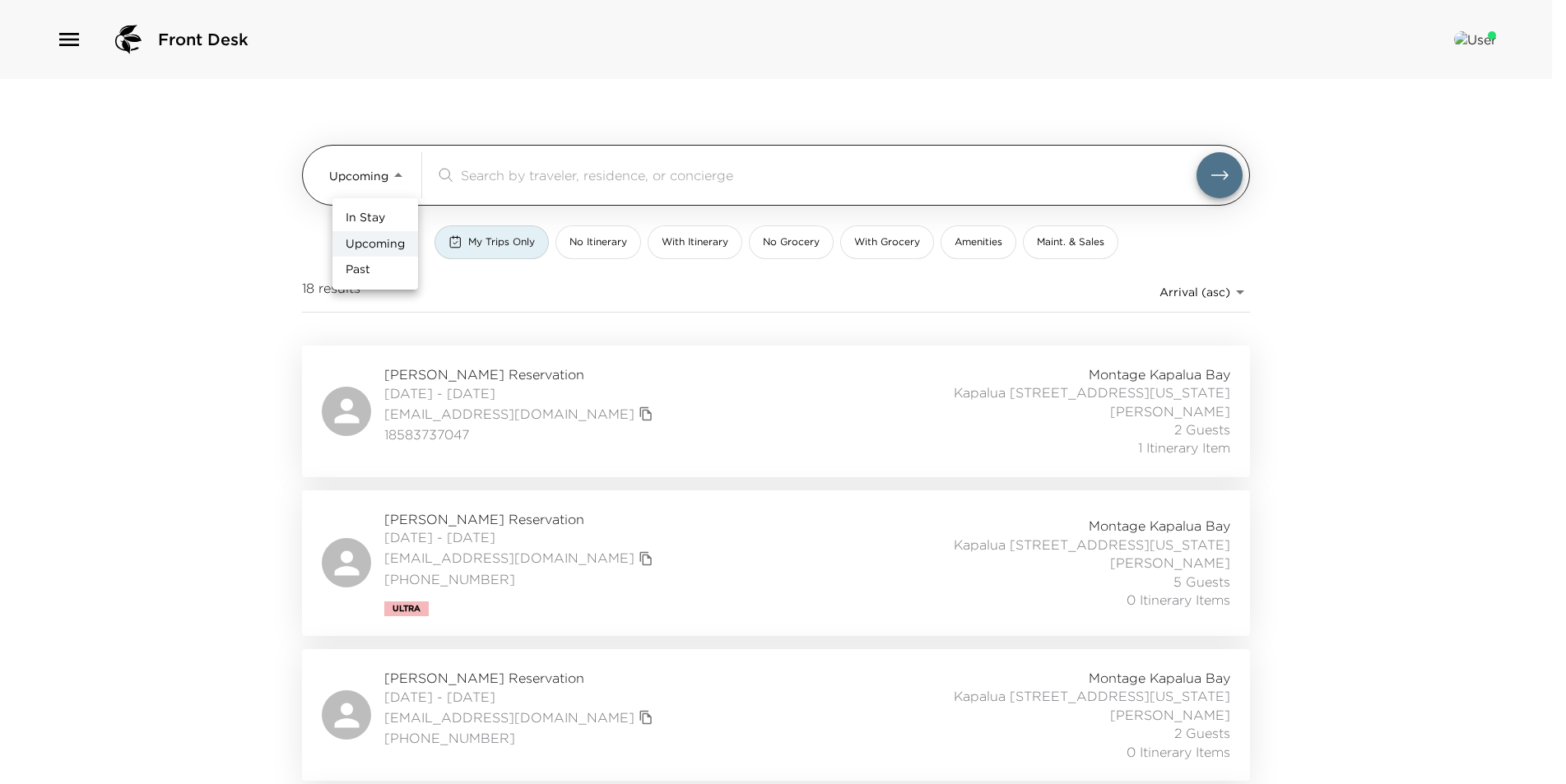 click on "Front Desk Upcoming Upcoming ​ My Trips Only No Itinerary With Itinerary No Grocery With Grocery Amenities Maint. & Sales 18 results Arrival (asc) reservations_prod_arrival_asc Rhonda Geske Reservation 07/12/2025 - 07/16/2025 rhondageske@gmail.com 18583737047 Montage Kapalua Bay Kapalua 2208 Kapalua, Maui, Hawaii Luma Higa 2 Guests 1 Itinerary Item Stacey Burkert Reservation 07/27/2025 - 08/01/2025 staceyb@me.com (919) 810-0921 Ultra Montage Kapalua Bay Kapalua 2208 Kapalua, Maui, Hawaii Luma Higa 5 Guests 0 Itinerary Items Lisa Holtz Reservation 08/03/2025 - 08/08/2025 holtzlisa@yahoo.com (610) 329-0206 Montage Kapalua Bay Kapalua 2208 Kapalua, Maui, Hawaii Luma Higa 2 Guests 0 Itinerary Items Valerie Niedringhaus Reservation 08/10/2025 - 08/13/2025 valerienied@gmail.com (626) 252-6181 Montage Kapalua Bay Kapalua 2208 Kapalua, Maui, Hawaii Luma Higa 1 Guest 0 Itinerary Items Joel Norsworty Demo Reservation 08/17/2025 - 08/19/2025 jnorsworthy@exclusiveresorts.com (415) 609-3241 Amenity First Luma Higa Ultra" at bounding box center (783, 392) 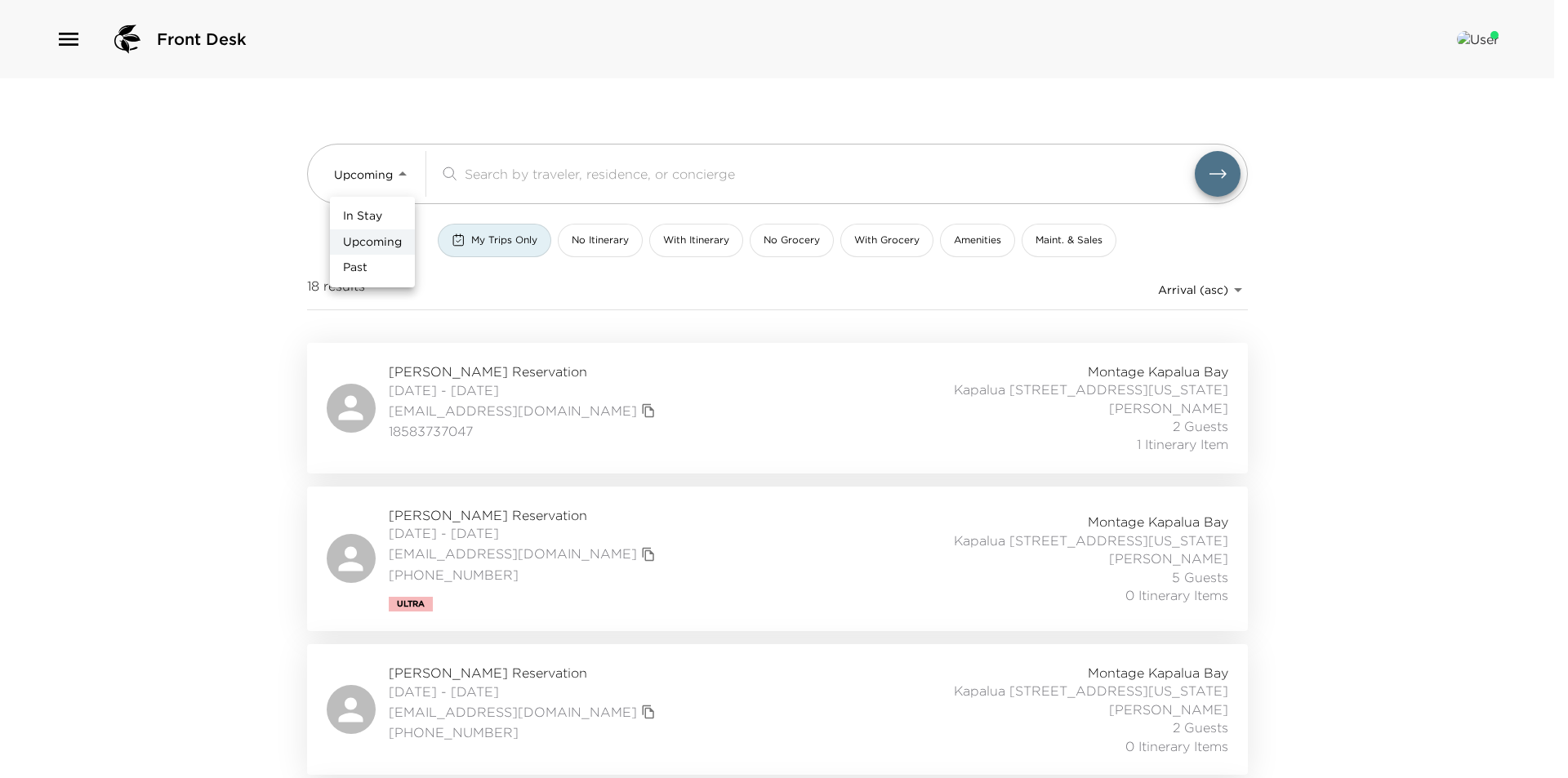 click on "In Stay" at bounding box center (372, 216) 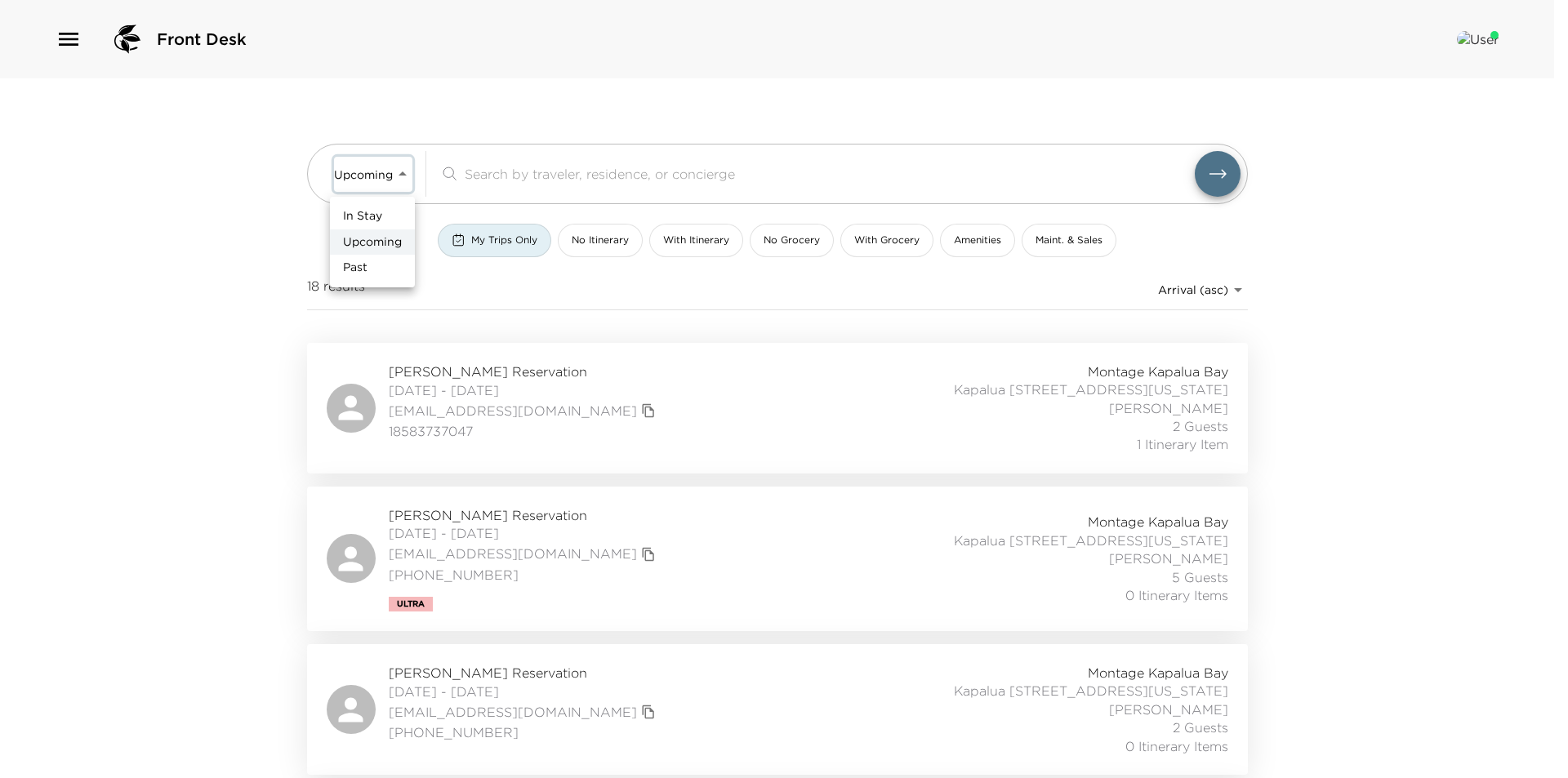 type on "In-Stay" 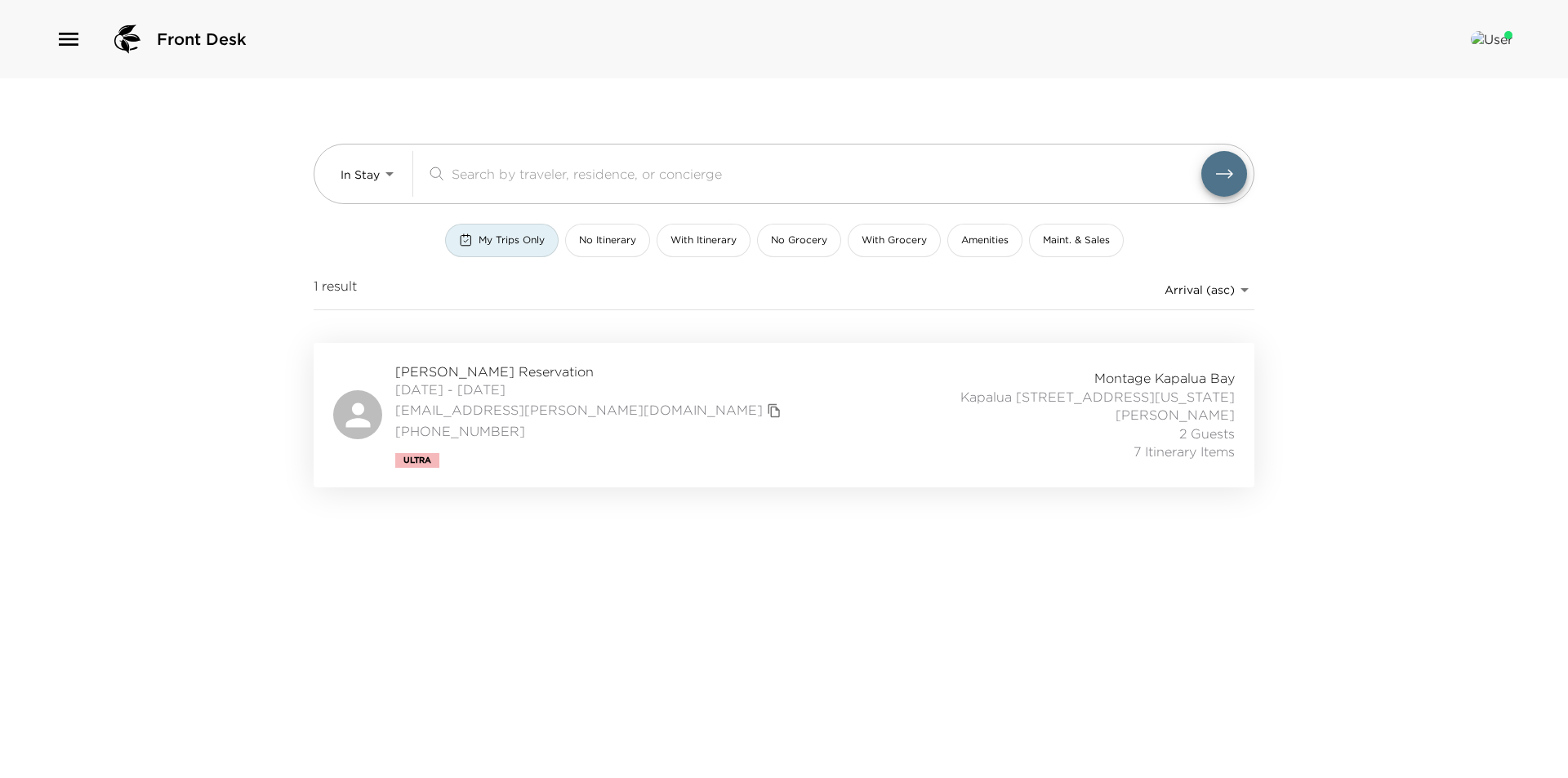 click on "My Trips Only" at bounding box center (501, 240) 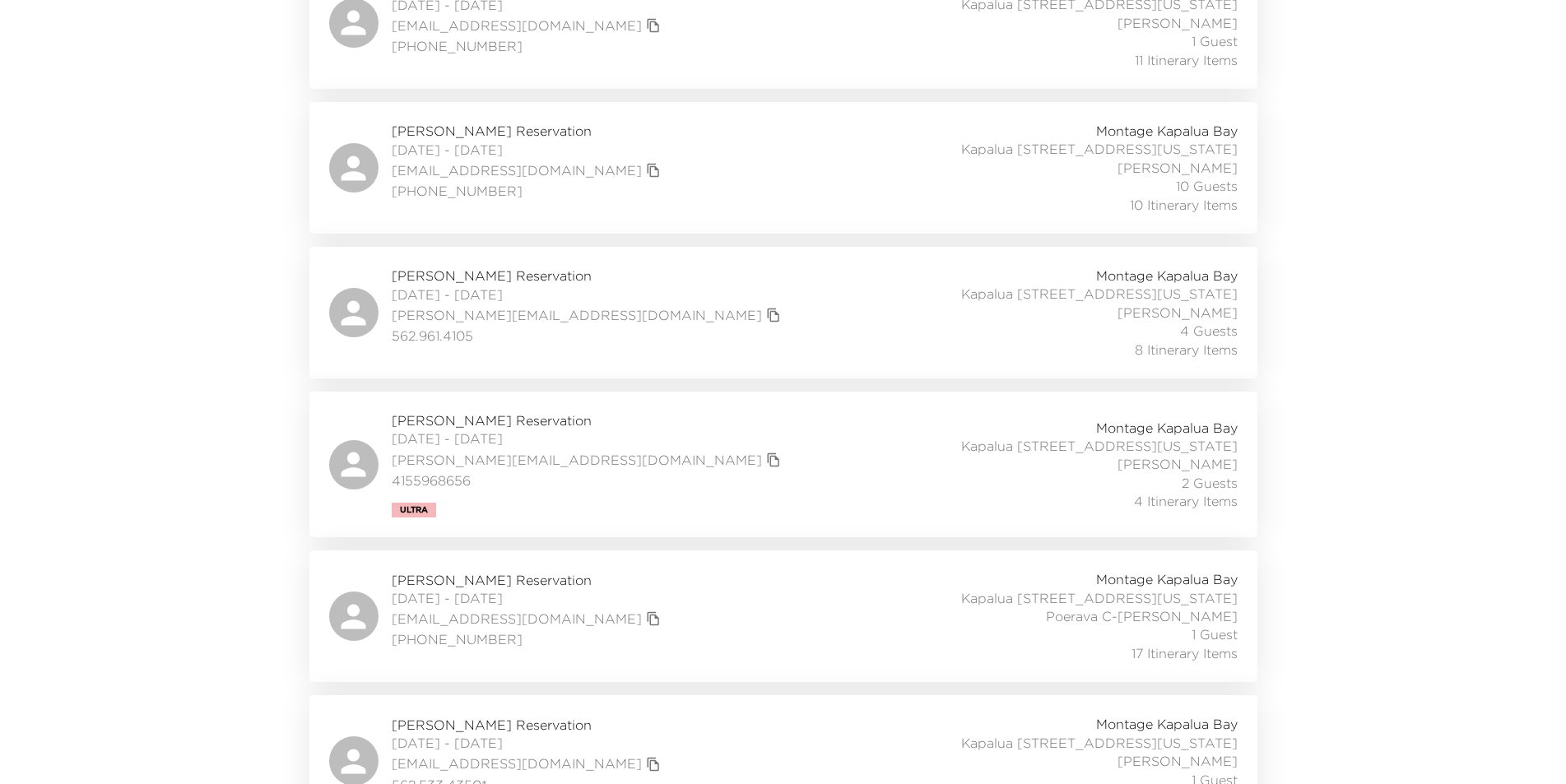 scroll, scrollTop: 1183, scrollLeft: 0, axis: vertical 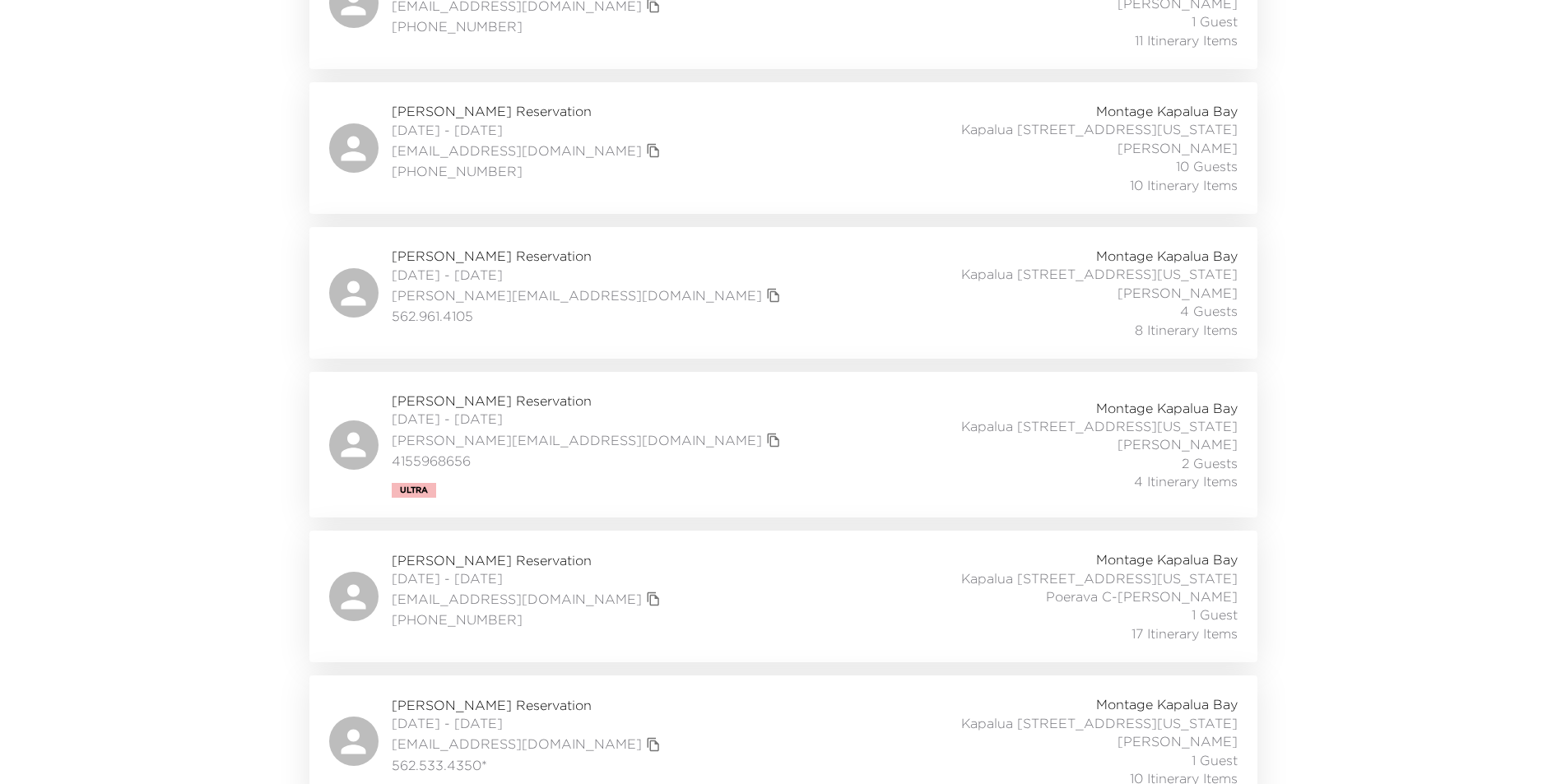 click on "Bob Curry Reservation 07/09/2025 - 07/15/2025 racjr@btm-holdings.com 562.533.4350* Montage Kapalua Bay Kapalua 2304 Kapalua, Maui, Hawaii James Maar 1 Guest 10 Itinerary Items" at bounding box center [783, 741] 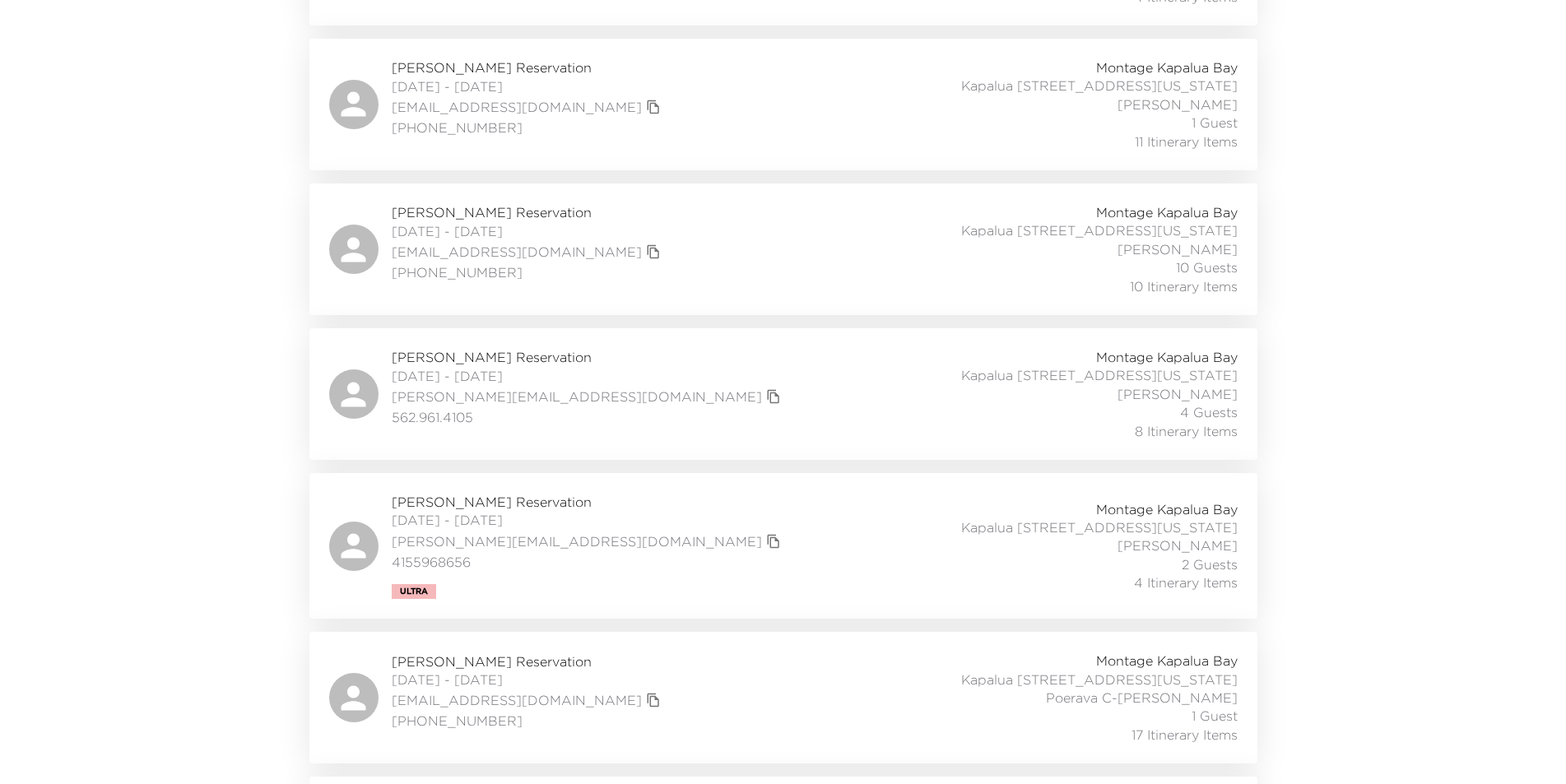 scroll, scrollTop: 1101, scrollLeft: 0, axis: vertical 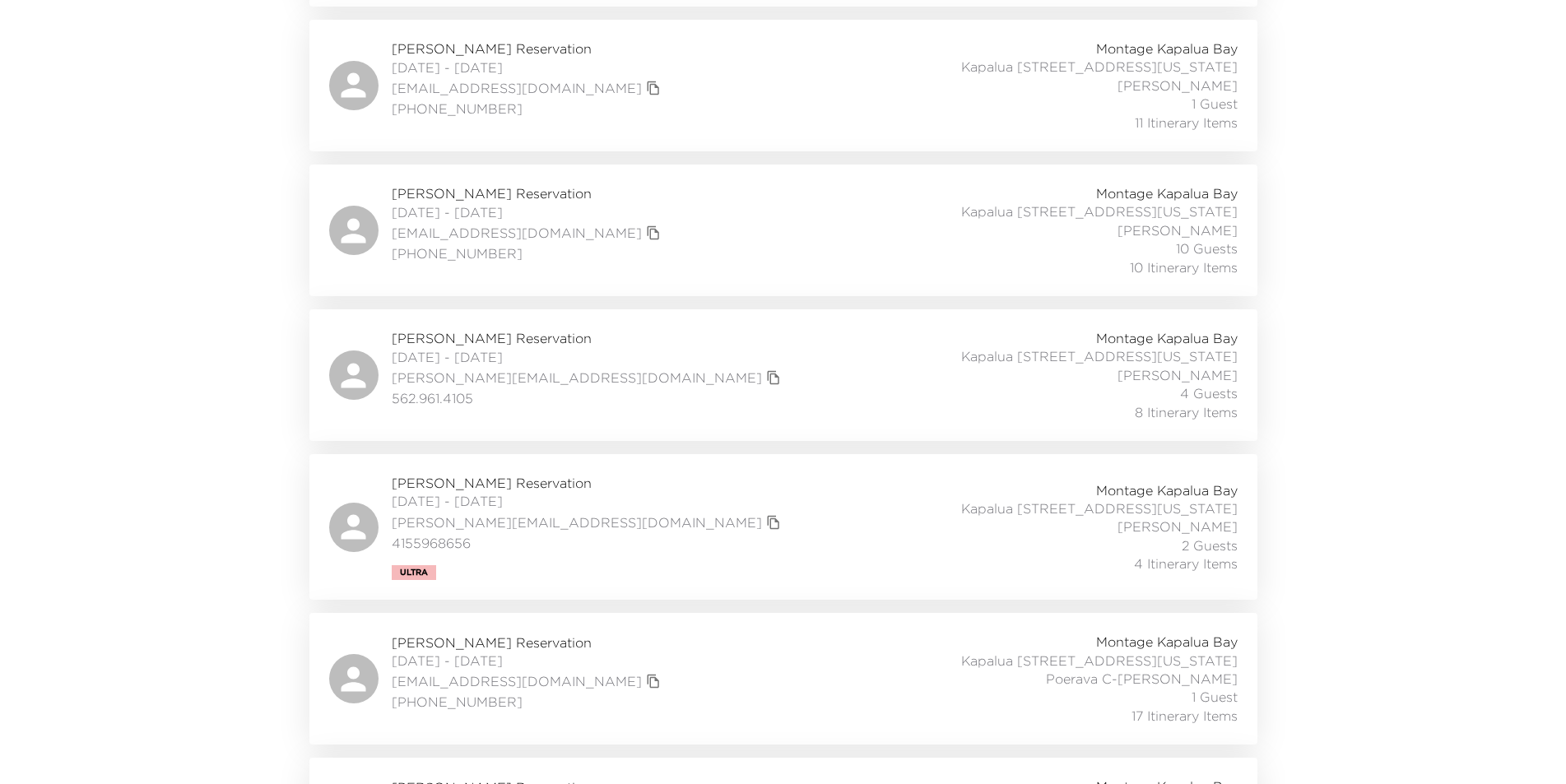 click on "Heather Melvin Reservation 07/07/2025 - 07/12/2025 heather@joneswine.com 4155968656 Ultra Montage Kapalua Bay Kapalua 2306 Kapalua, Maui, Hawaii James Maar 2 Guests 4 Itinerary Items" at bounding box center (783, 527) 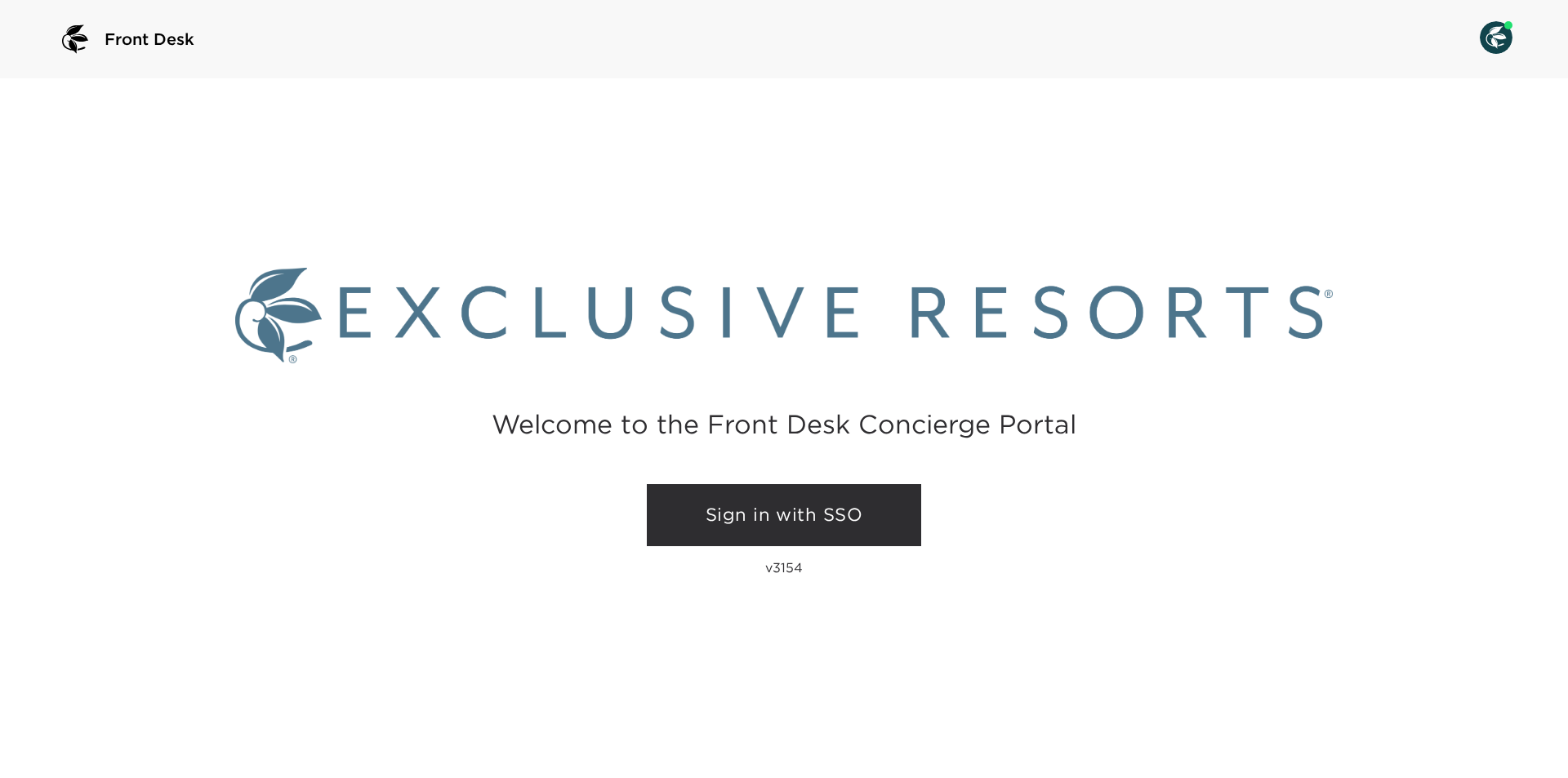 scroll, scrollTop: 0, scrollLeft: 0, axis: both 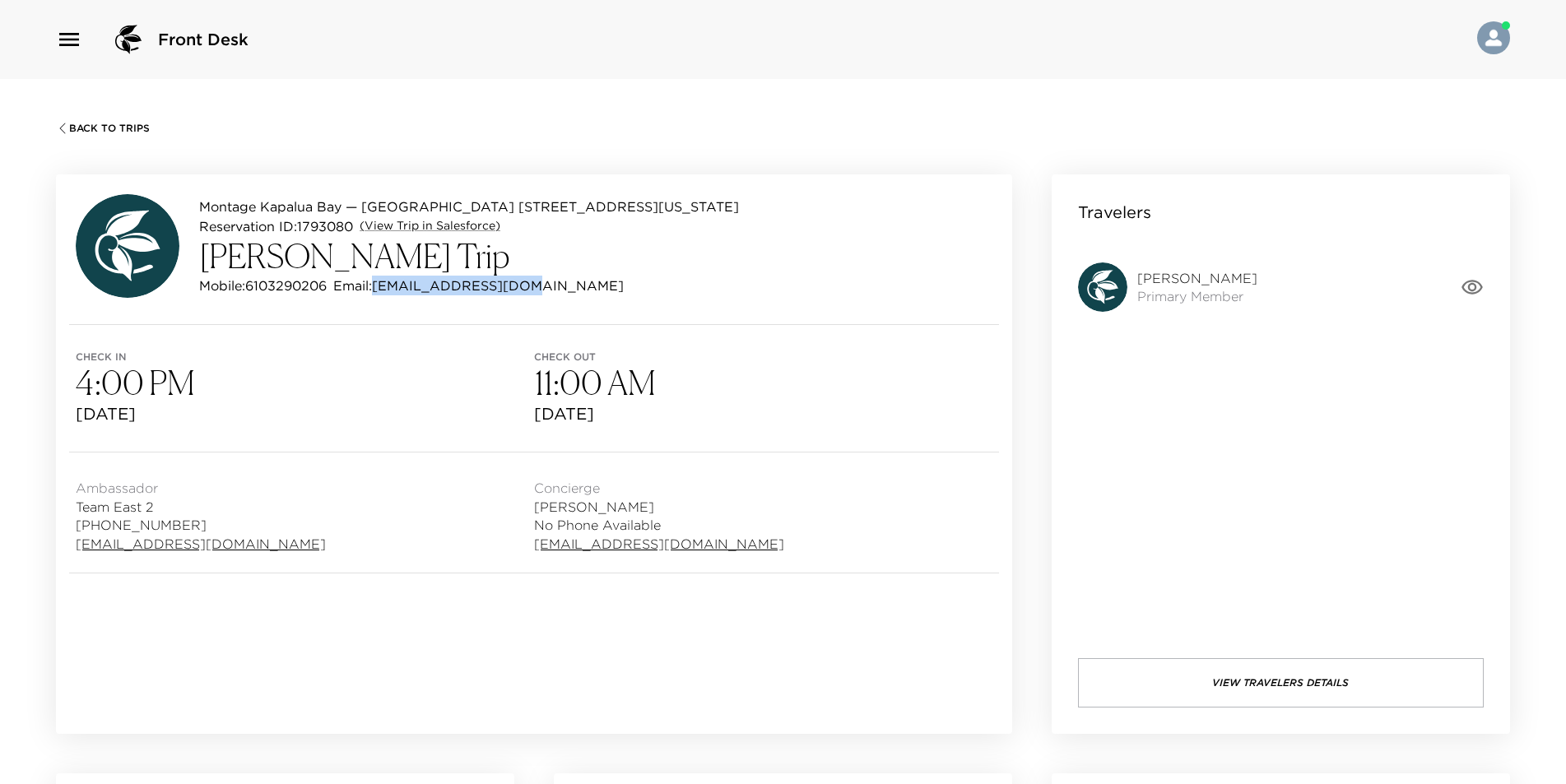 drag, startPoint x: 540, startPoint y: 287, endPoint x: 383, endPoint y: 291, distance: 157.05095 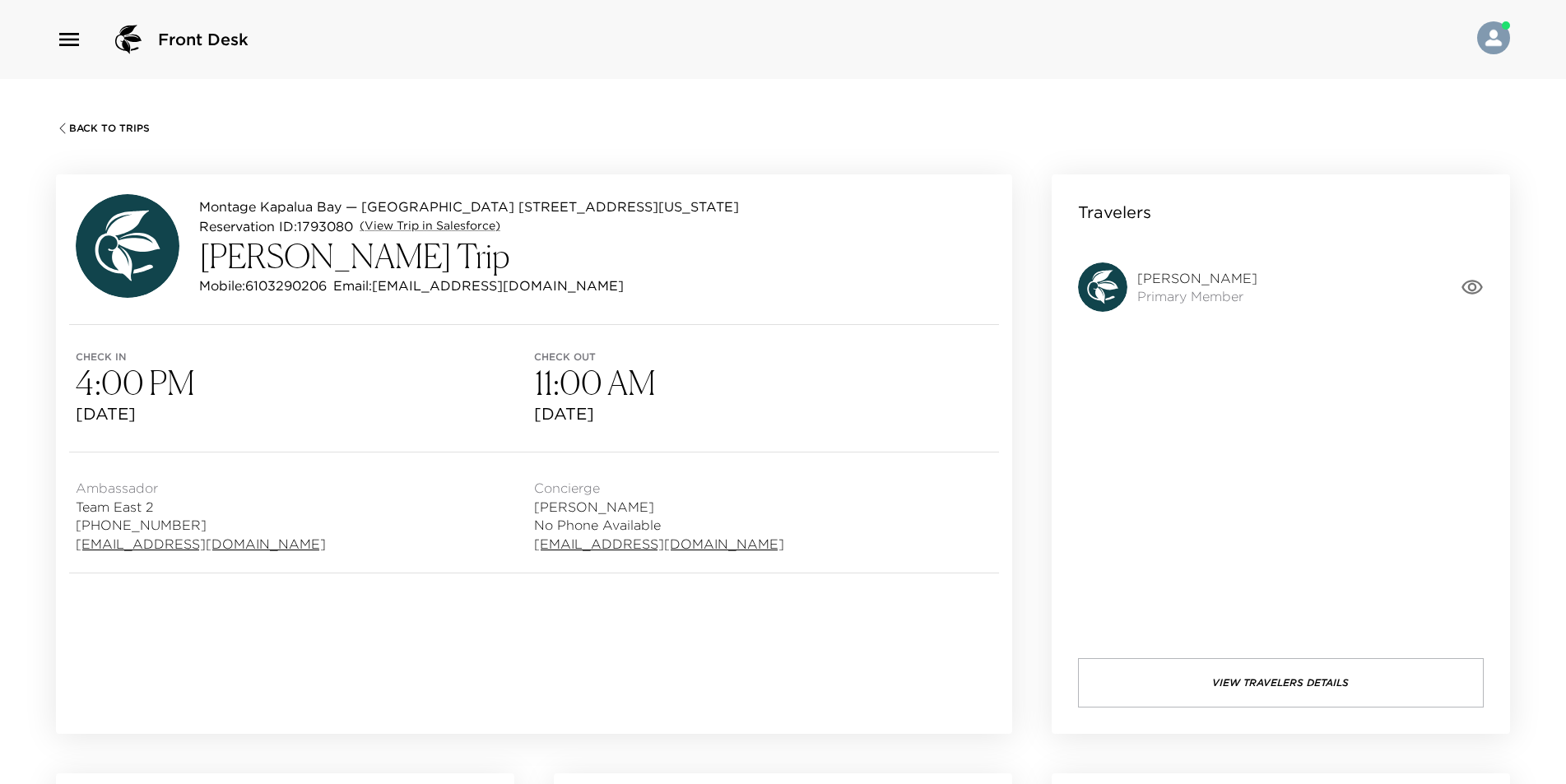 click on "Front Desk" at bounding box center (152, 39) 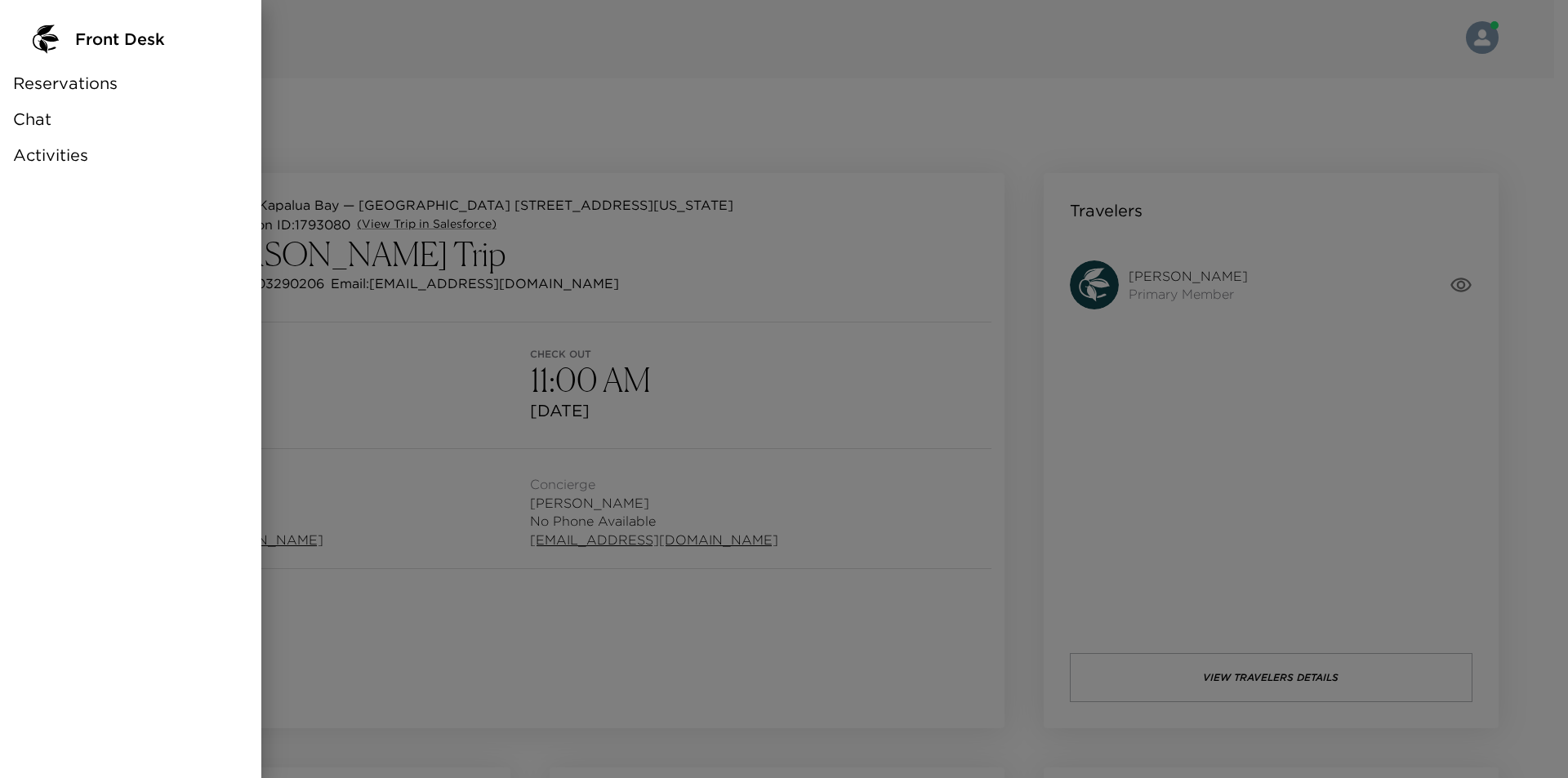 click on "Chat" at bounding box center (32, 119) 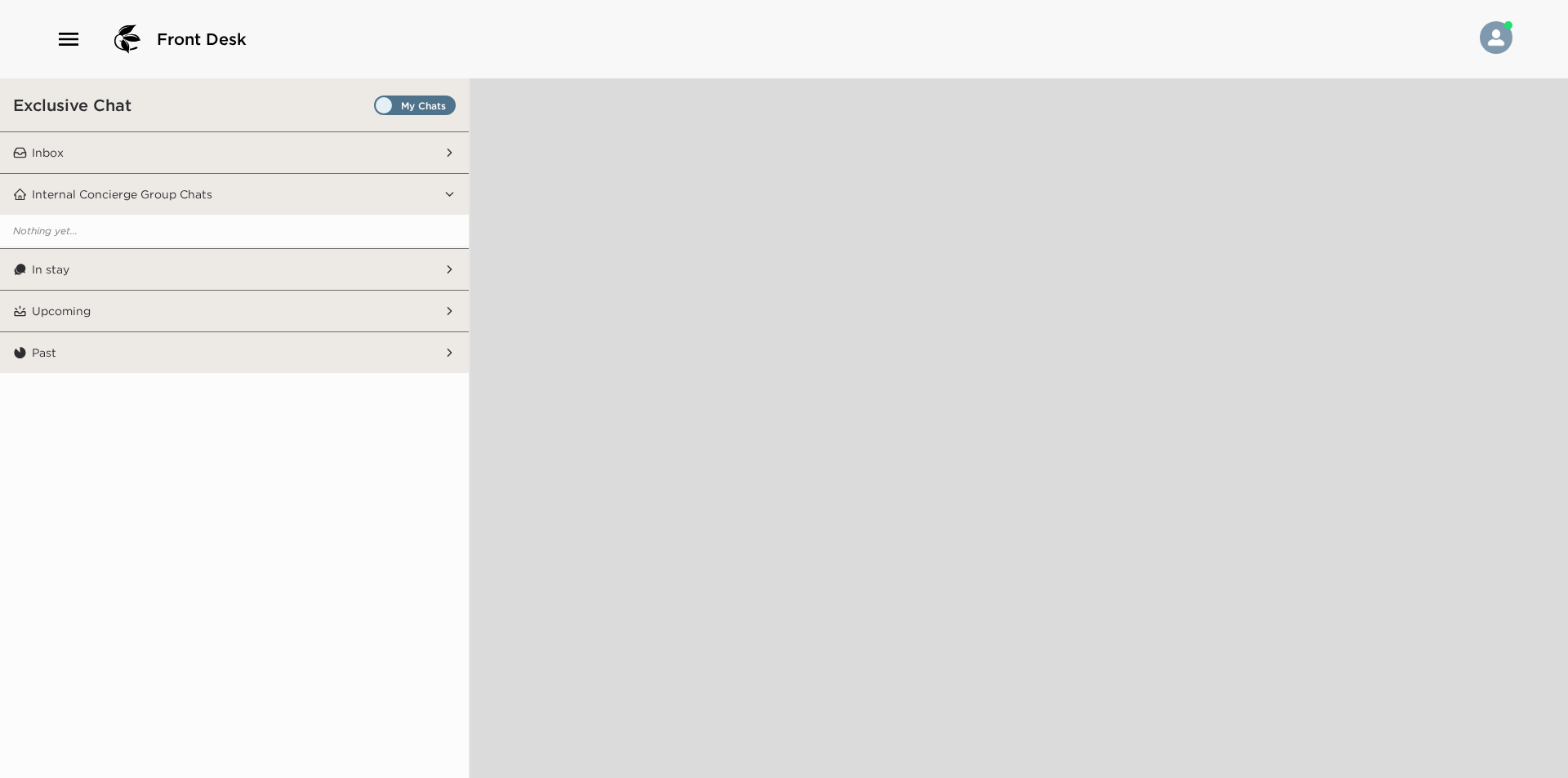 click at bounding box center [415, 109] 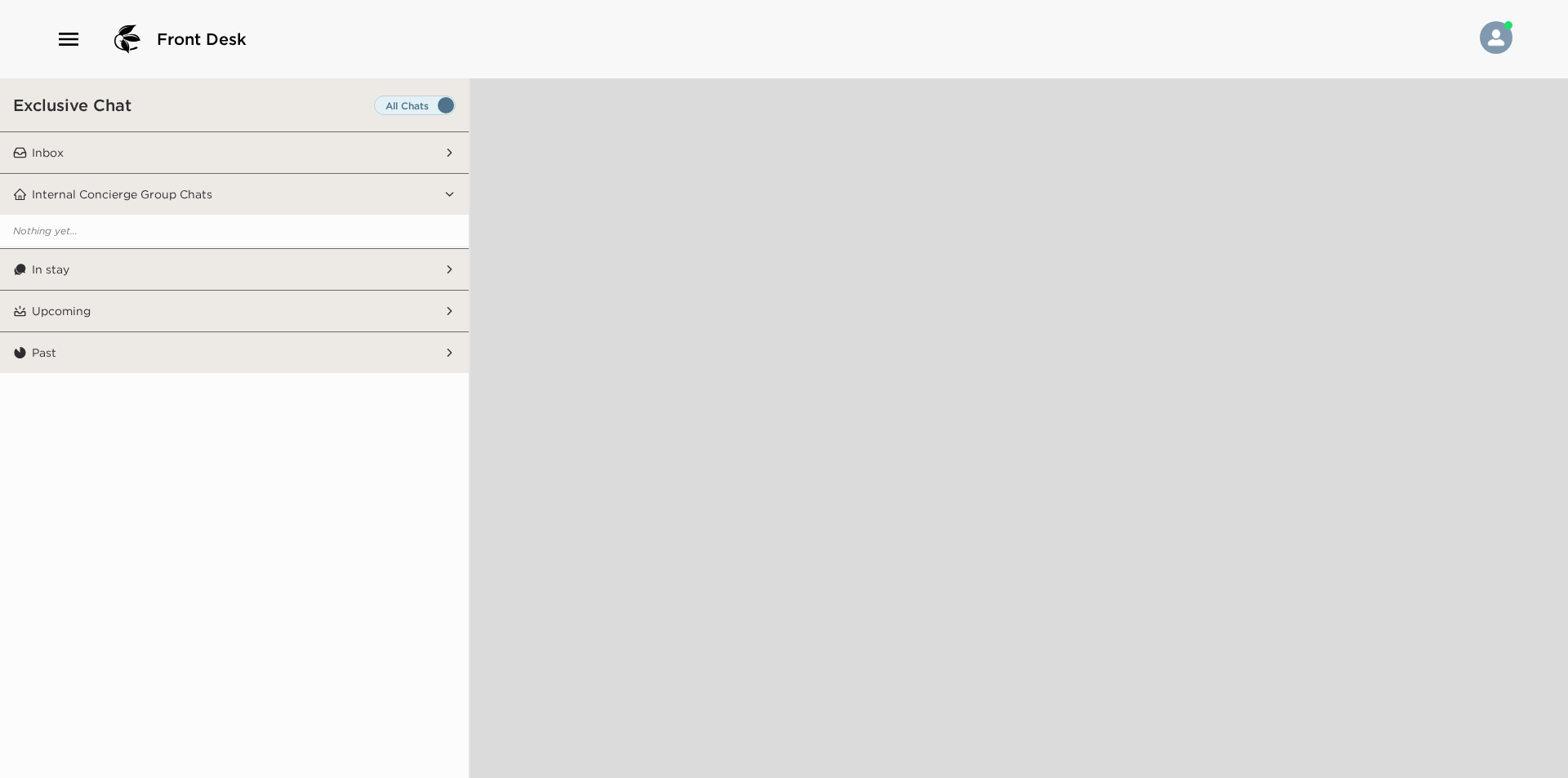 click at bounding box center [415, 109] 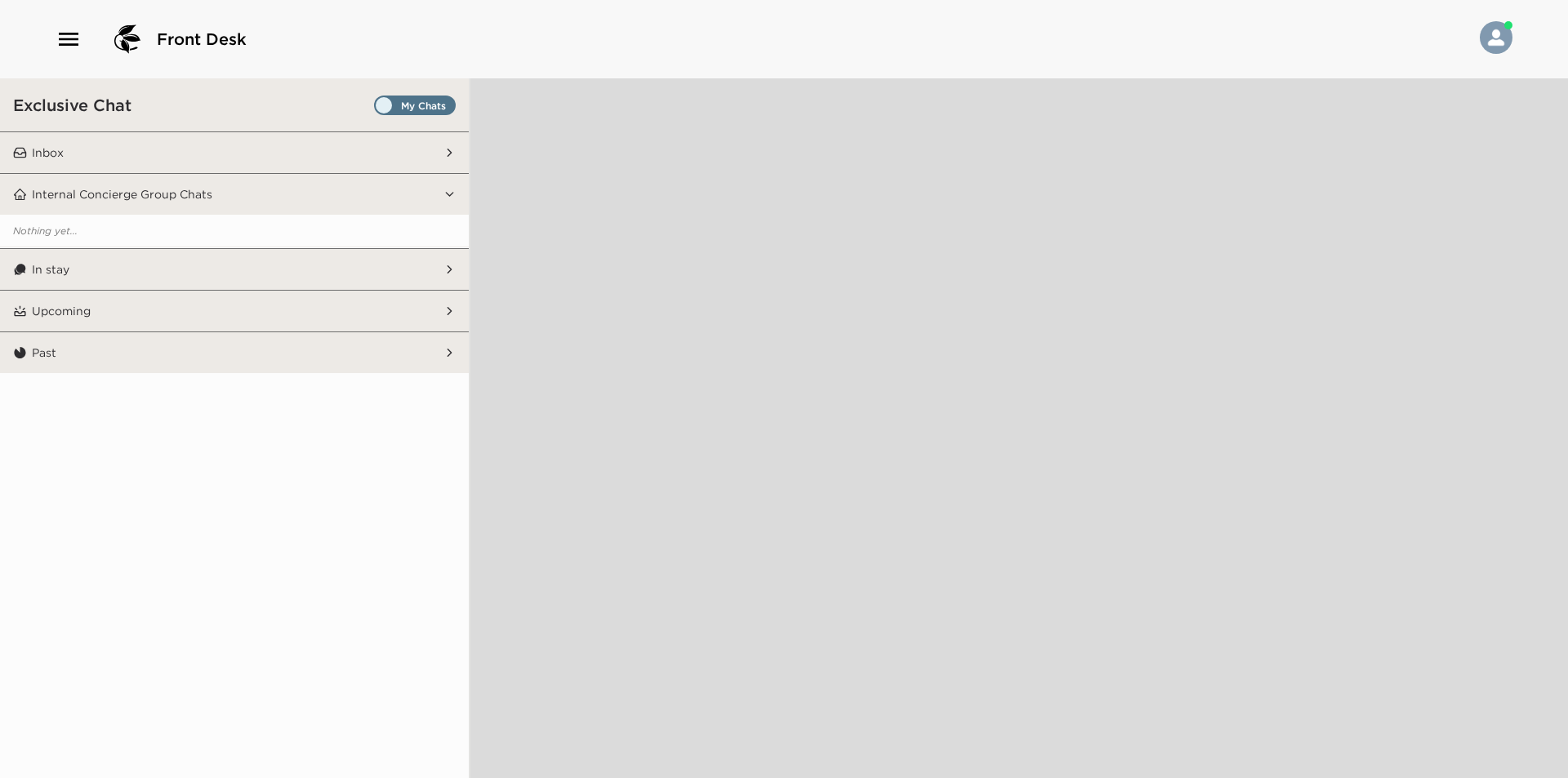click on "Inbox" at bounding box center [235, 153] 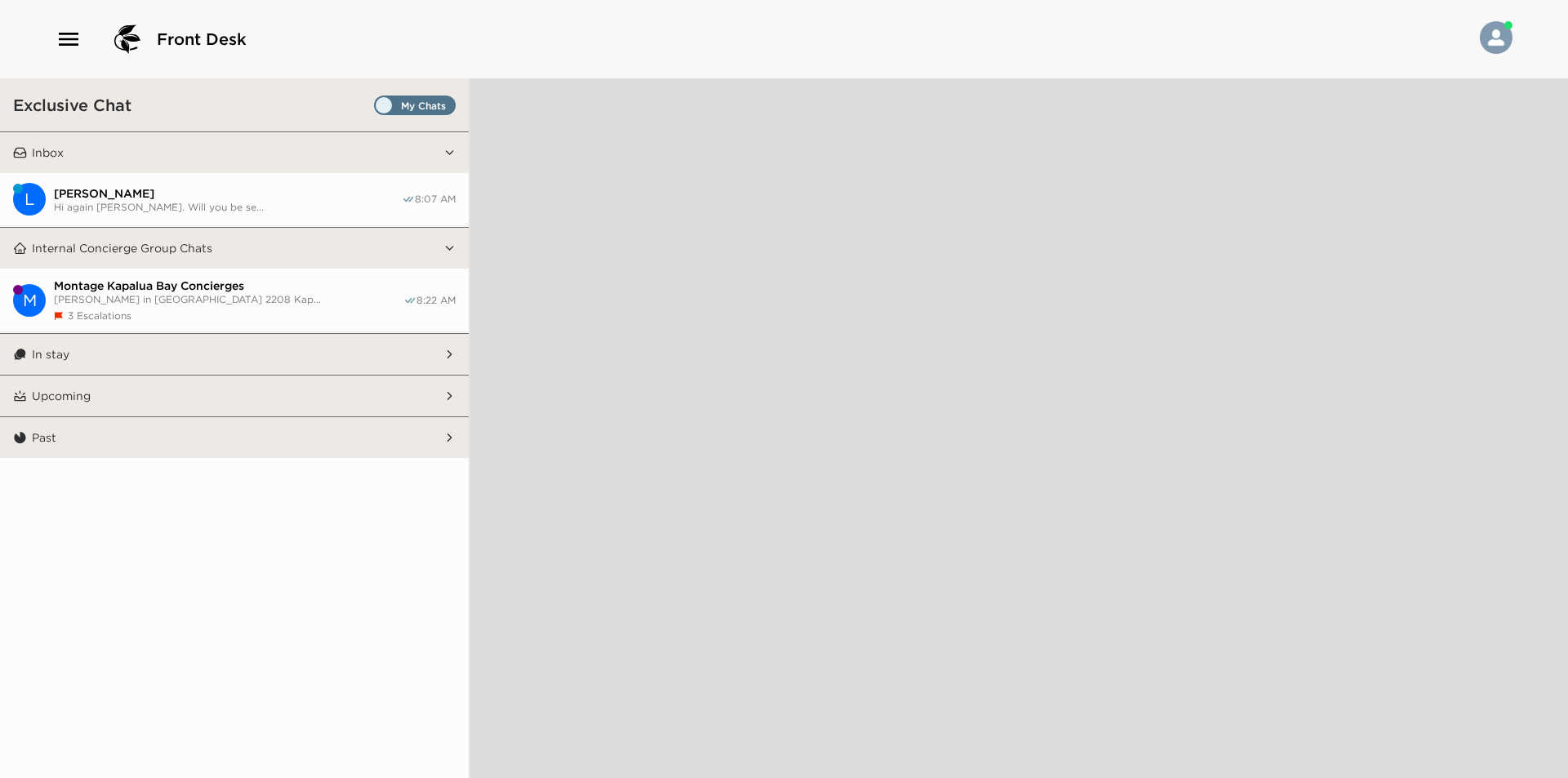 click on "Lisa Holtz in Kapalua 2208 Kap..." at bounding box center [229, 299] 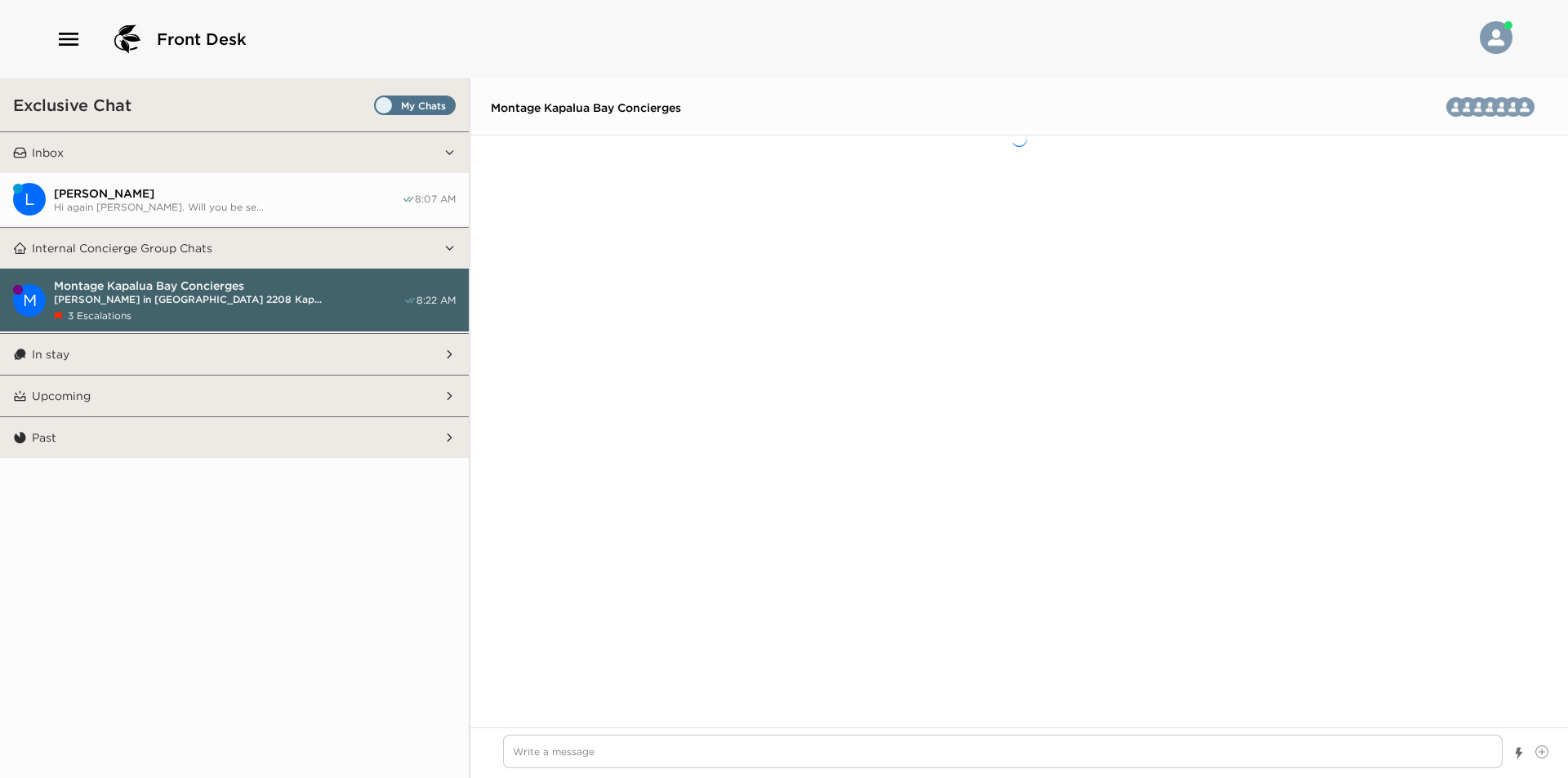 scroll, scrollTop: 5176, scrollLeft: 0, axis: vertical 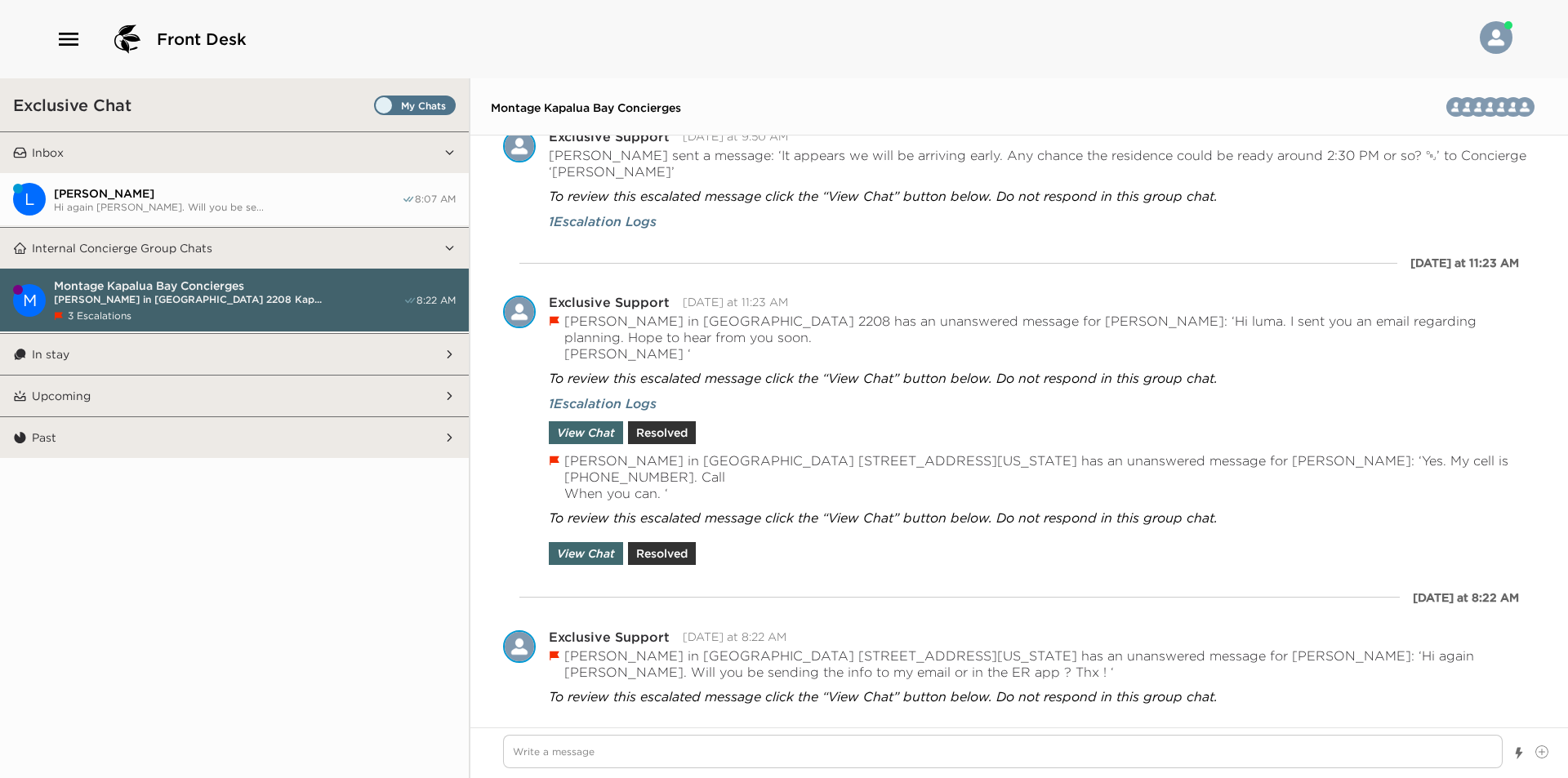 click on "L Lisa Holtz Hi again Luma.  Will you be se... 8:07 AM" at bounding box center [234, 199] 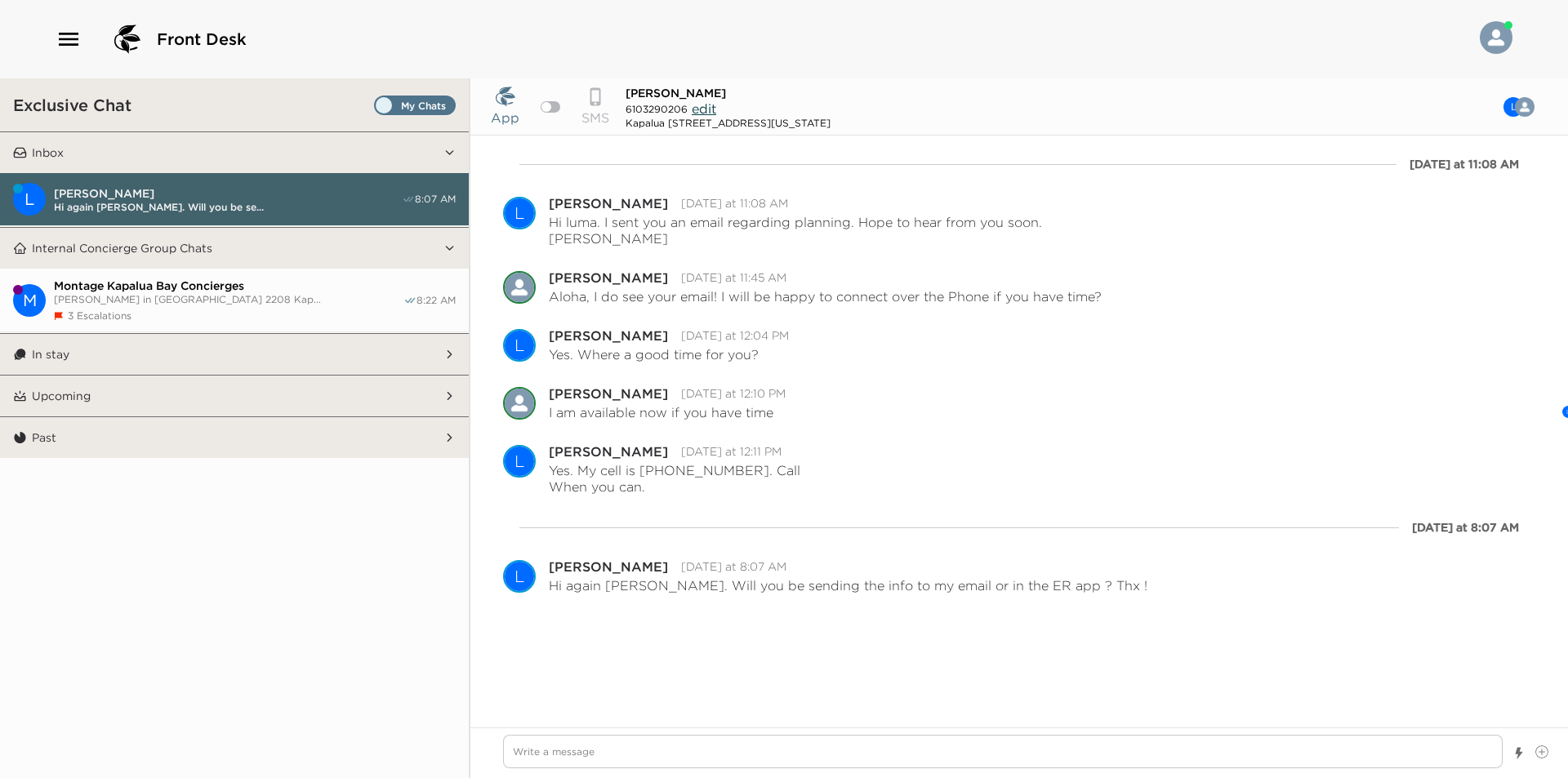 click at bounding box center (1019, 753) 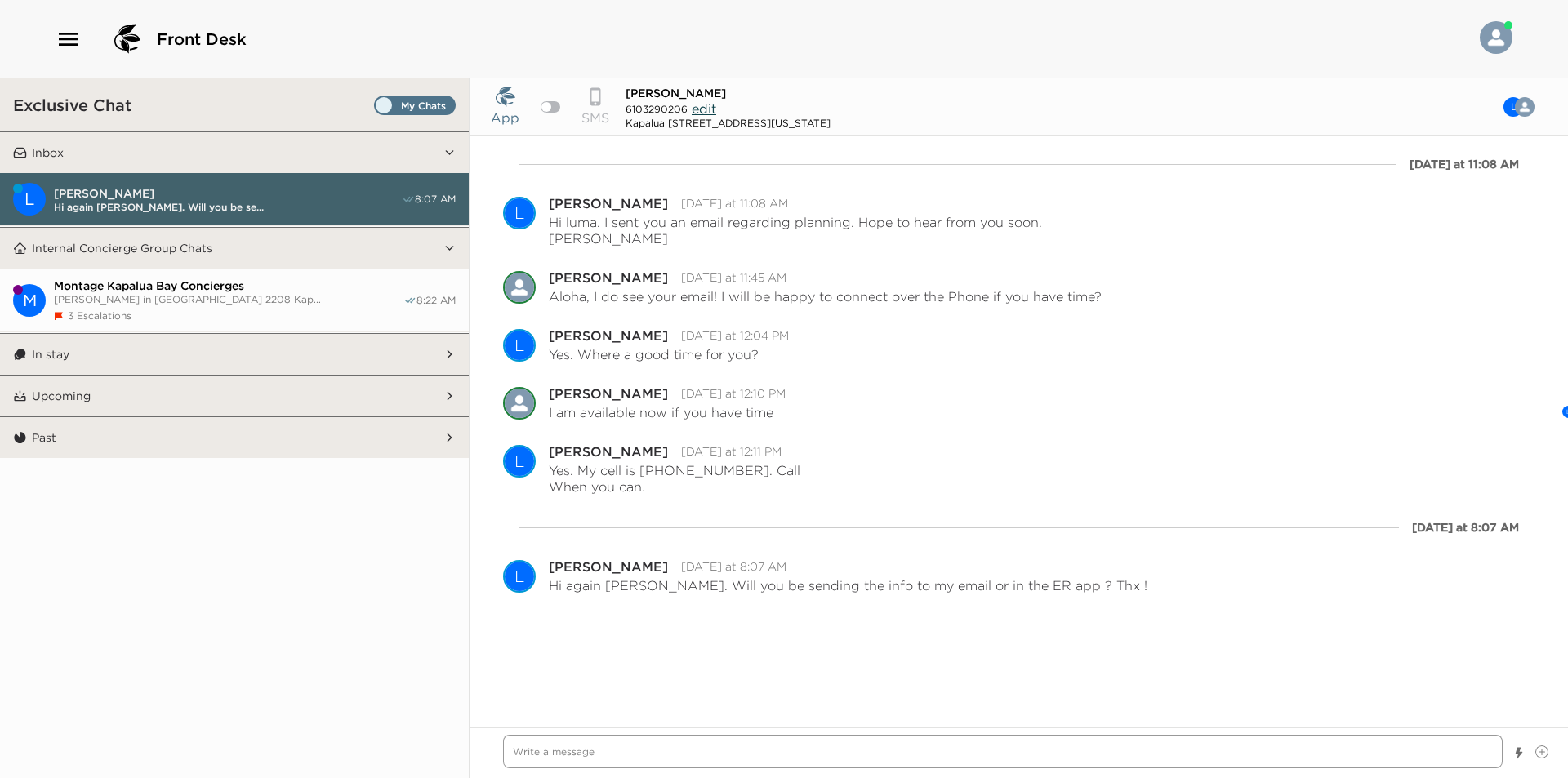 click at bounding box center [1003, 751] 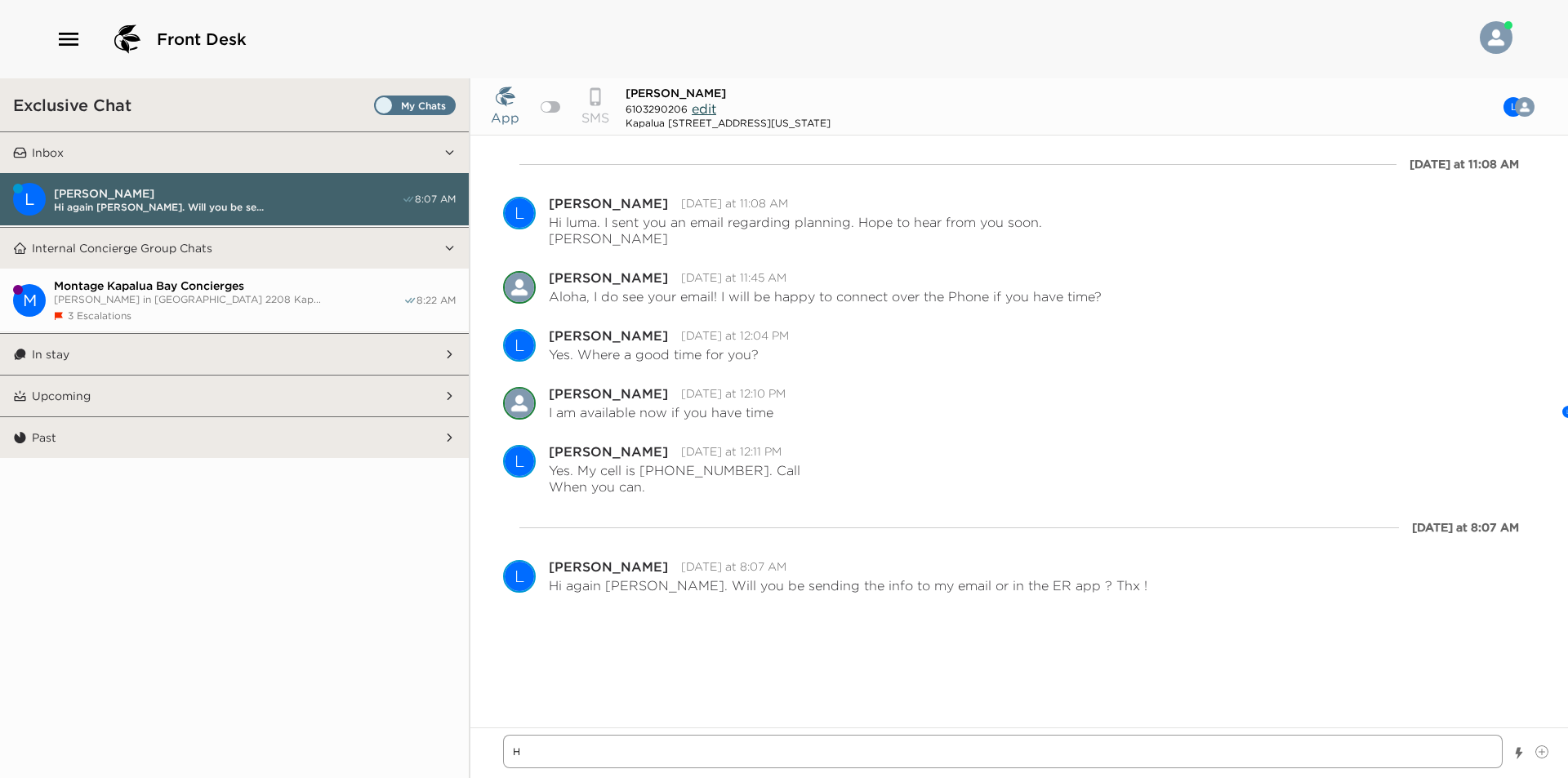 type on "x" 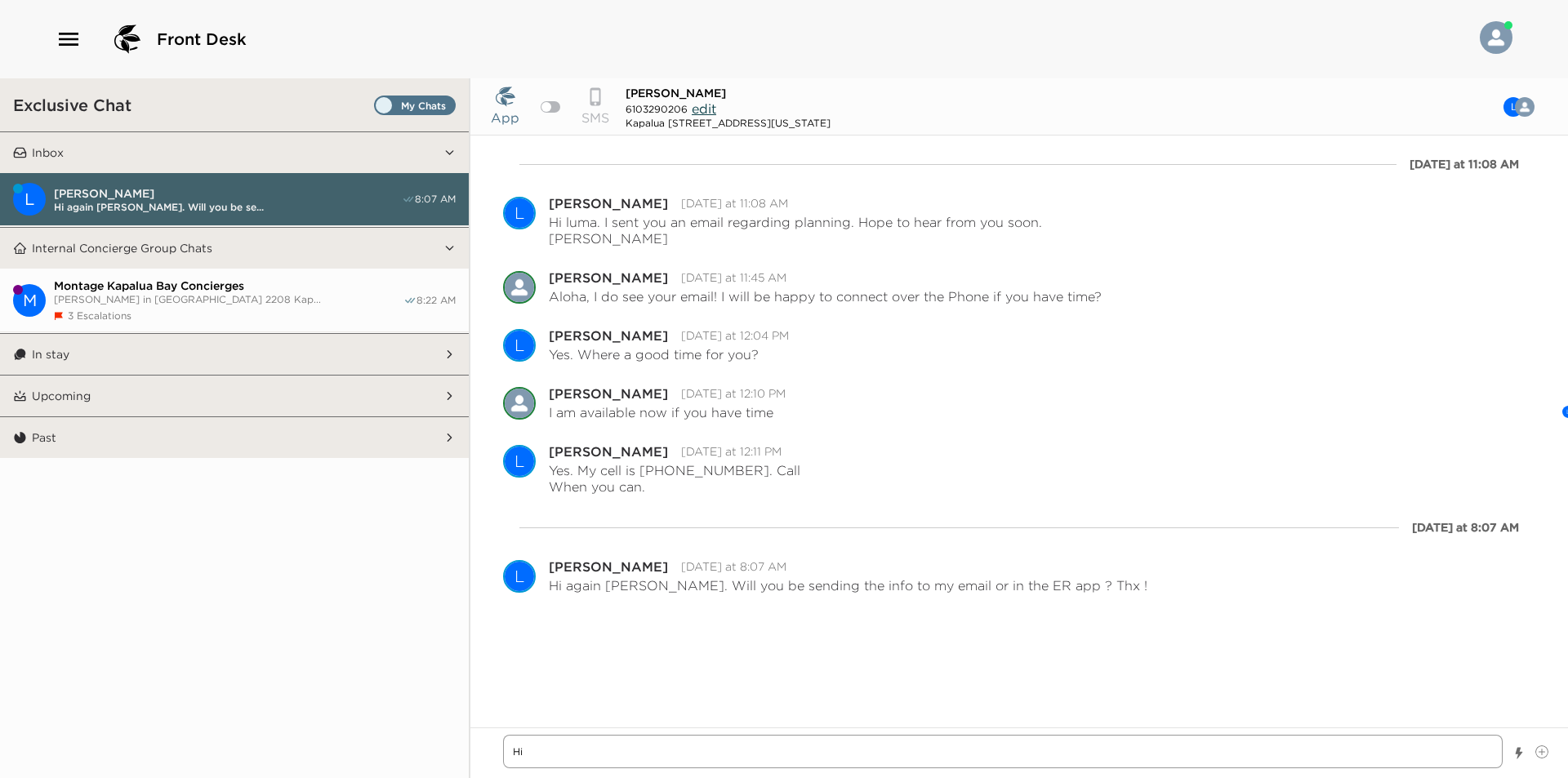 type on "x" 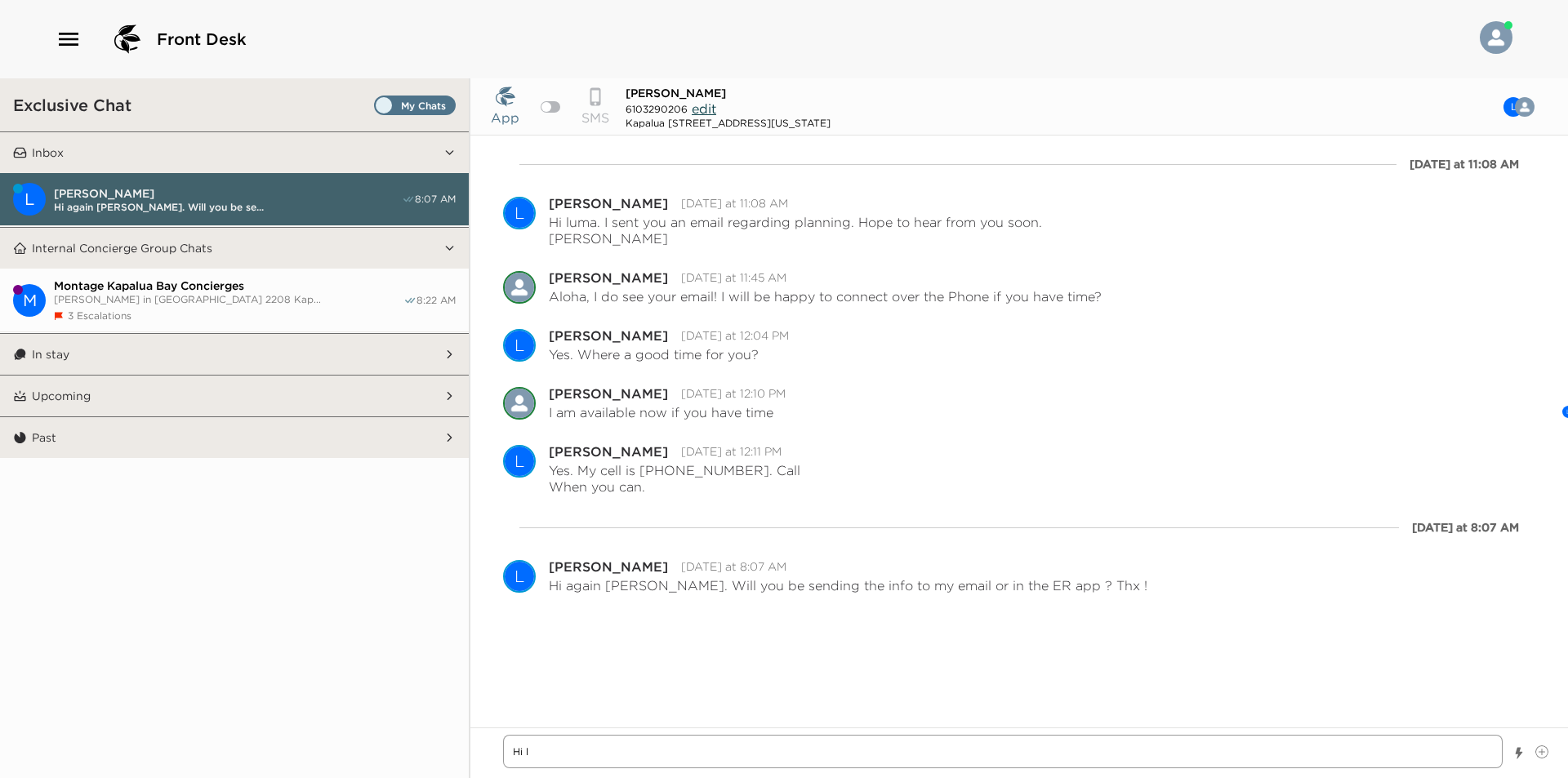 type on "x" 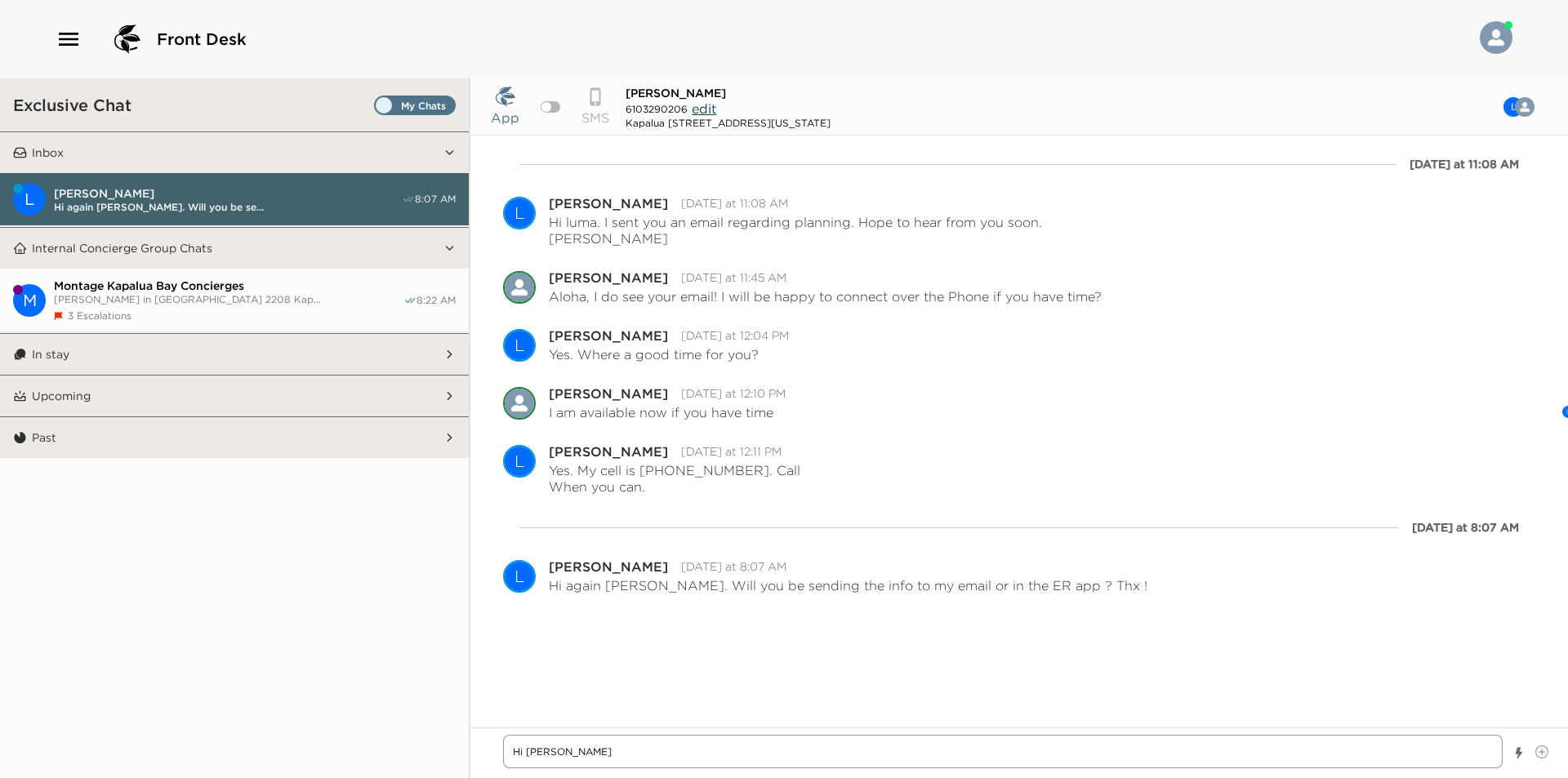 type on "x" 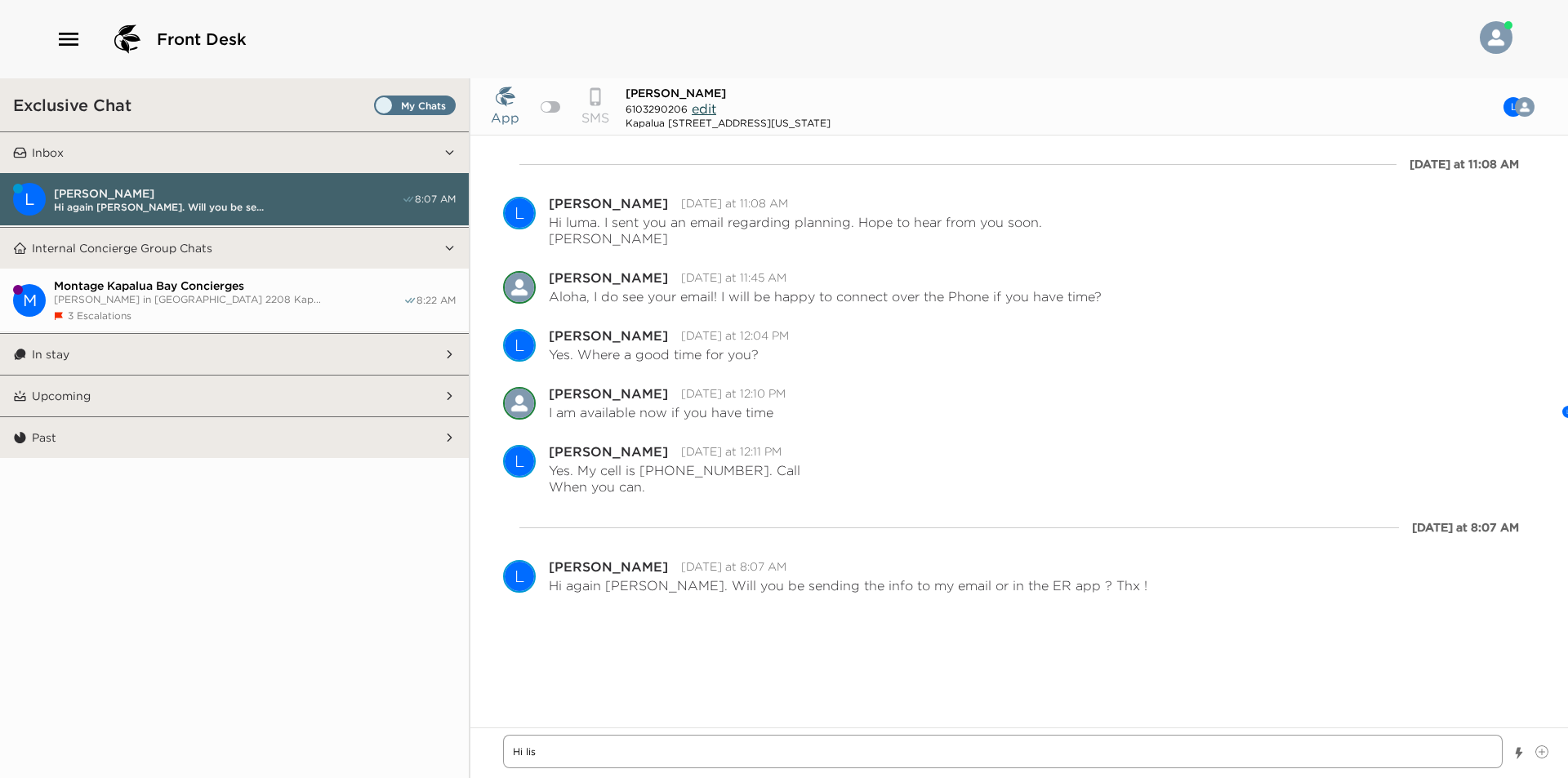 type on "x" 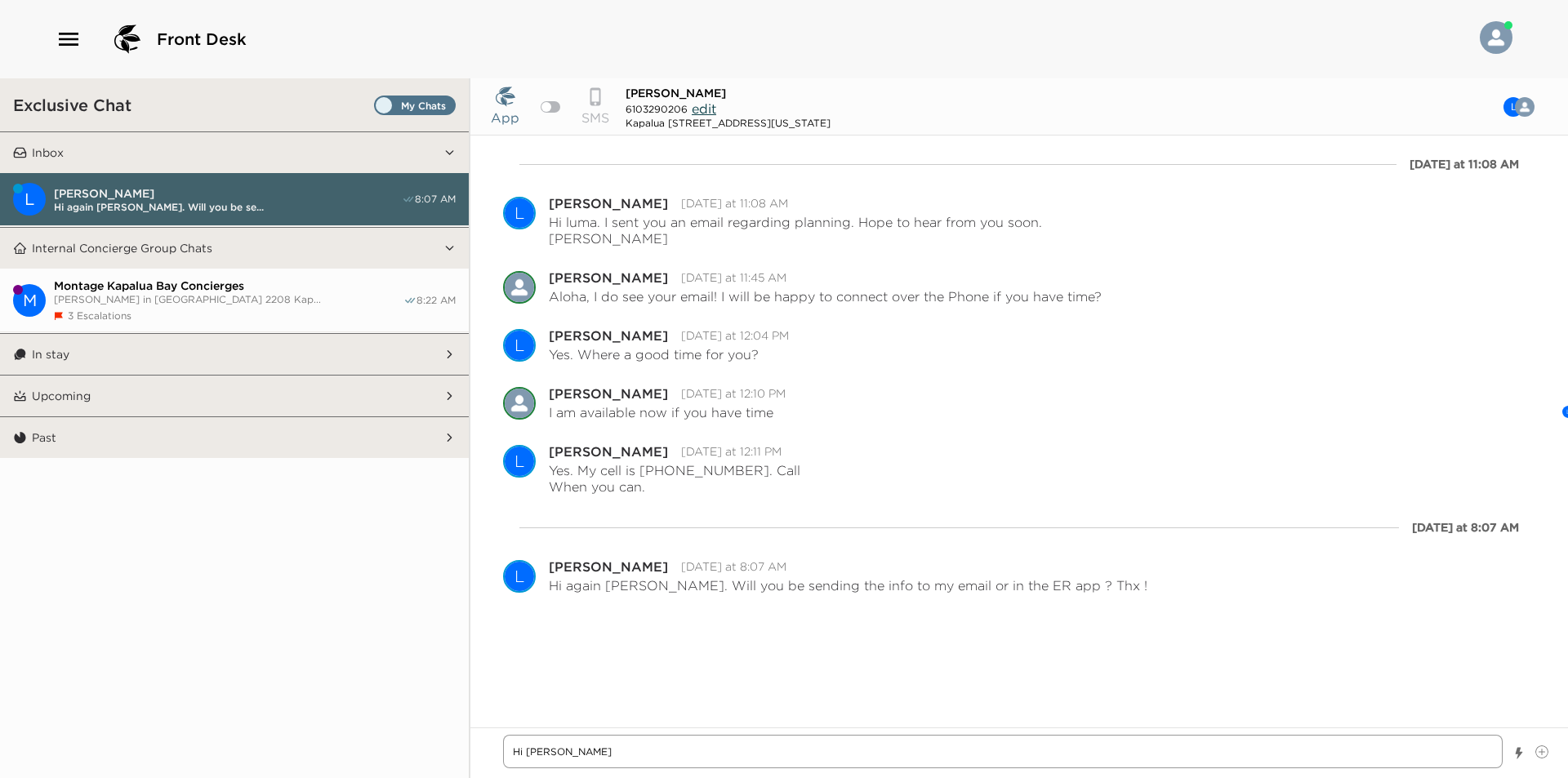 type on "x" 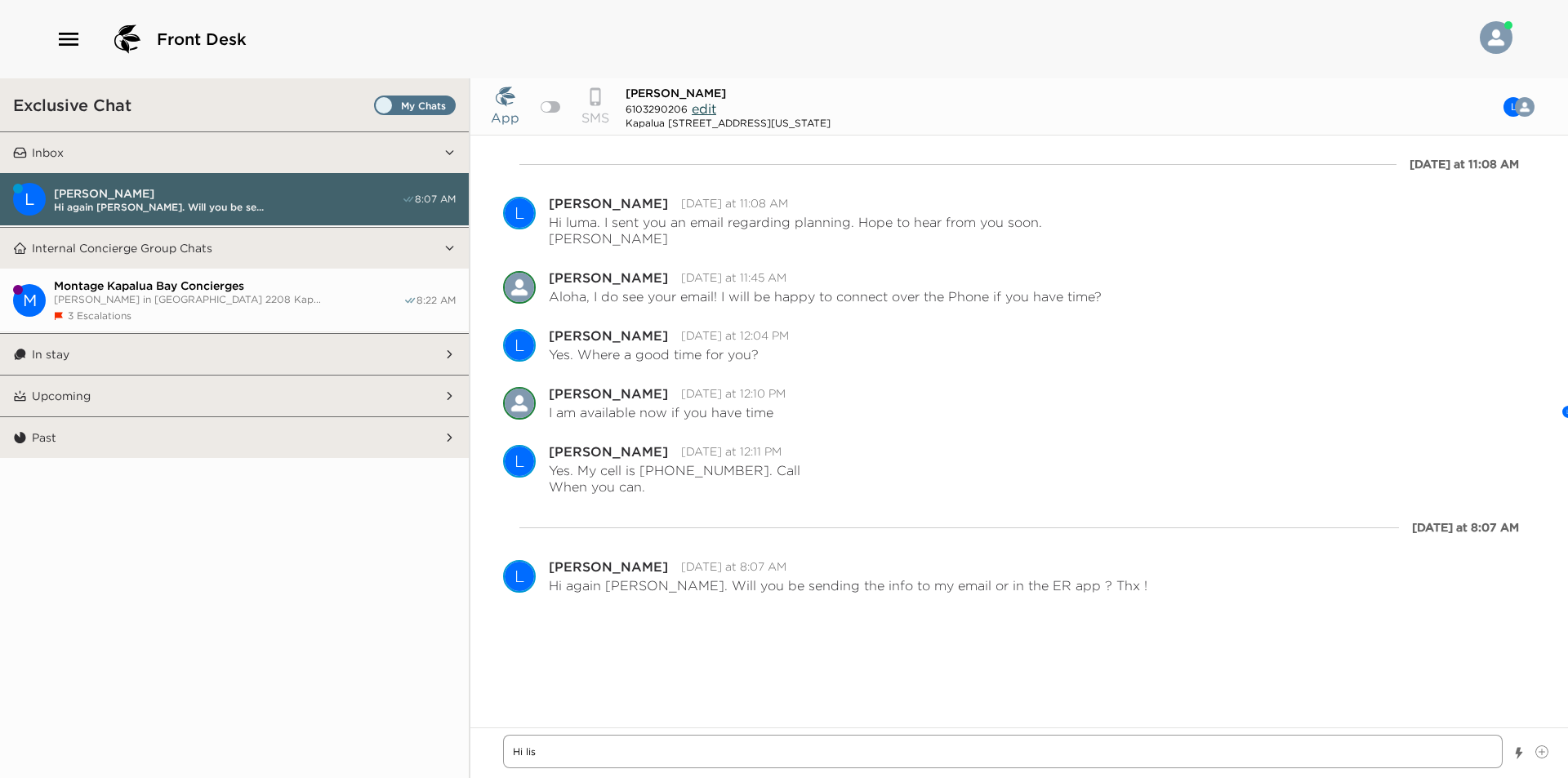 type on "x" 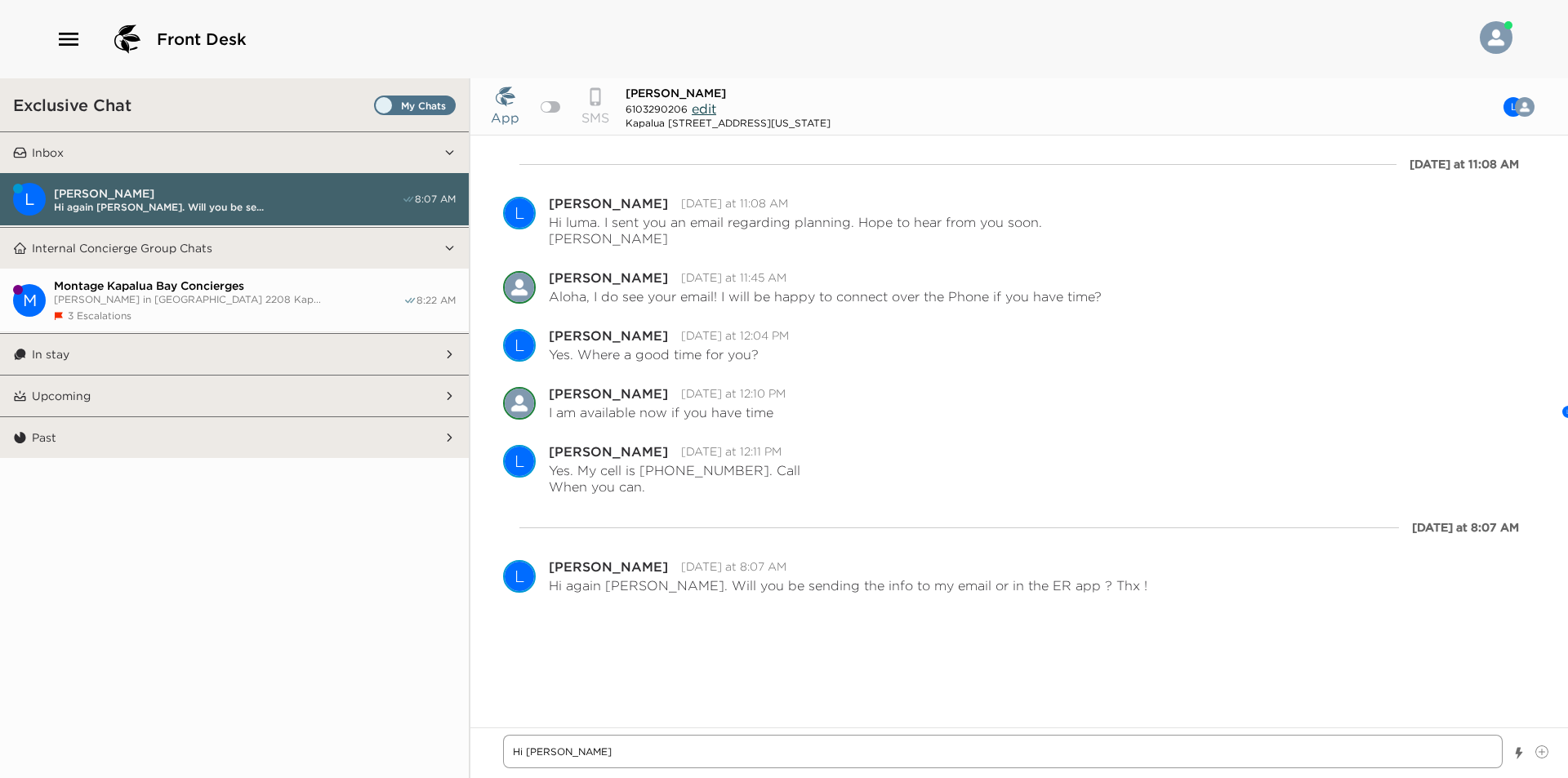 type on "x" 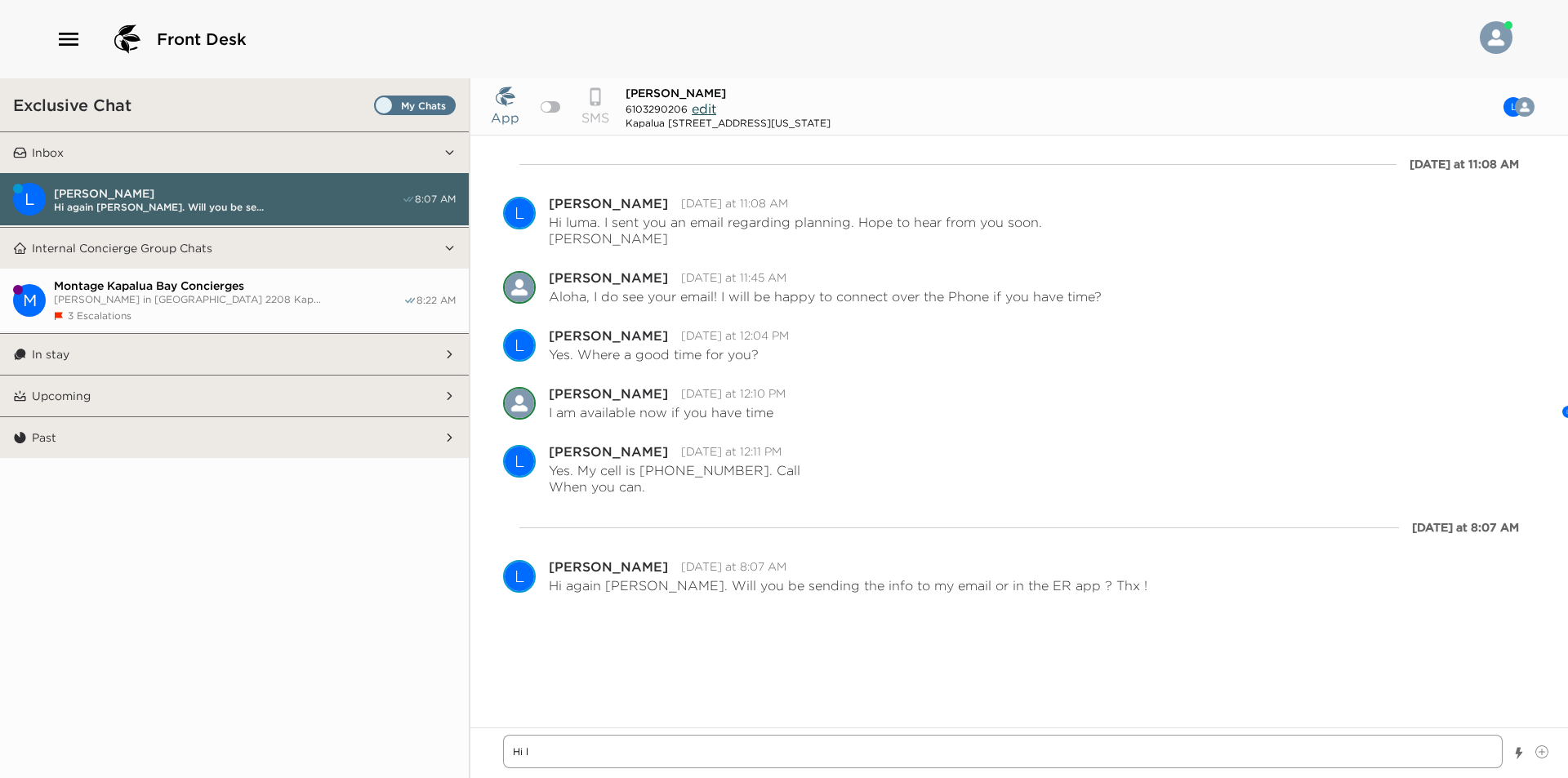 type on "x" 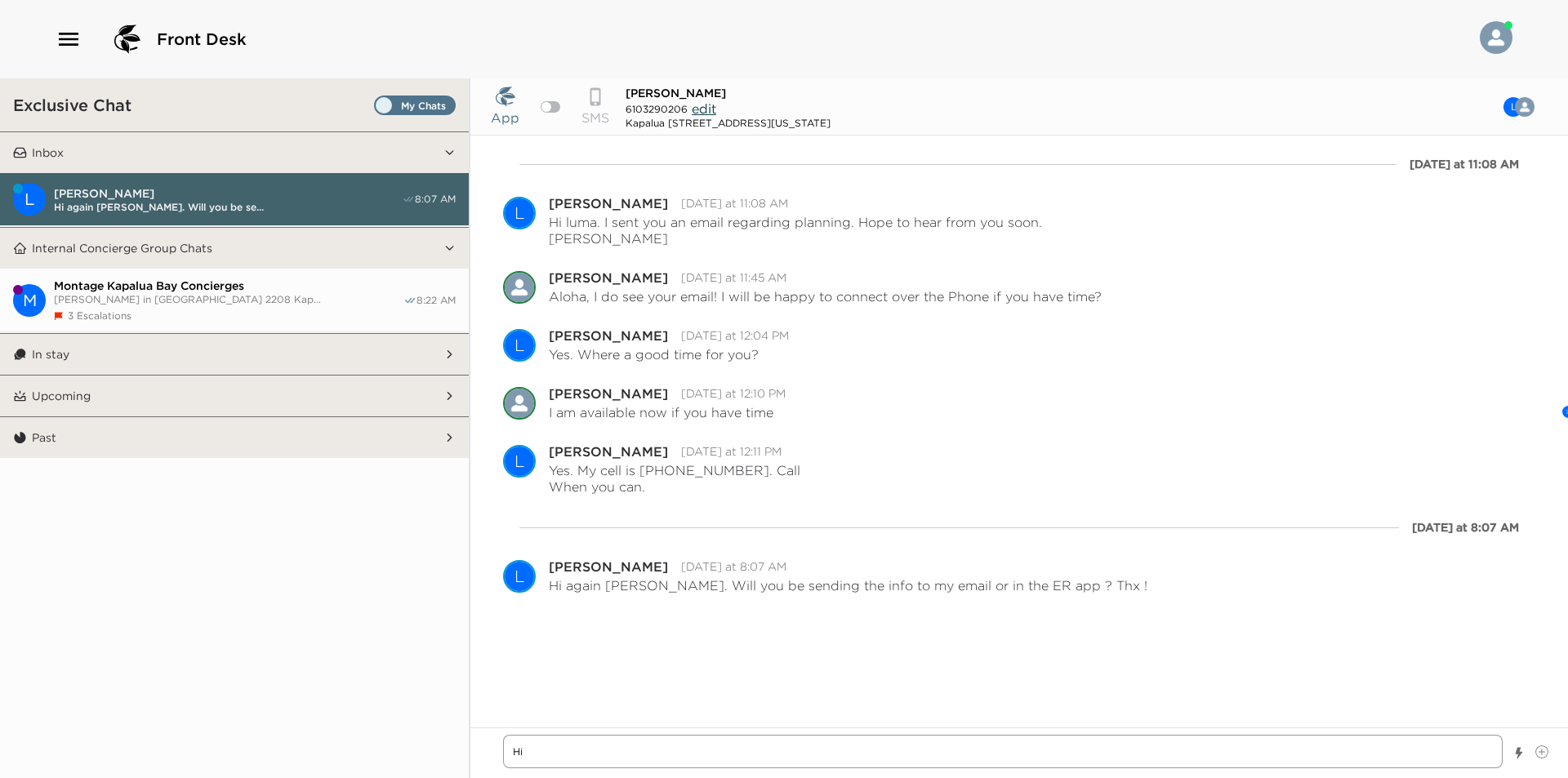 type on "x" 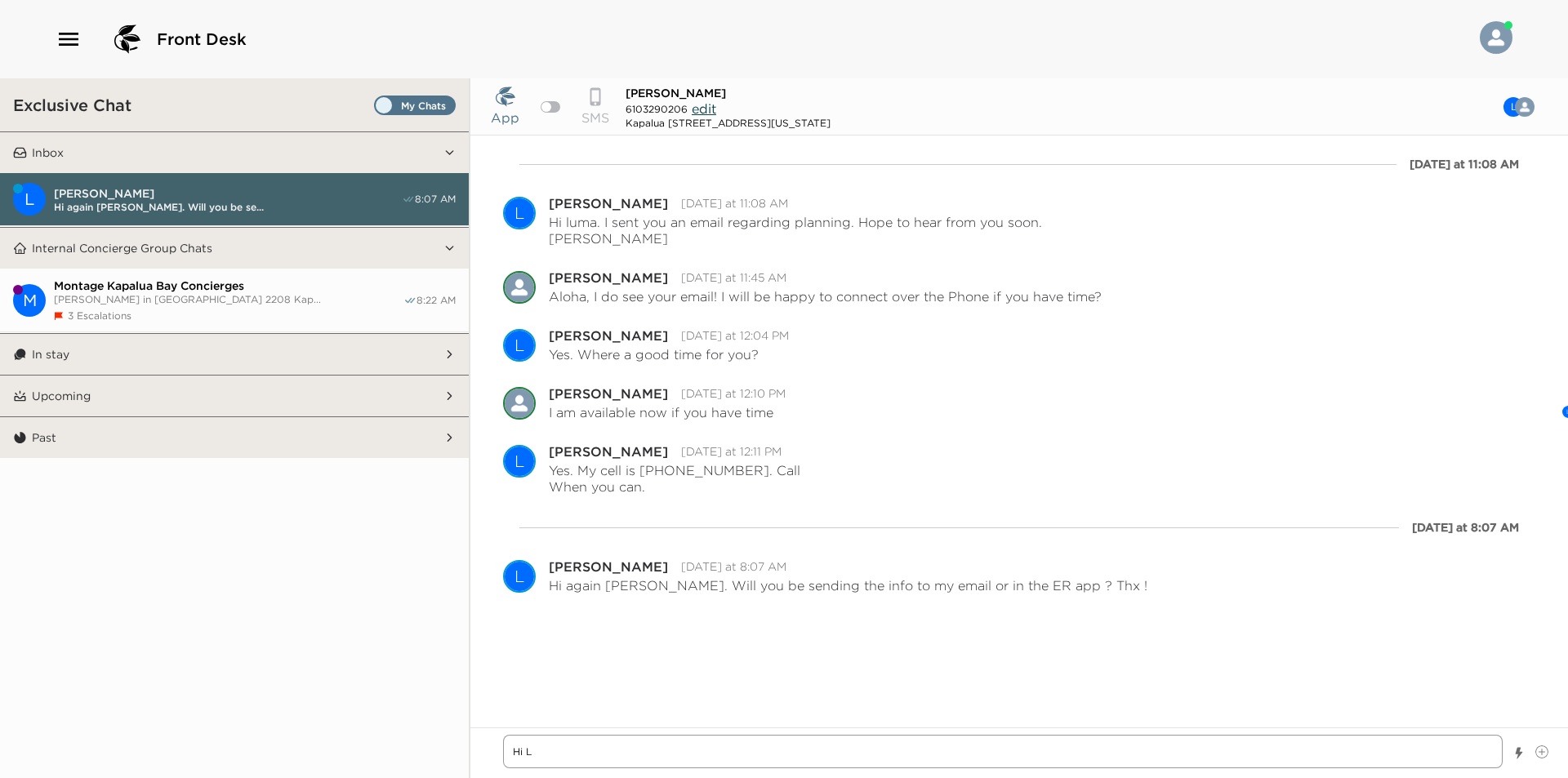 type on "x" 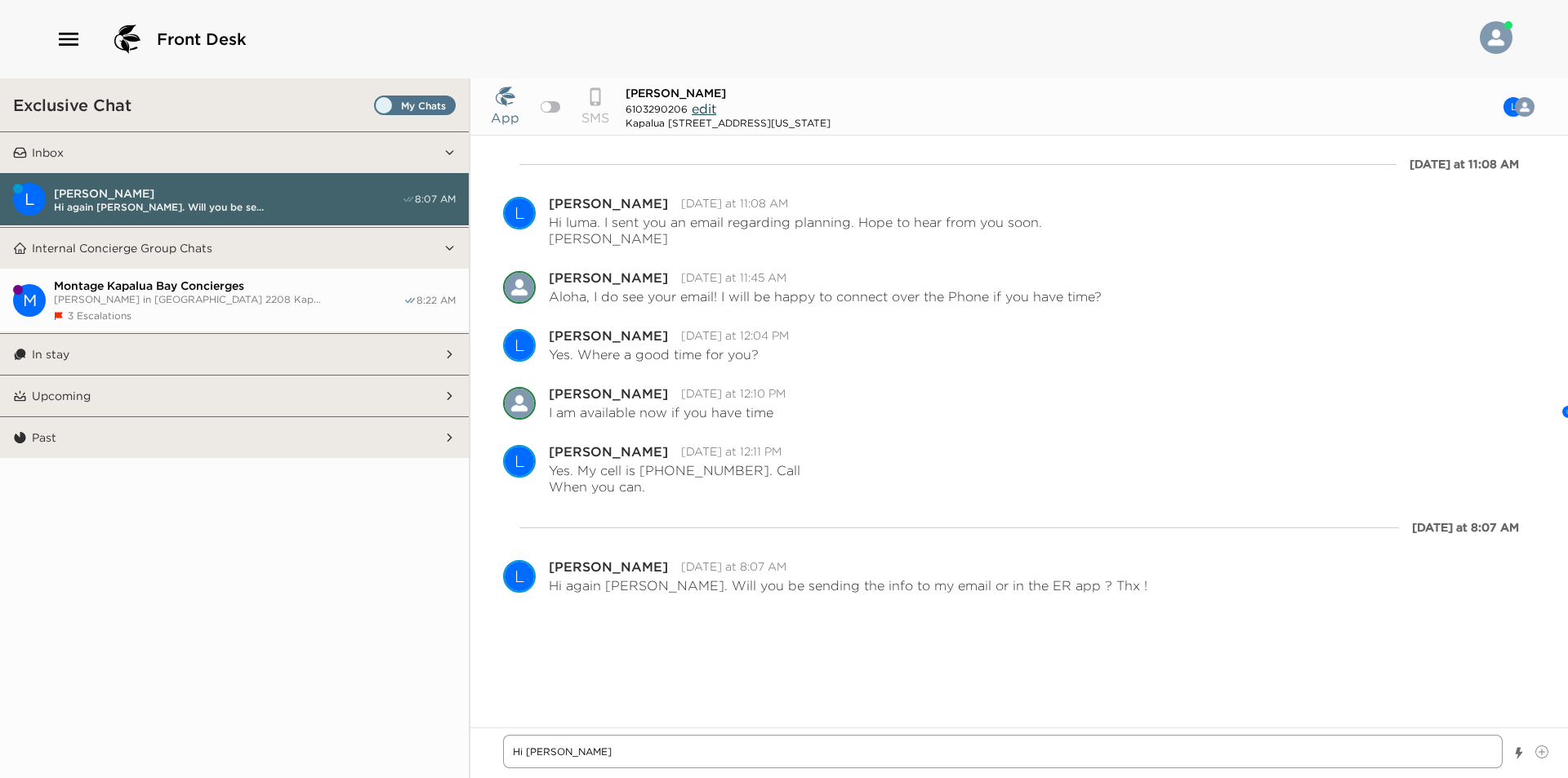 type on "x" 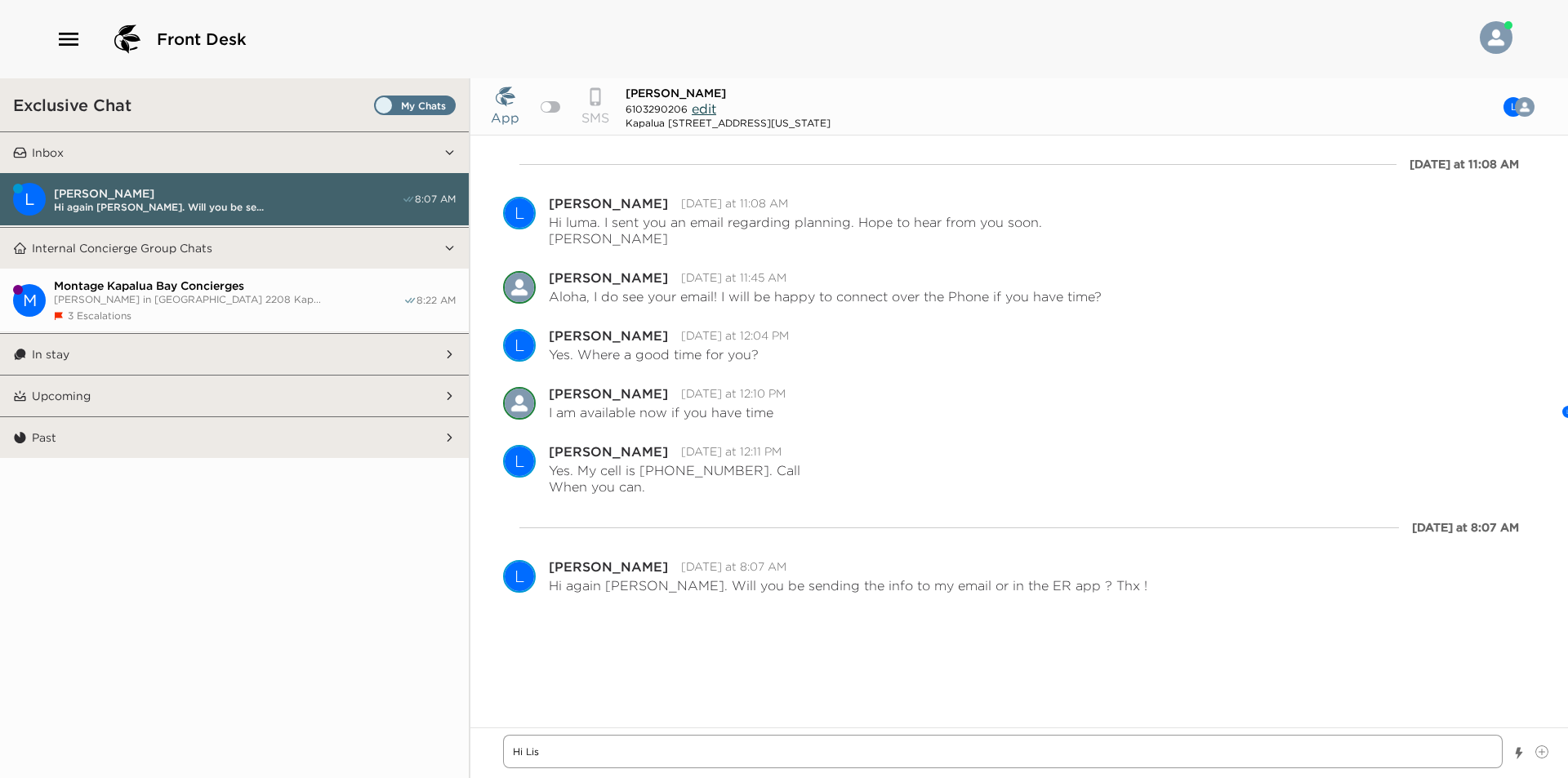 type on "x" 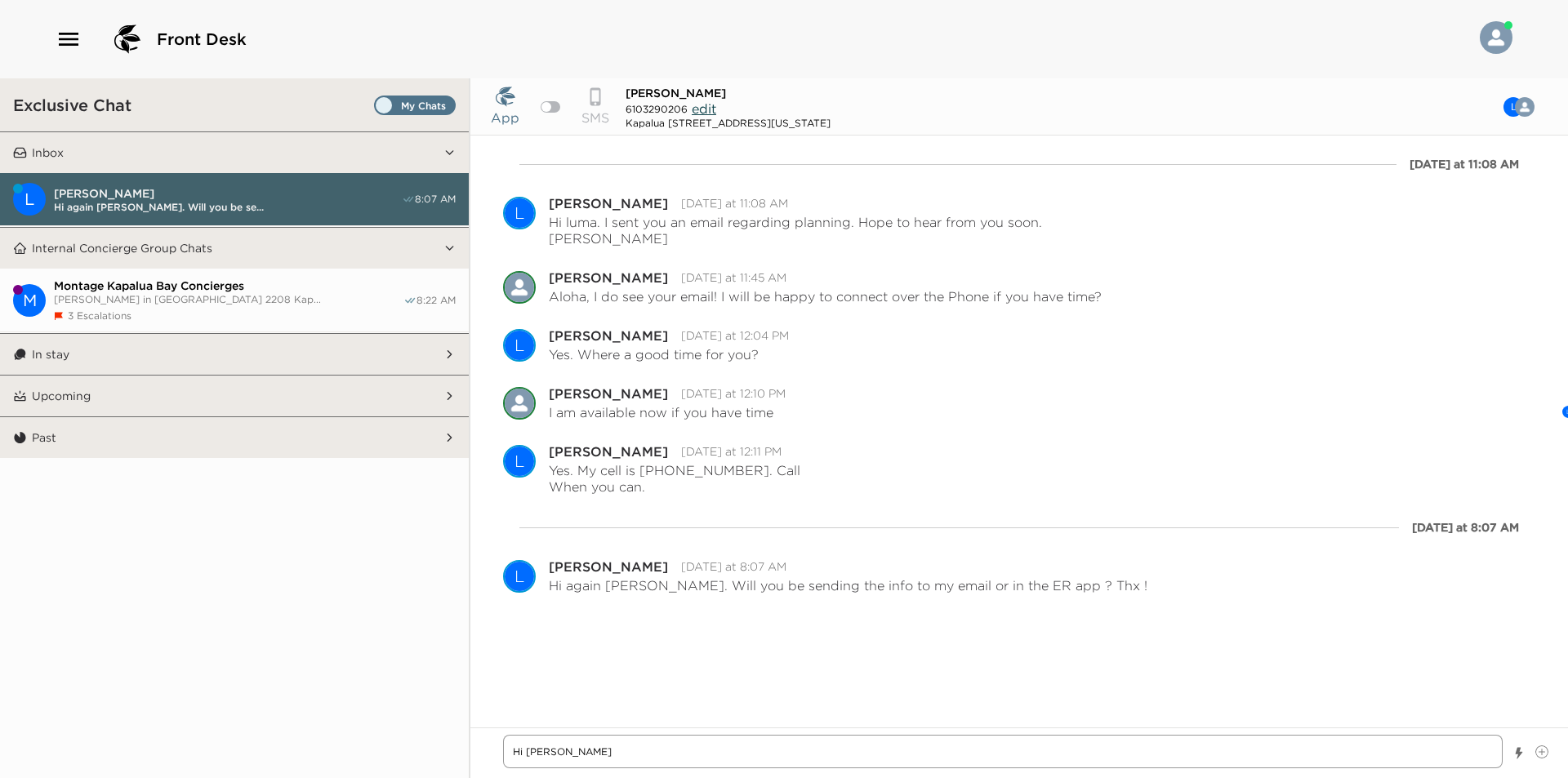 type on "x" 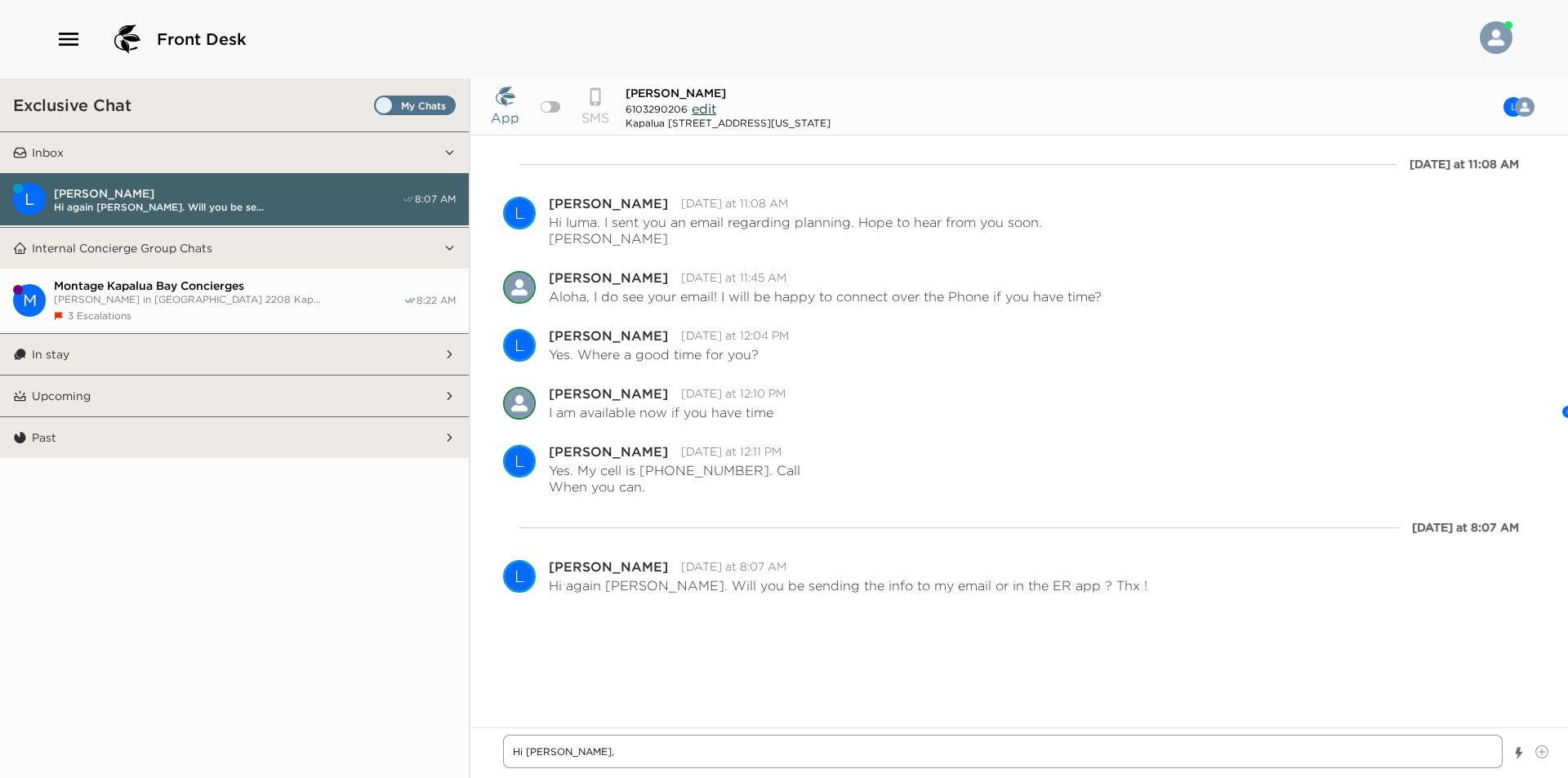 type on "x" 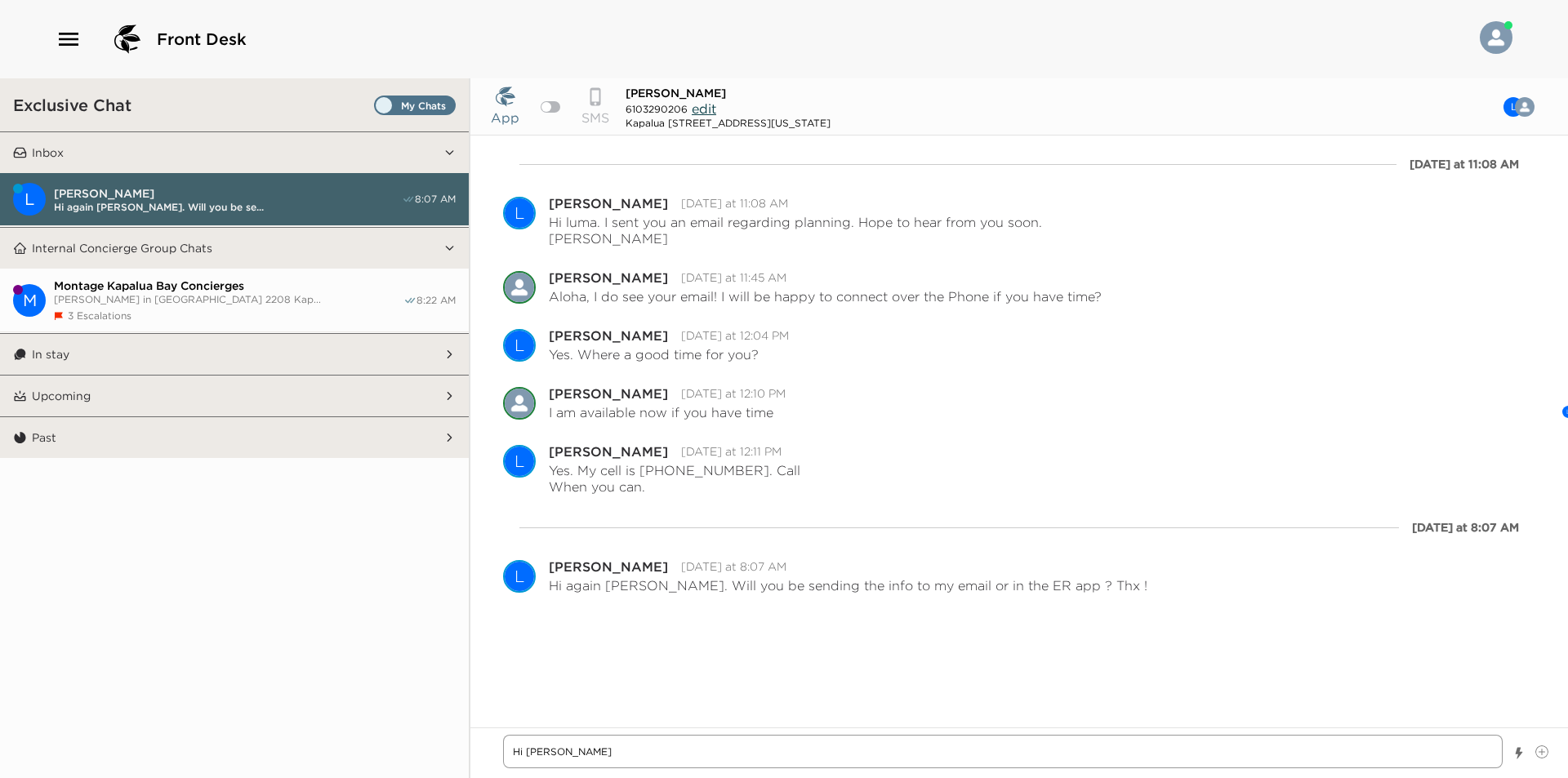 type on "x" 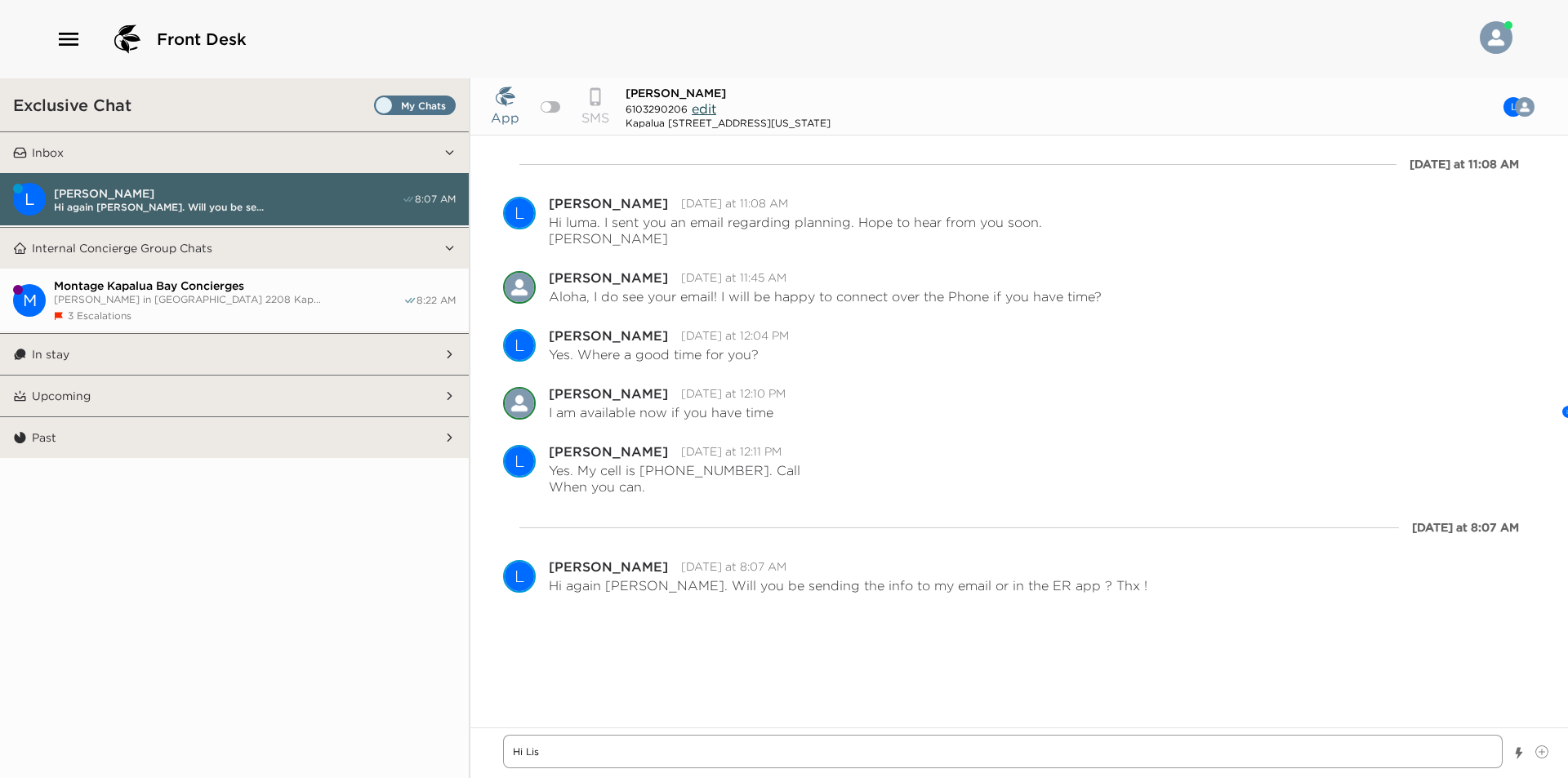type on "x" 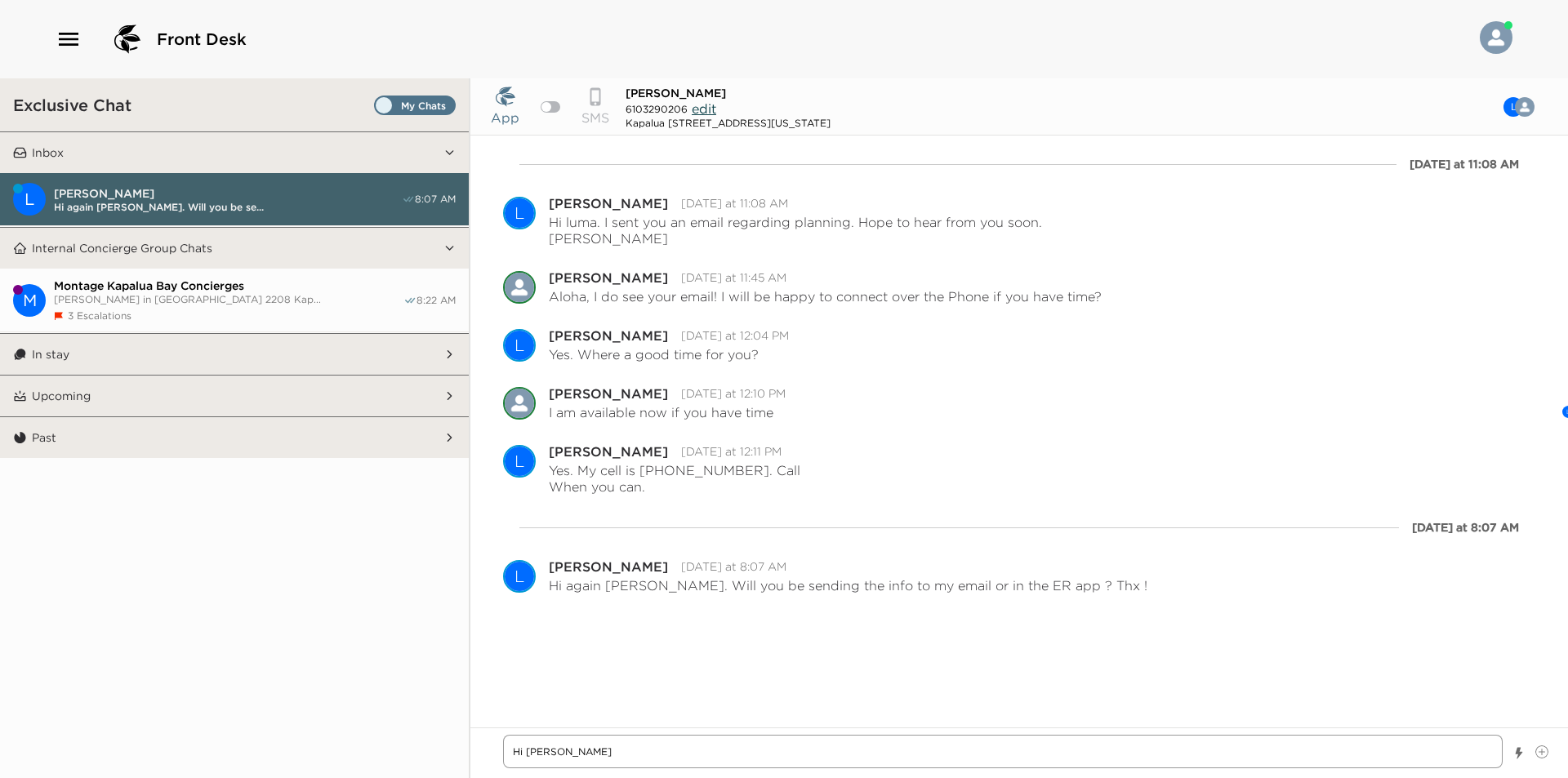 type on "x" 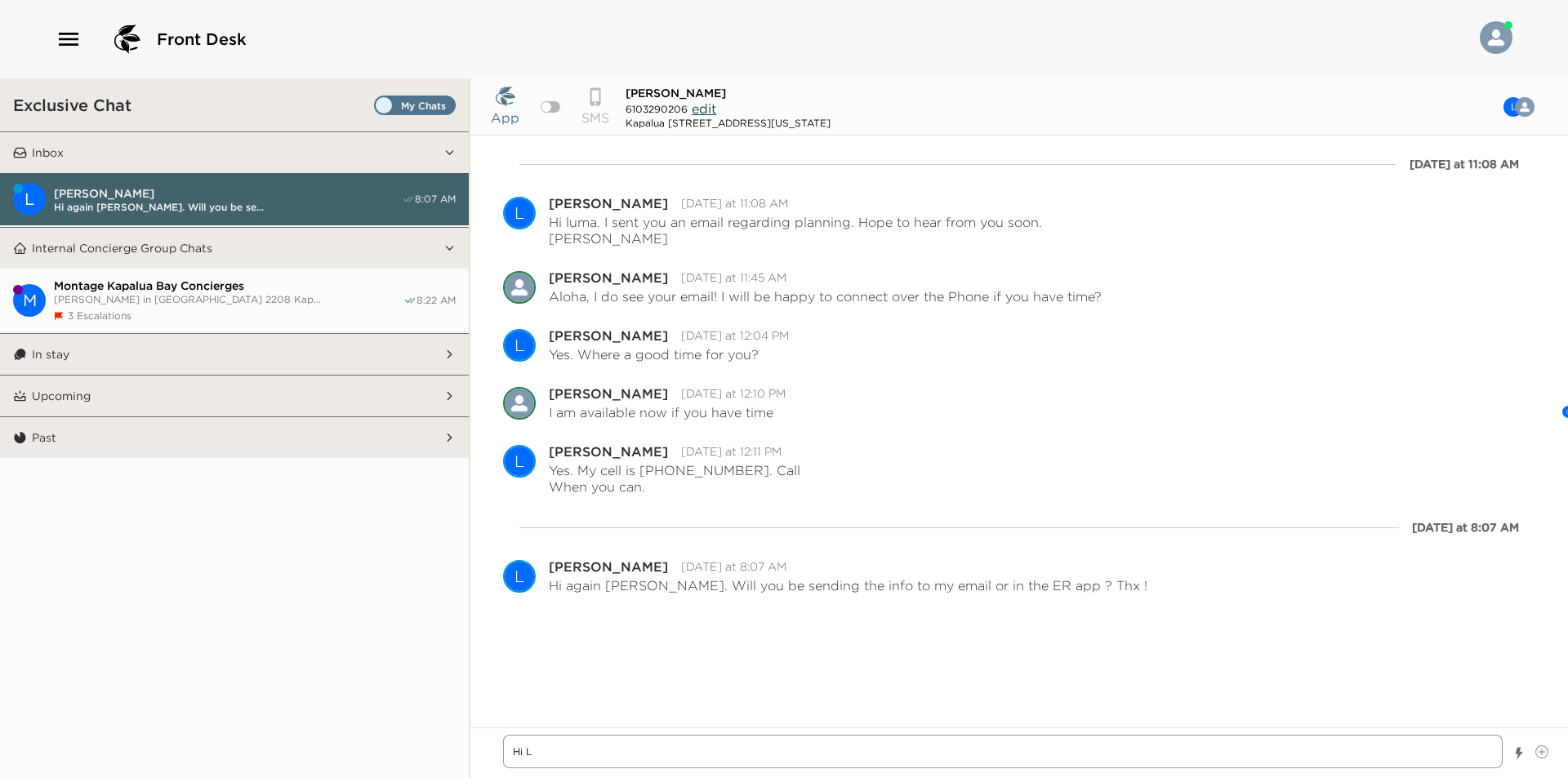 type on "x" 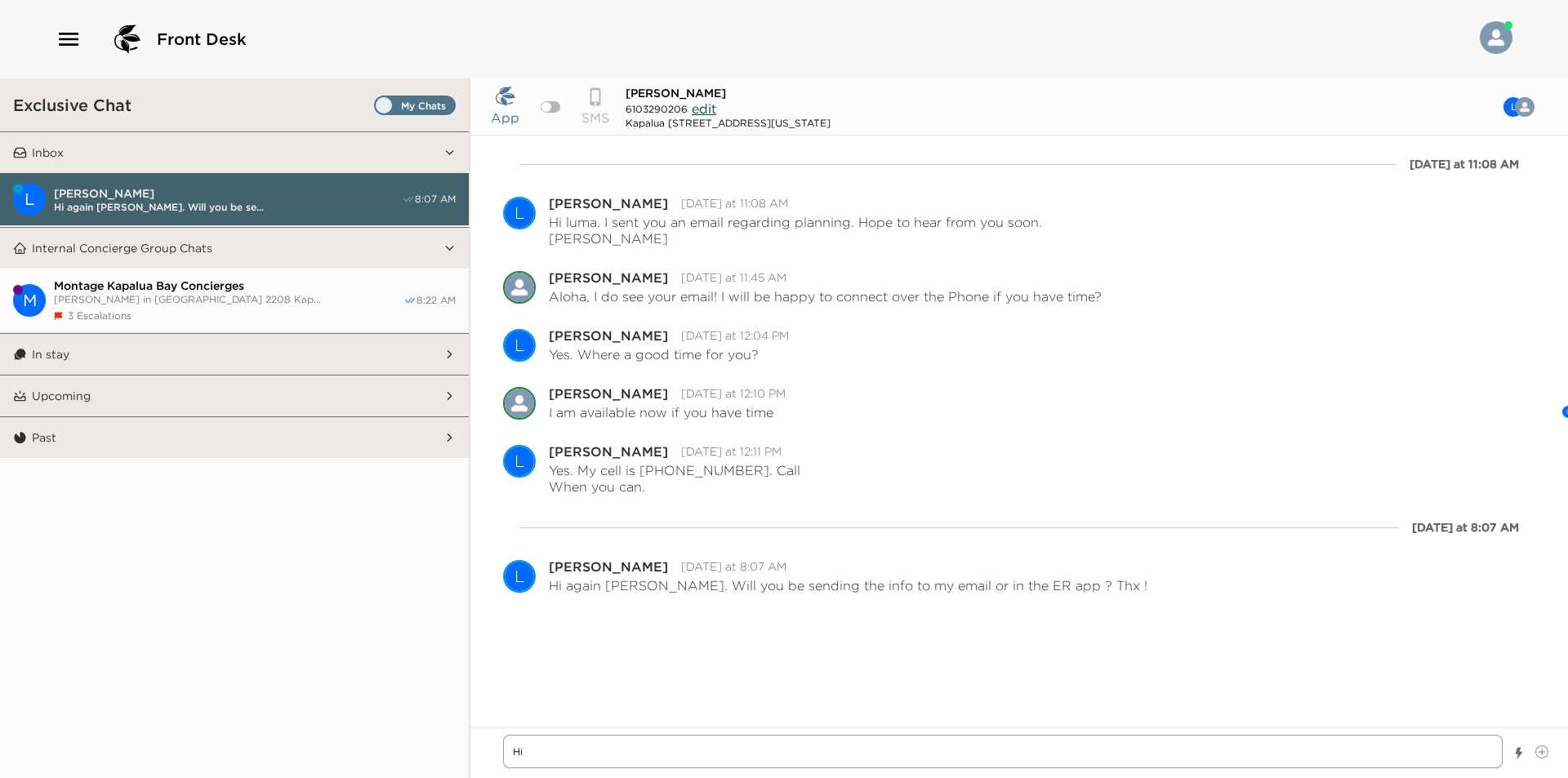 type on "x" 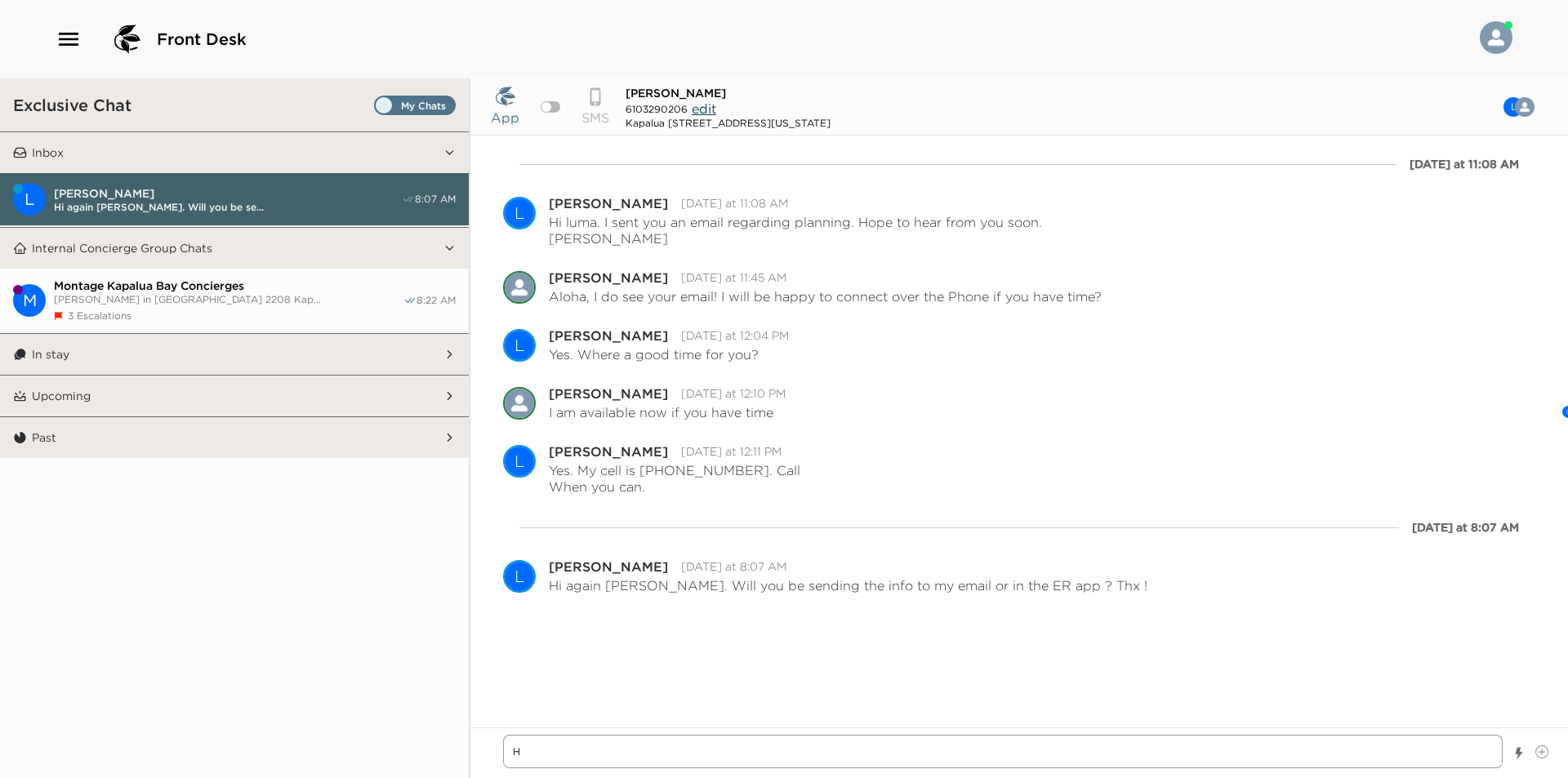 type on "x" 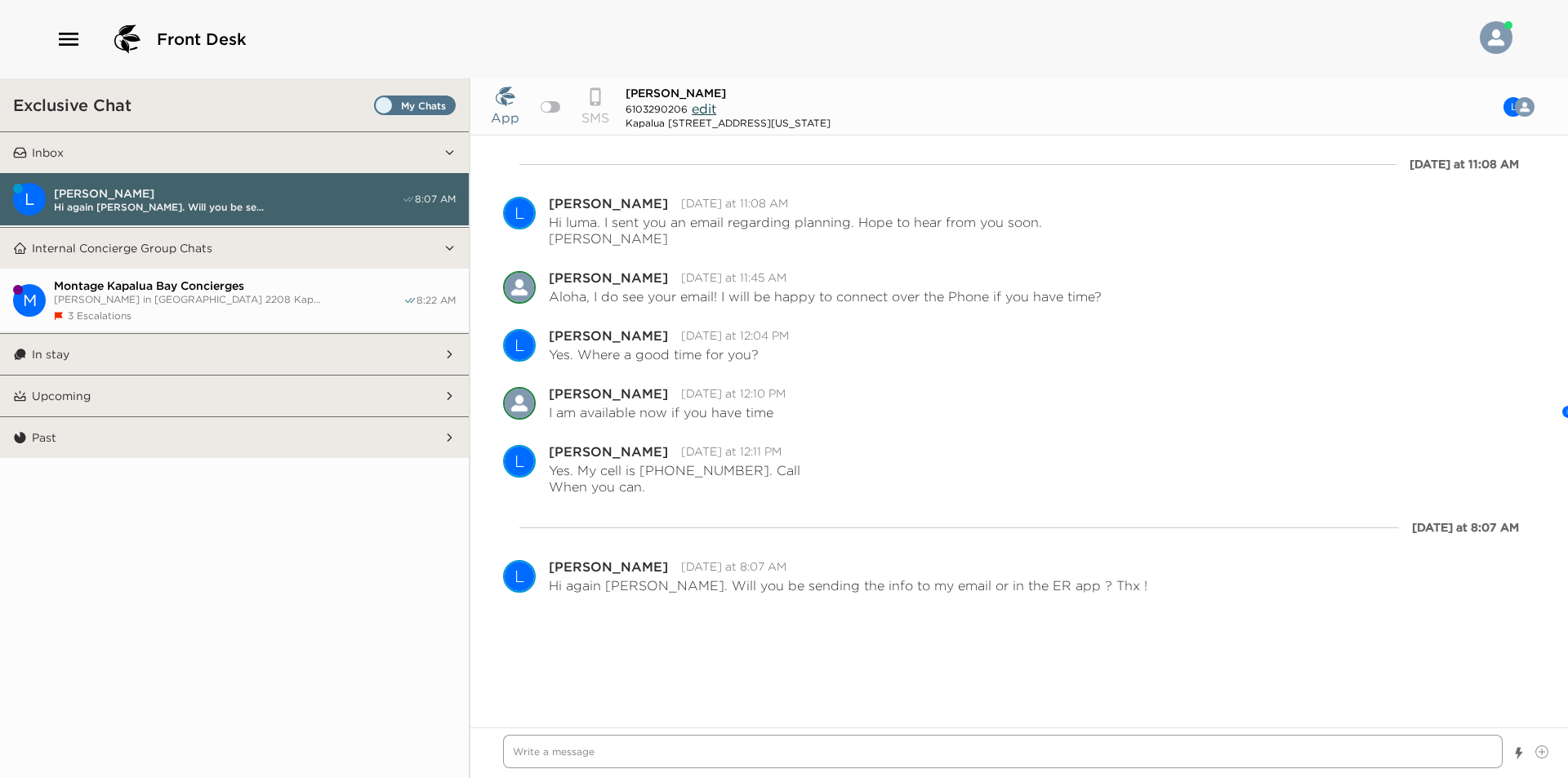 type on "x" 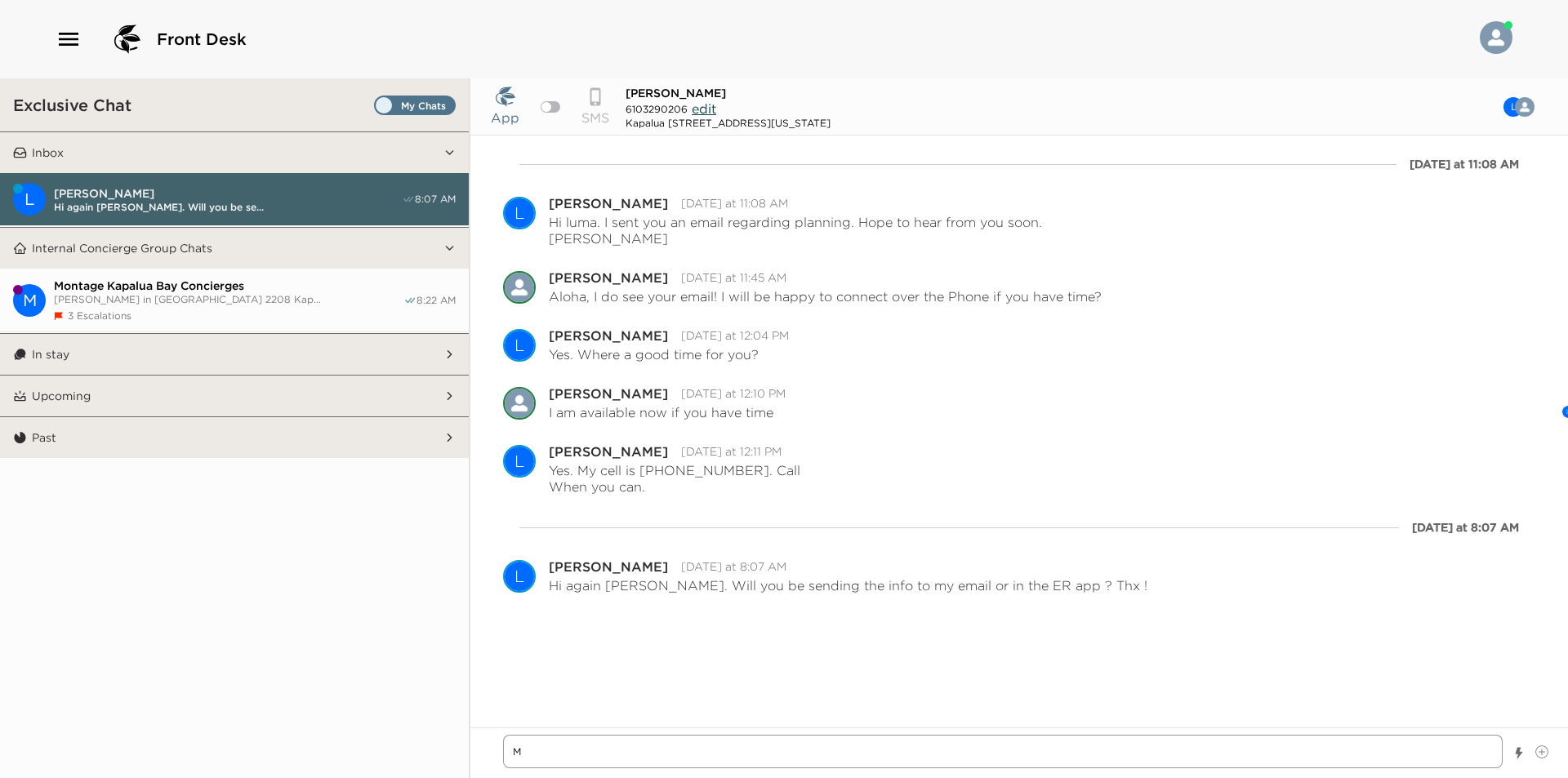 type on "x" 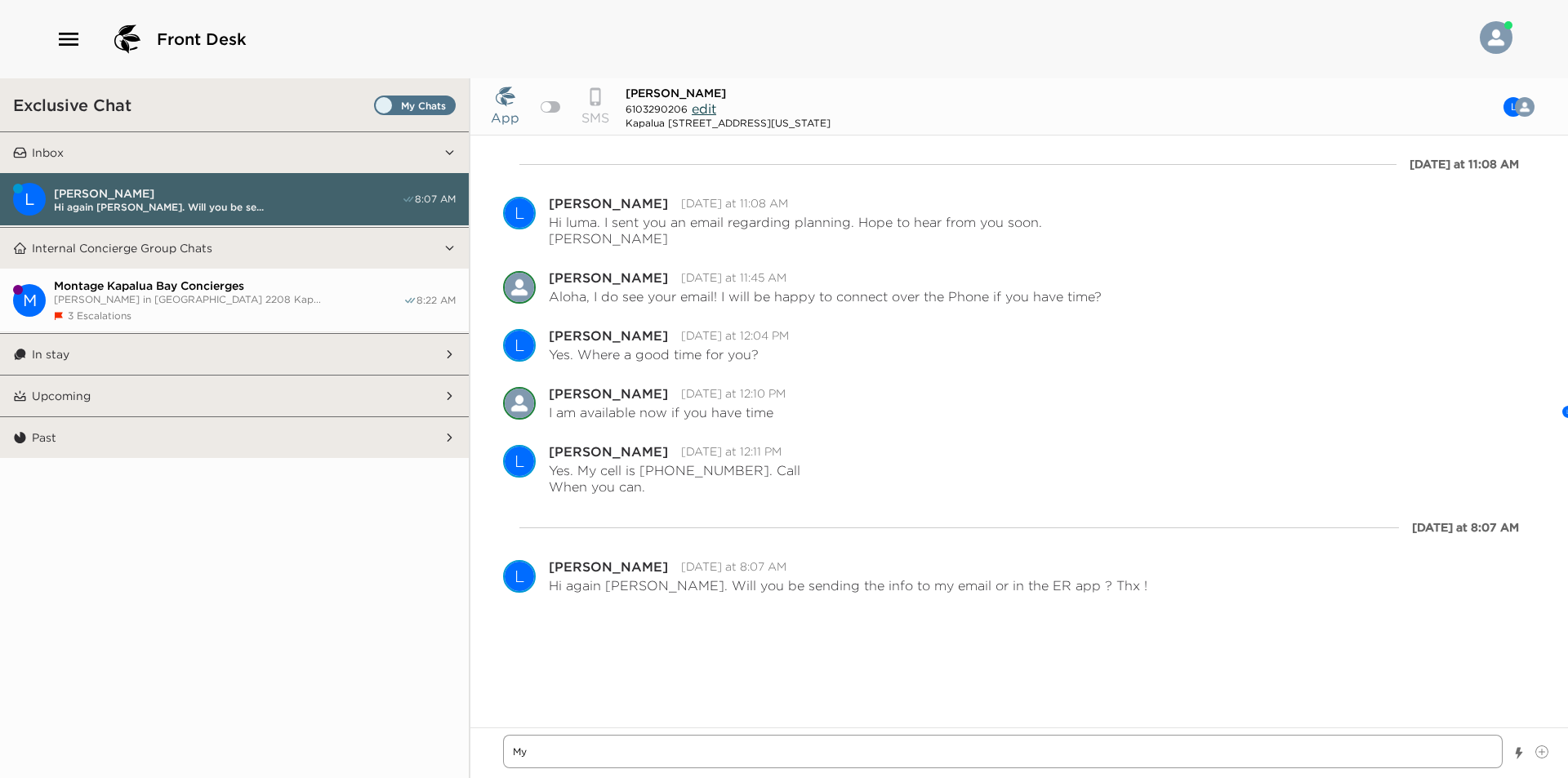 type on "x" 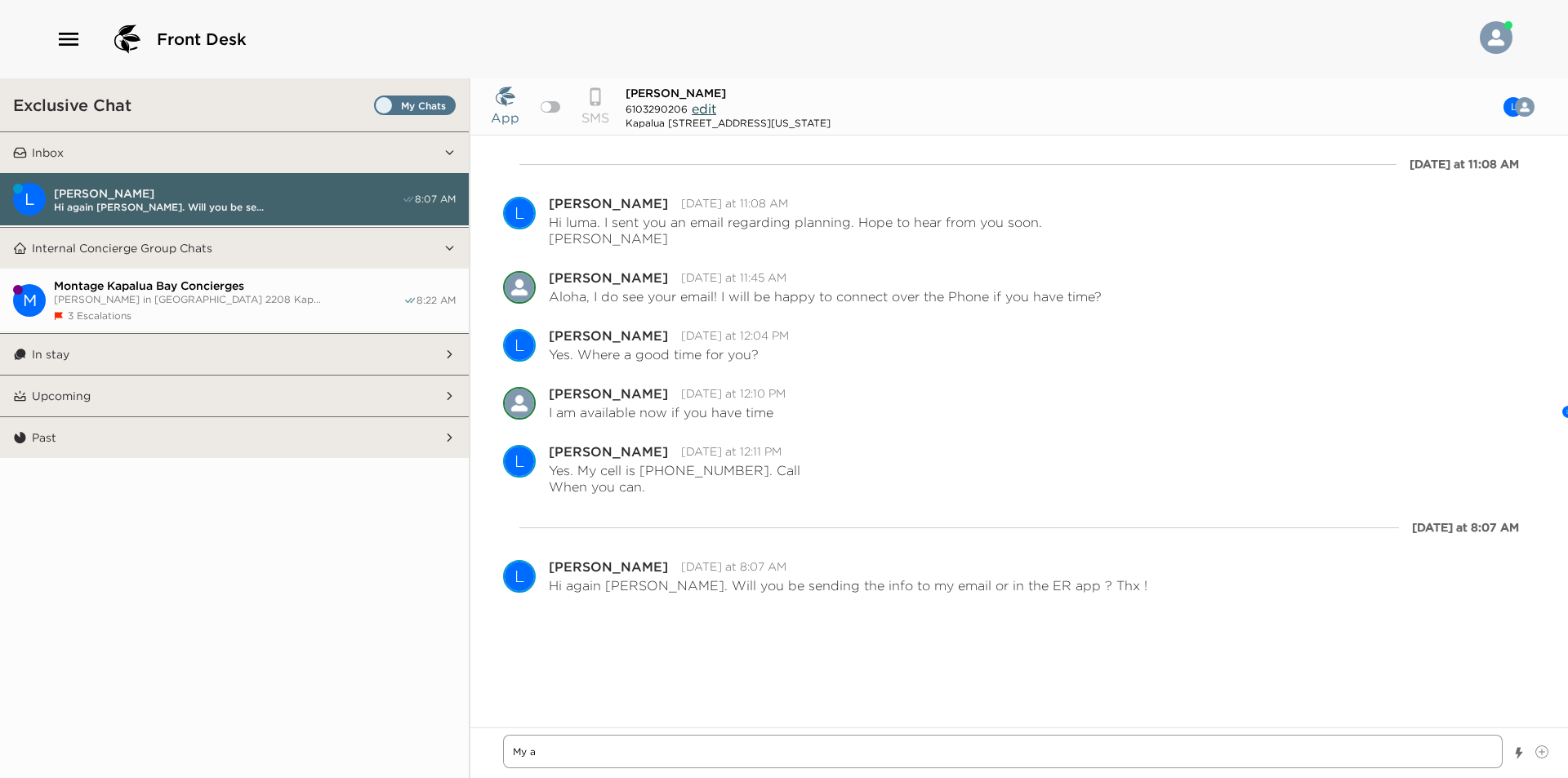type on "x" 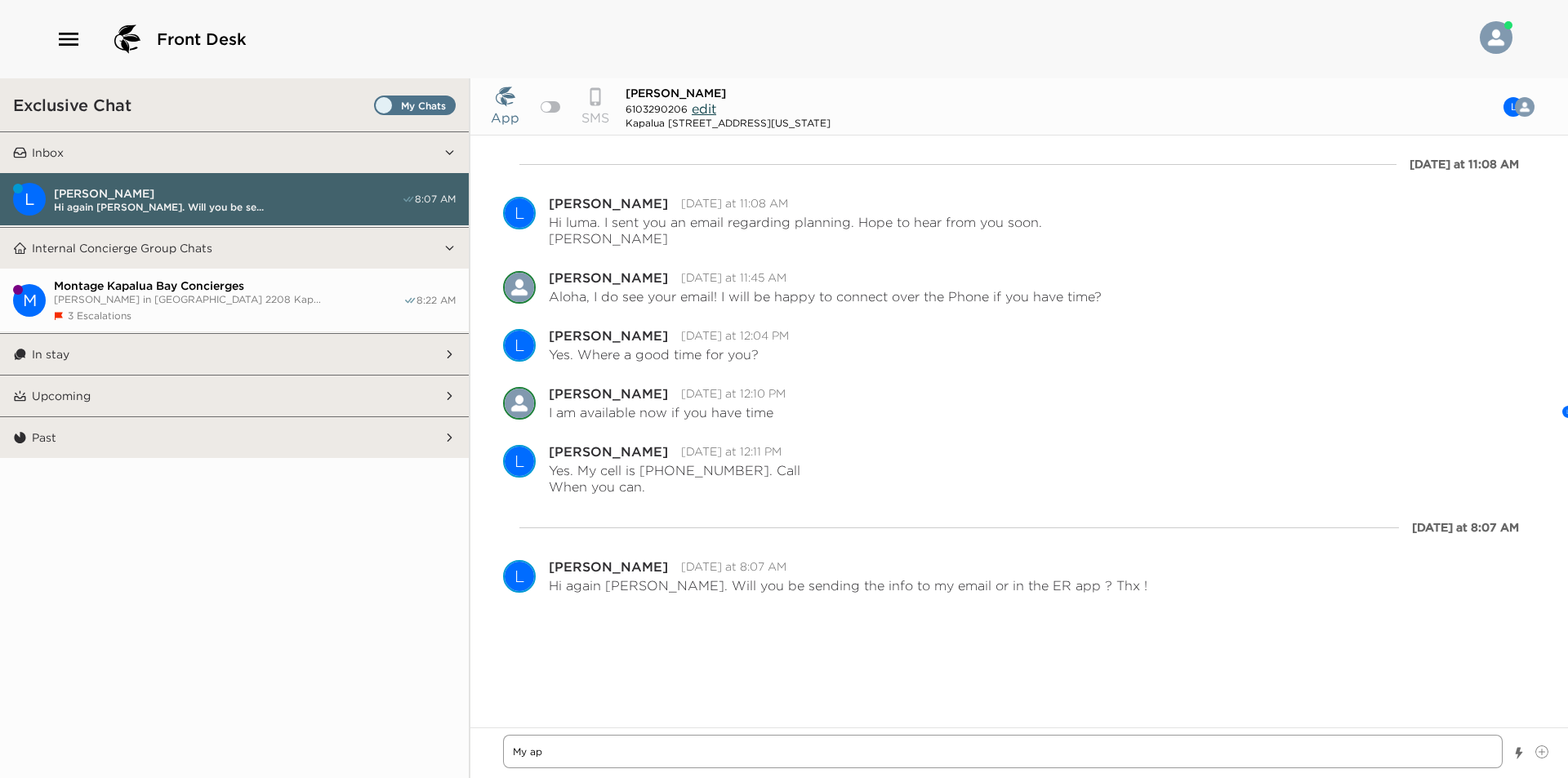 type on "x" 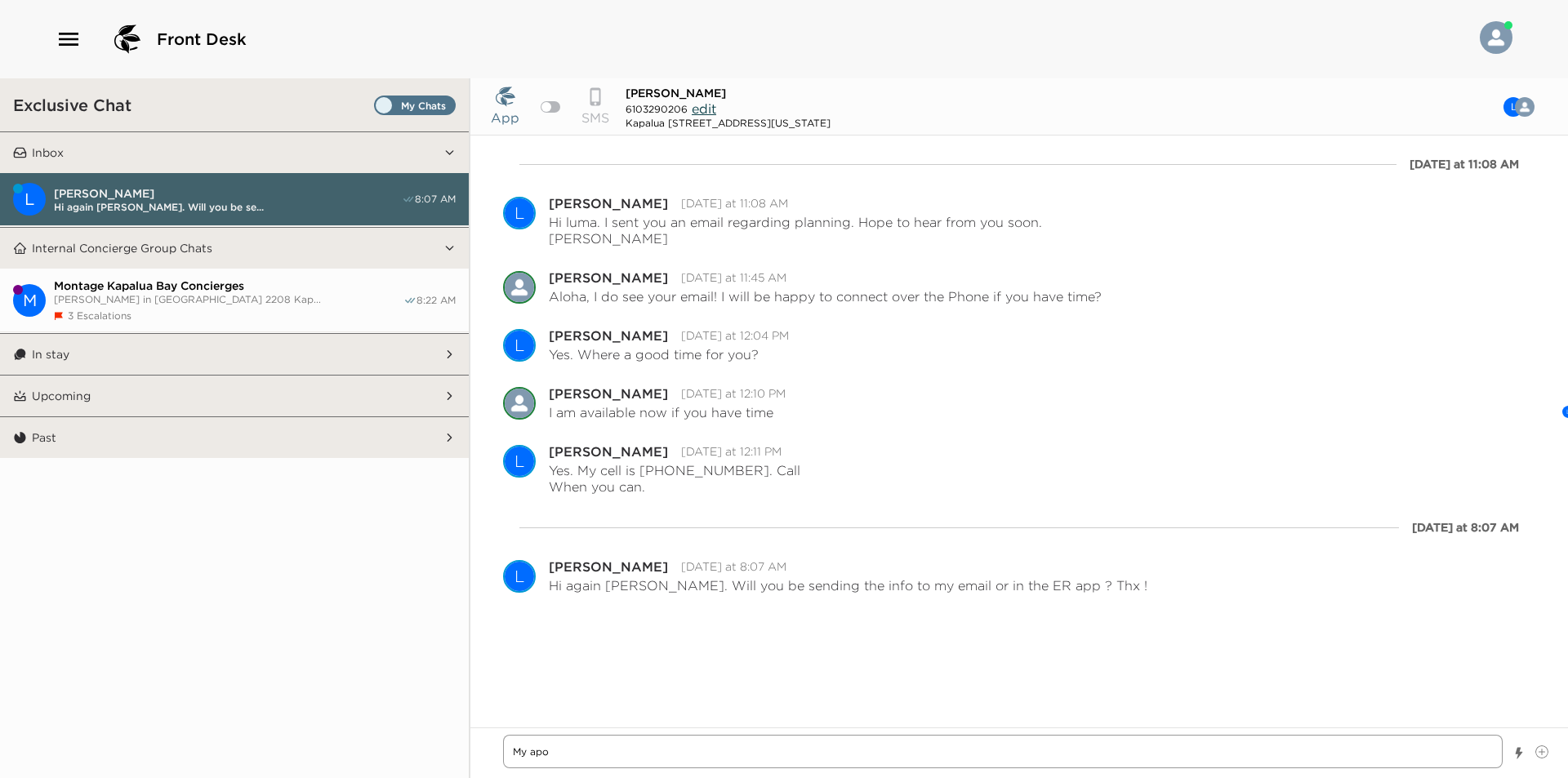 type on "x" 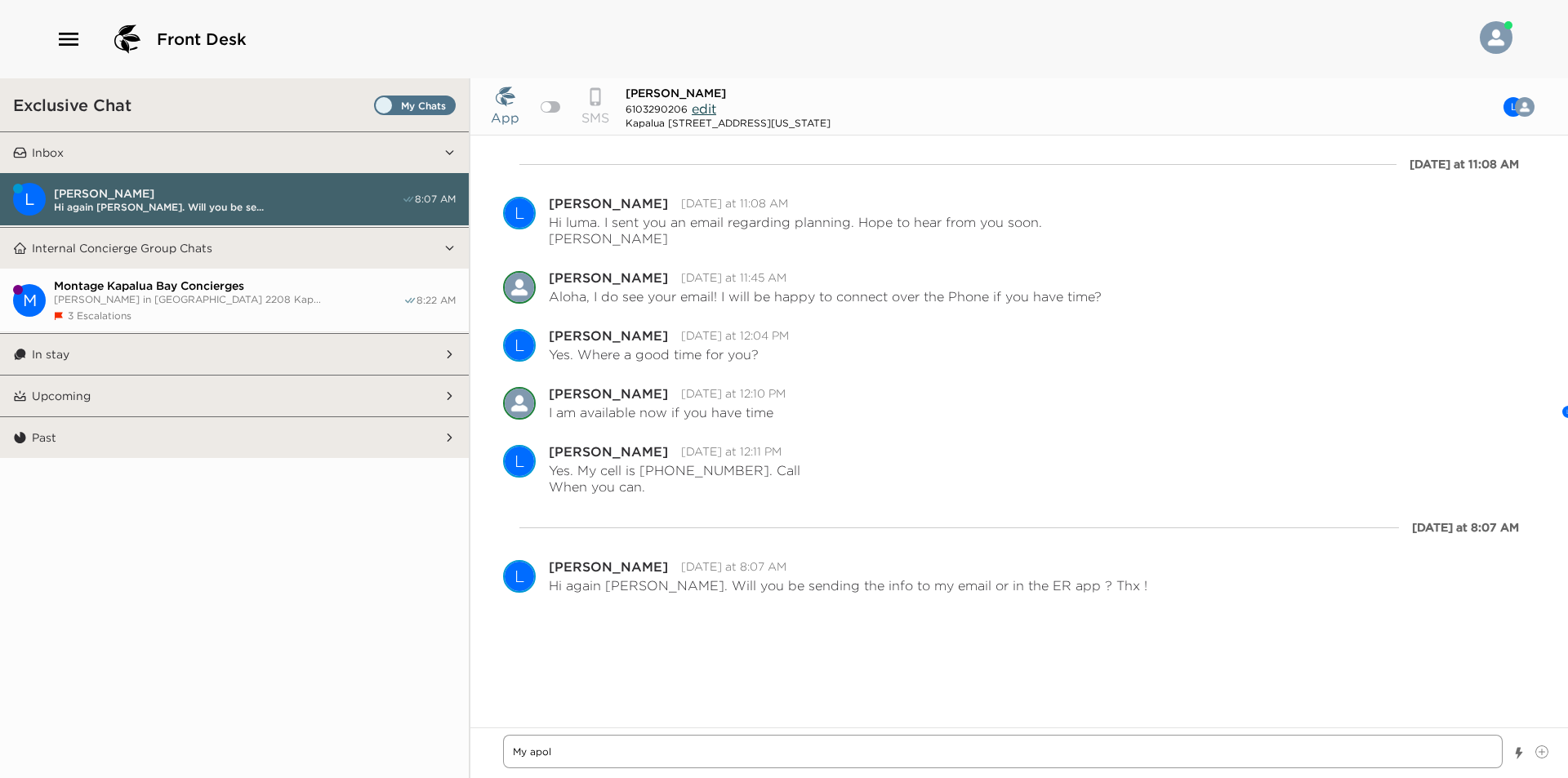 type on "x" 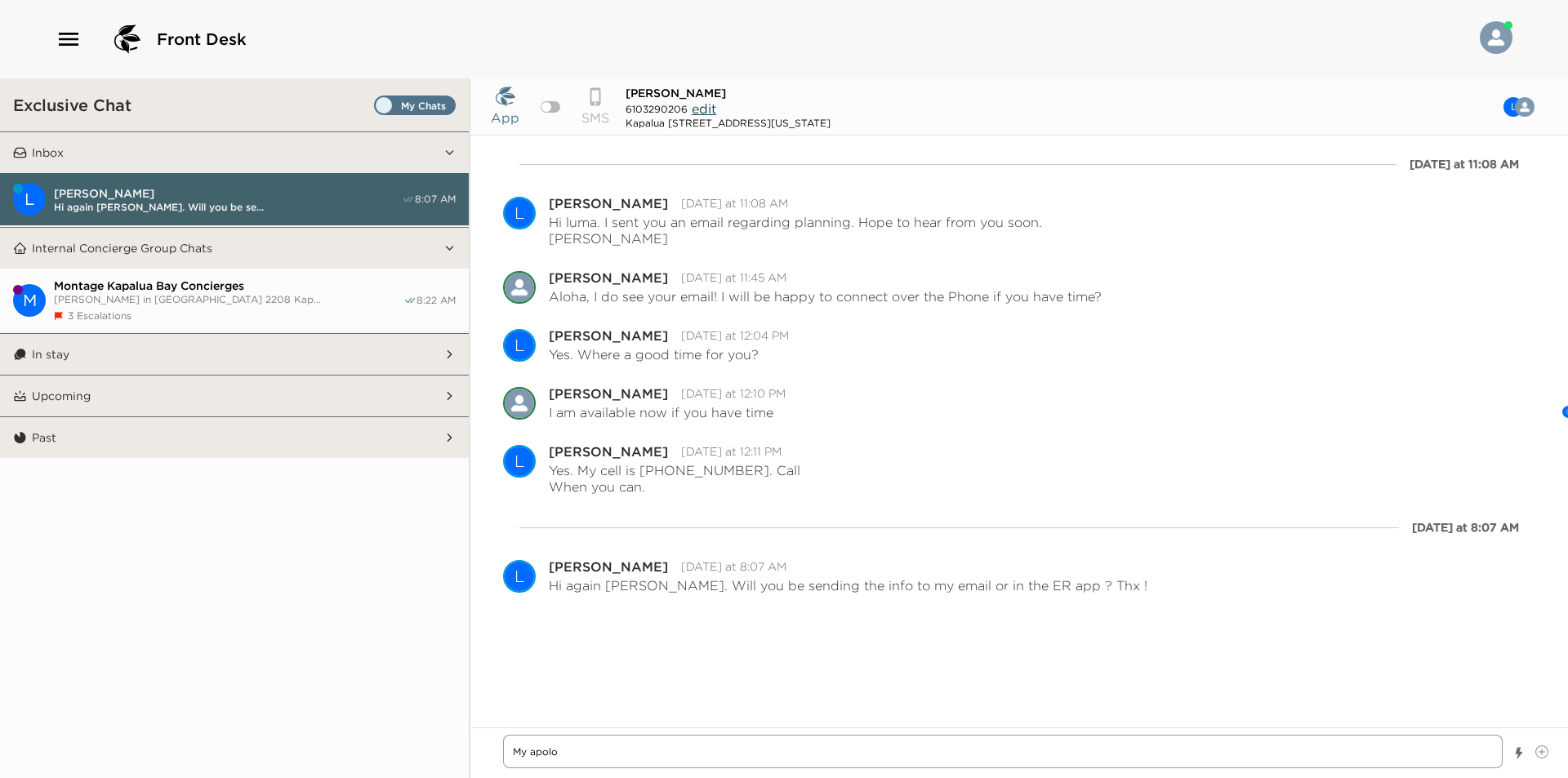 type on "x" 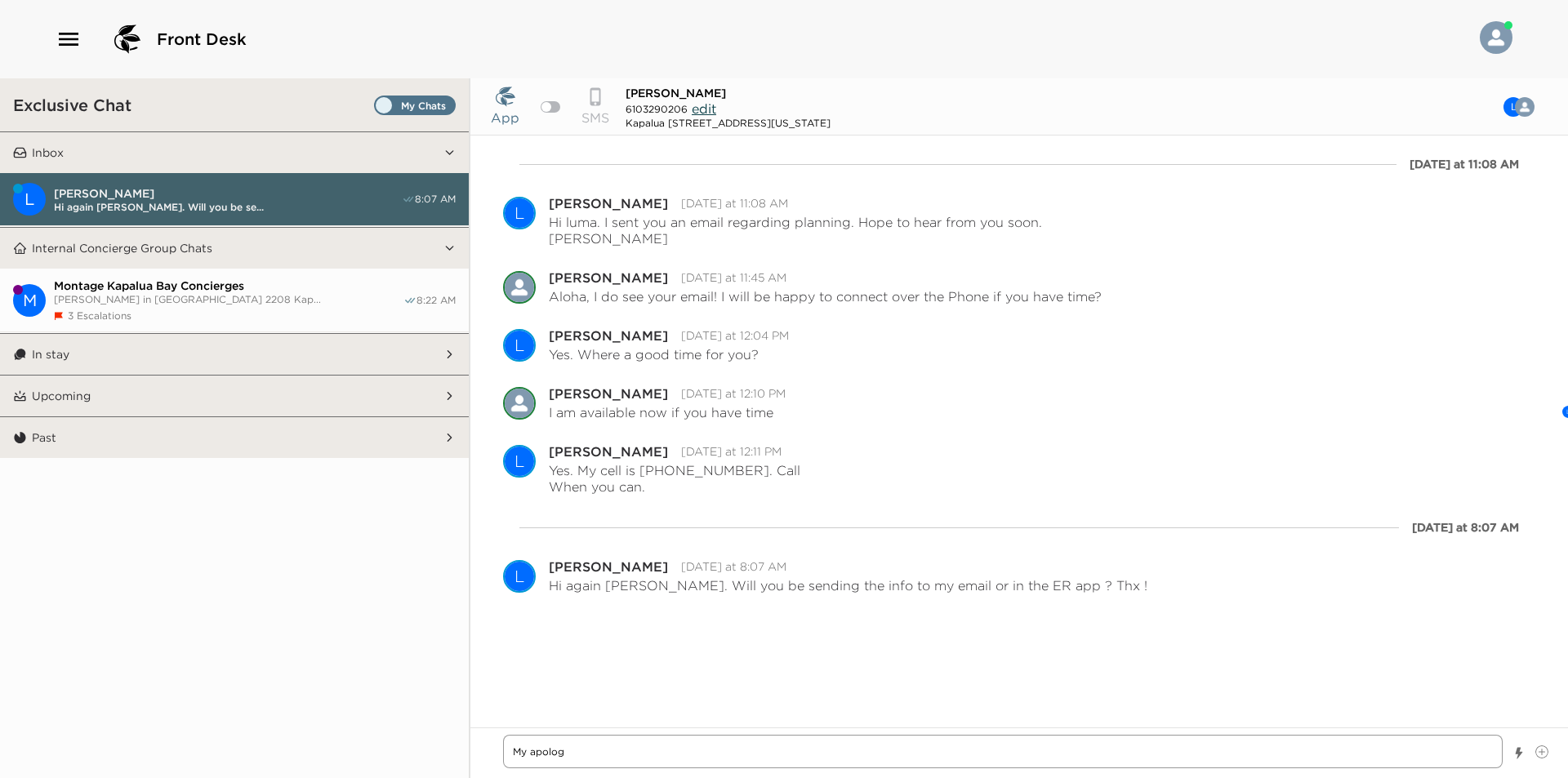 type on "x" 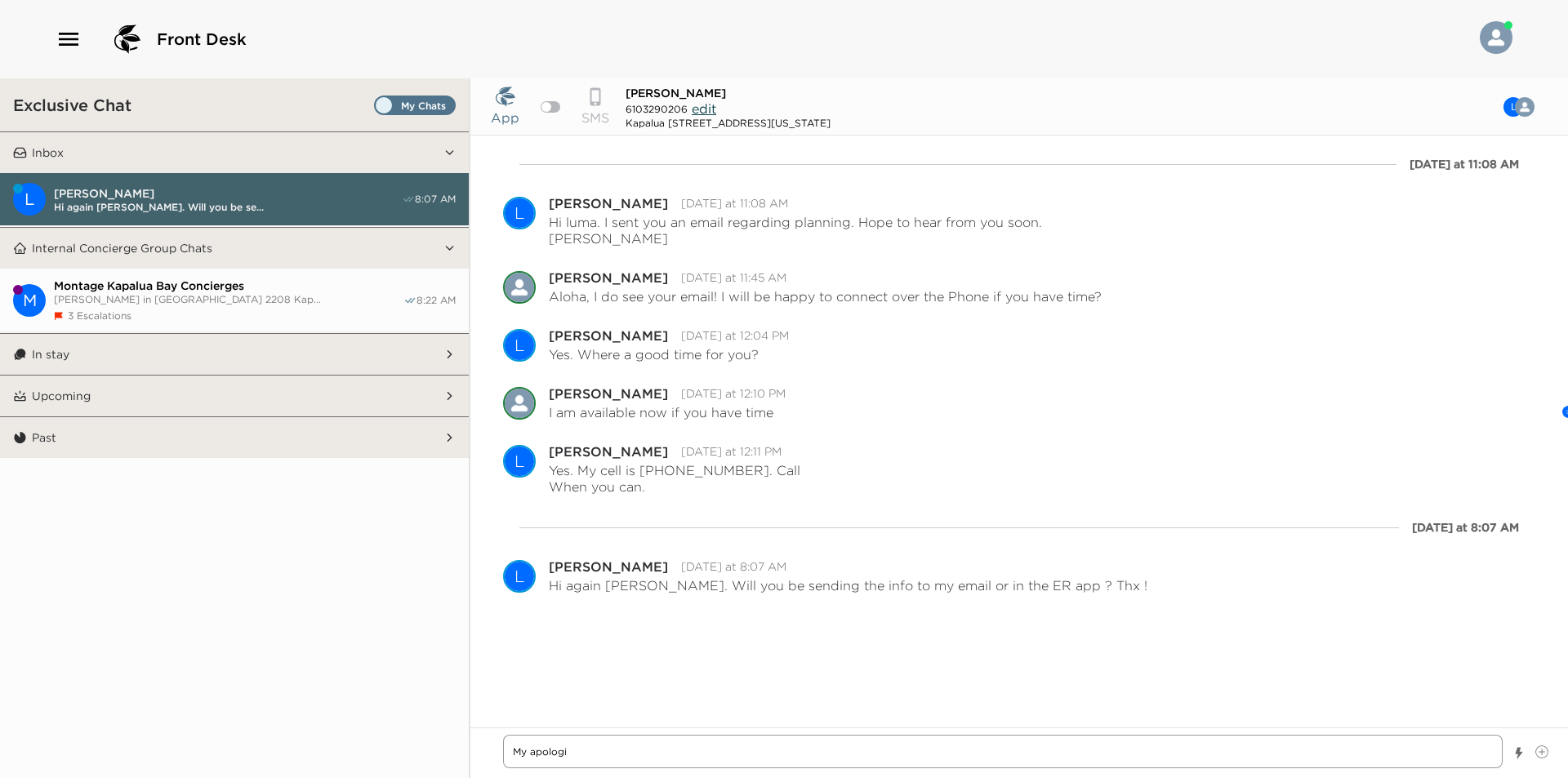 type on "x" 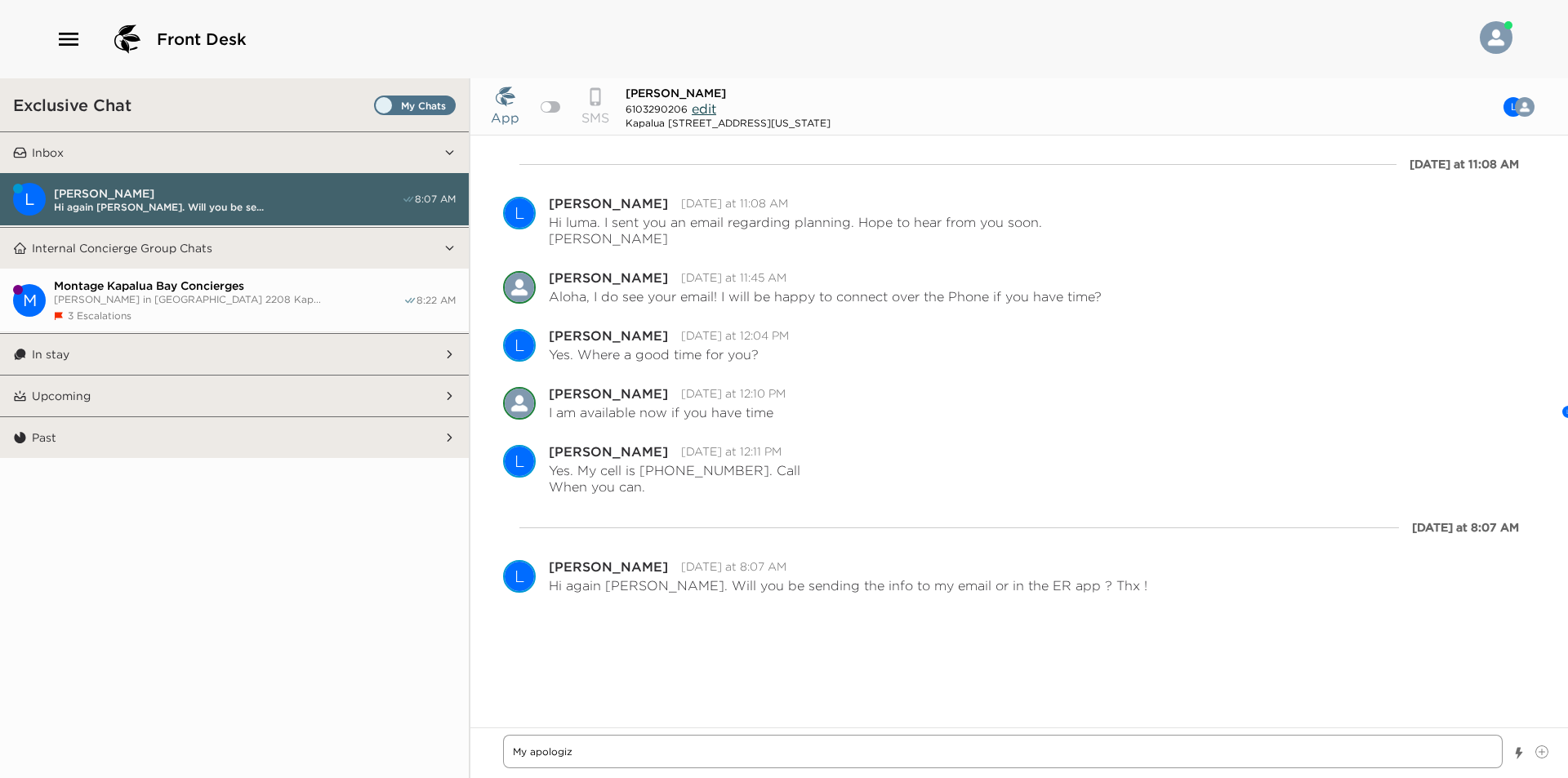 type on "x" 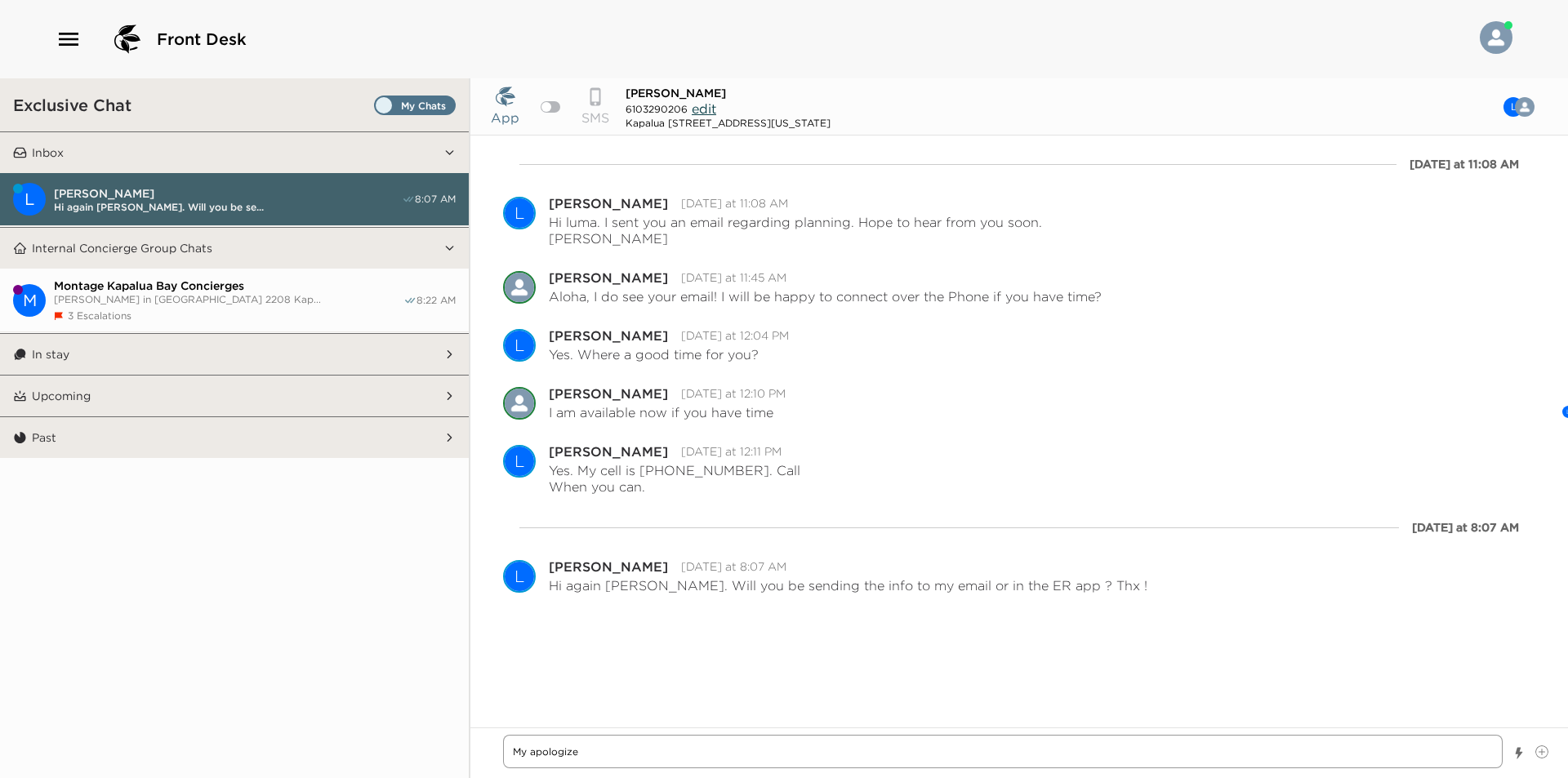 type on "x" 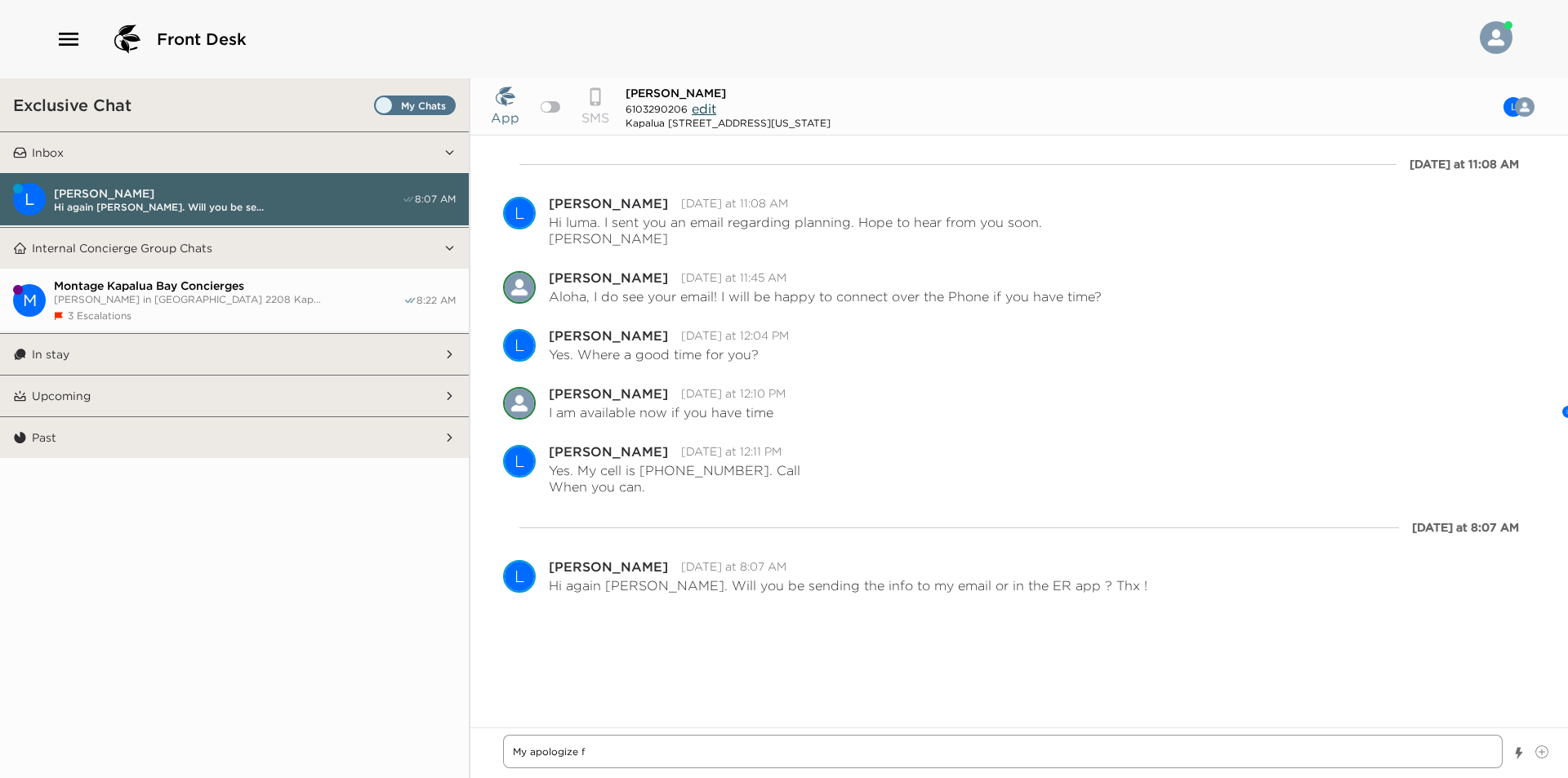 type on "x" 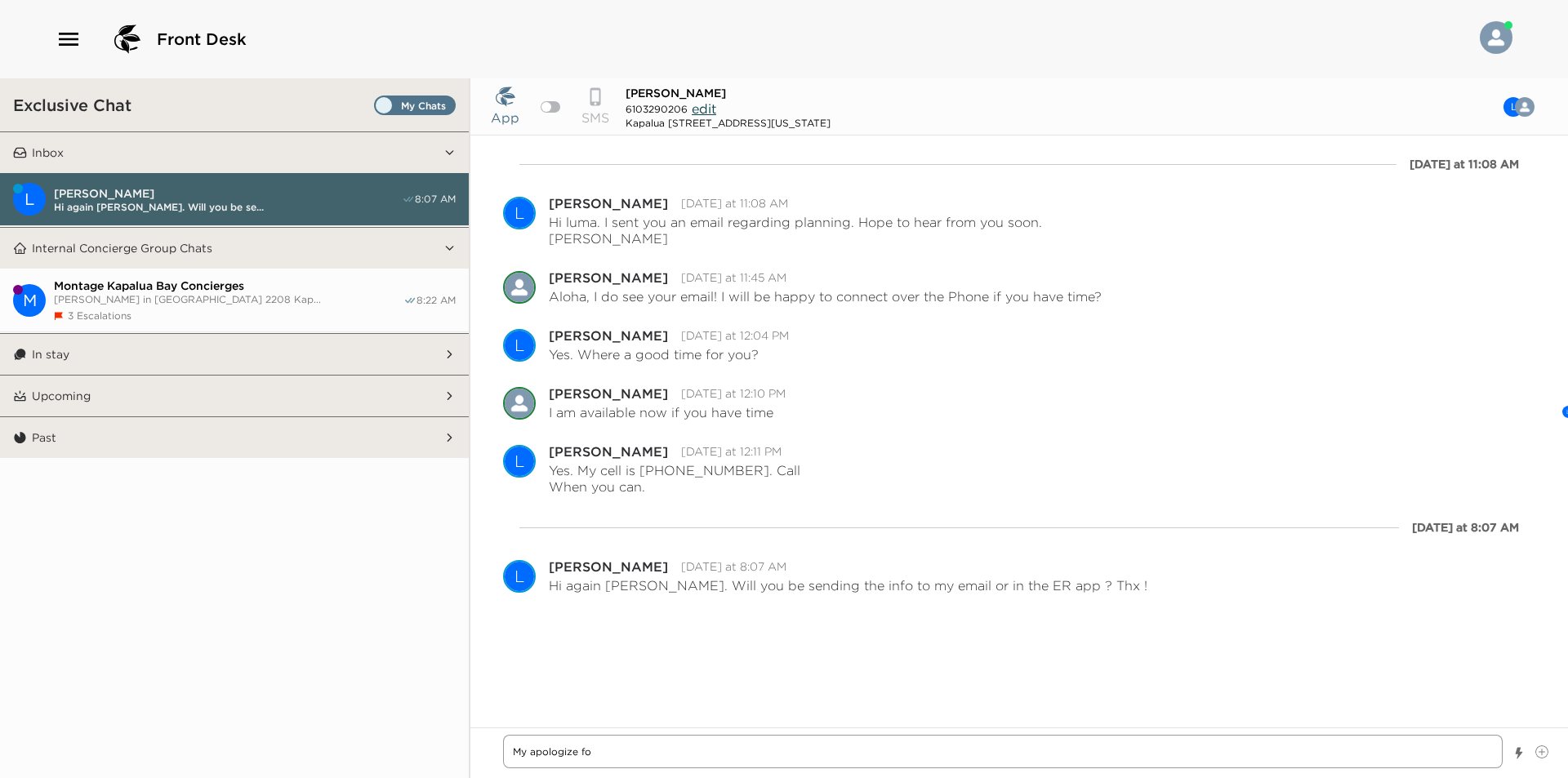 type on "x" 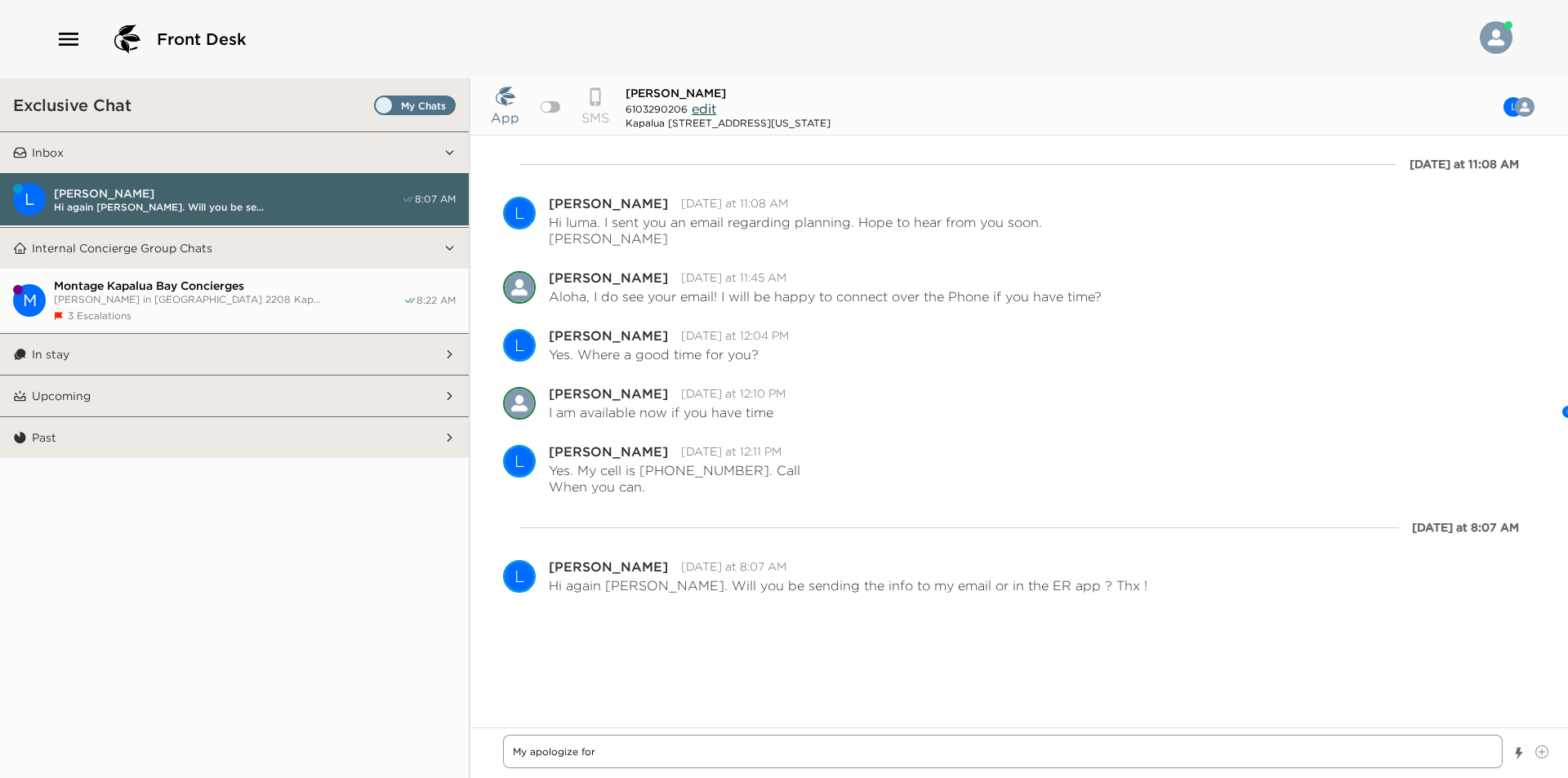 type on "x" 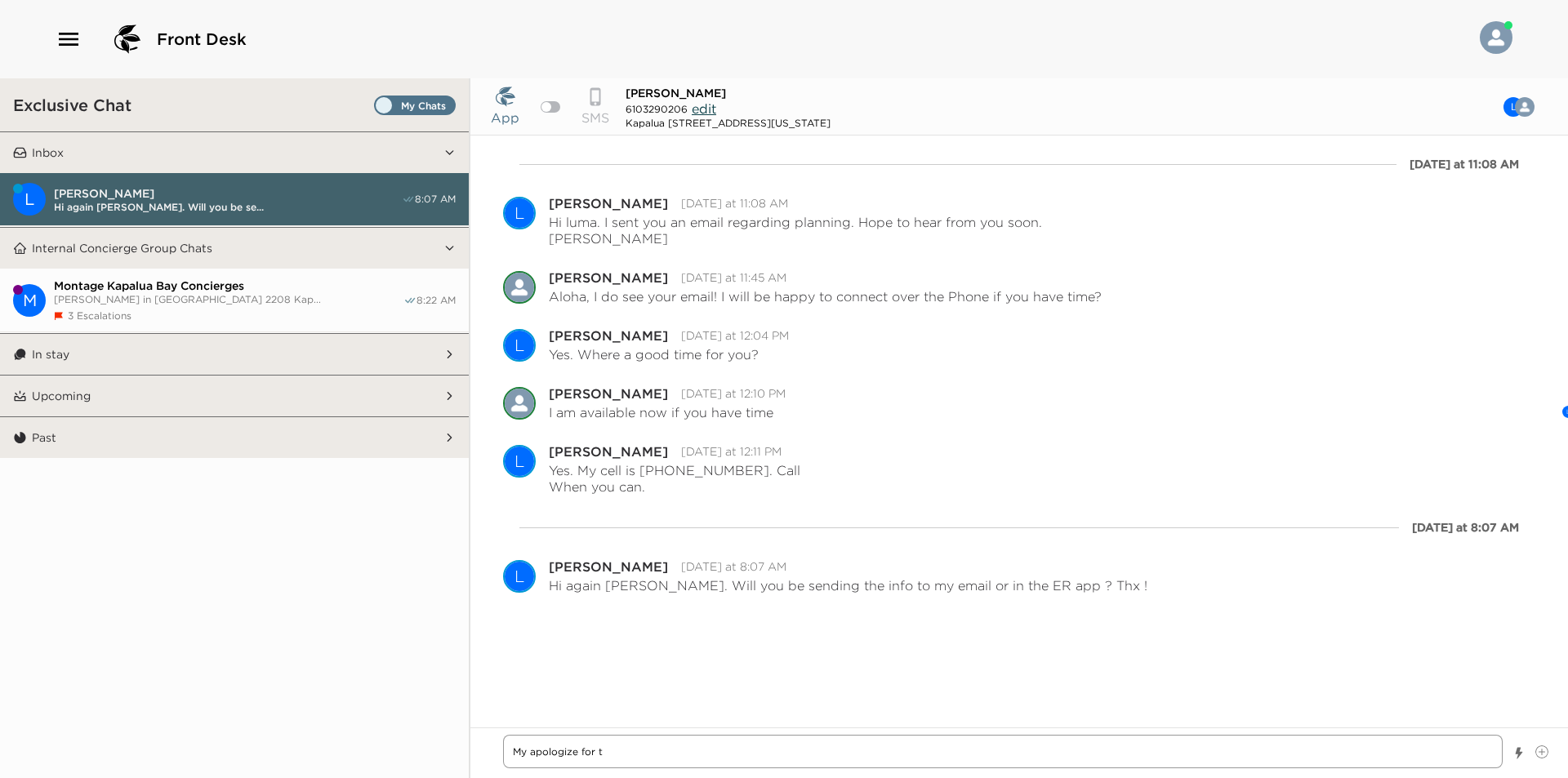 type on "x" 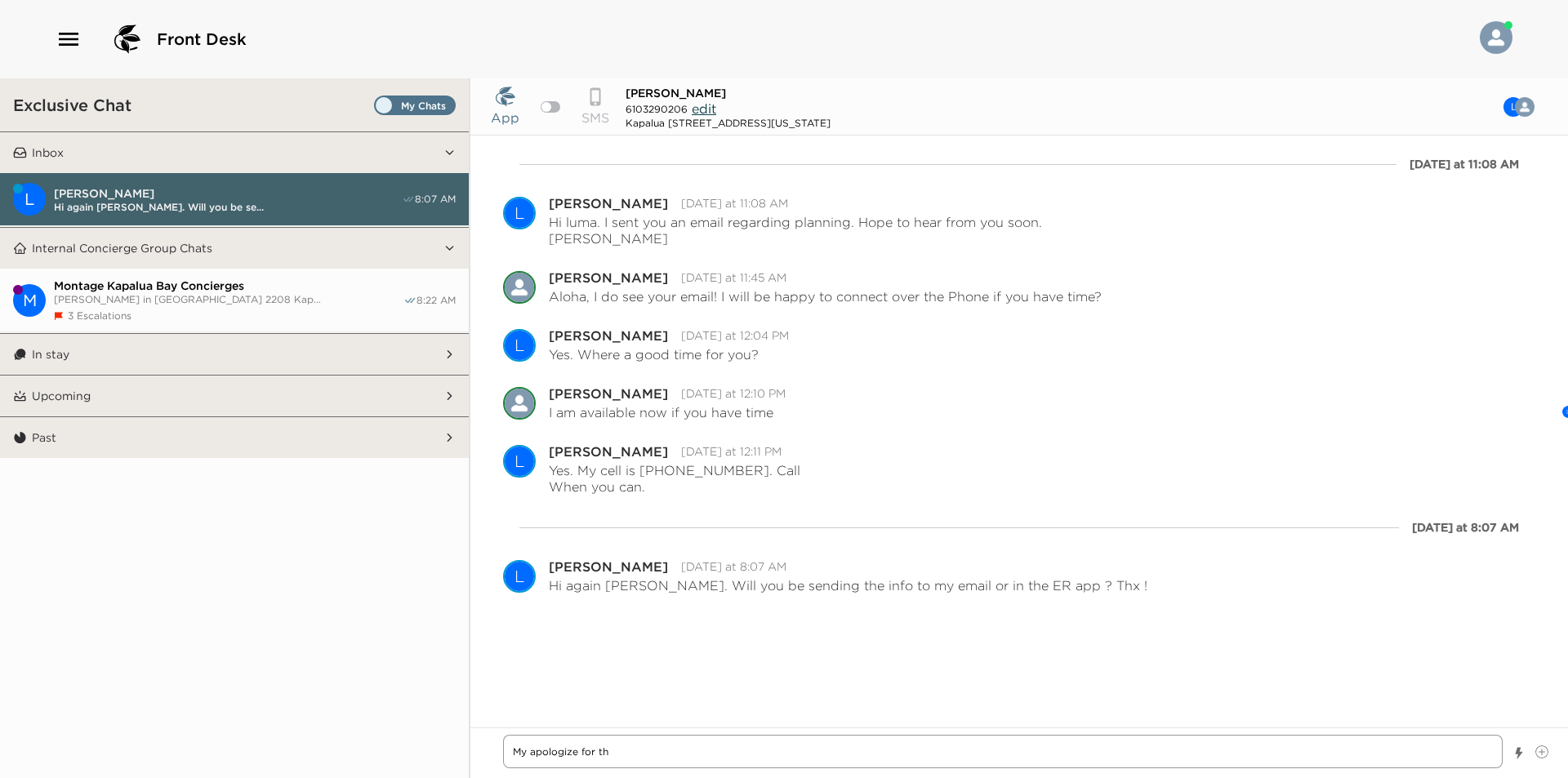 type on "x" 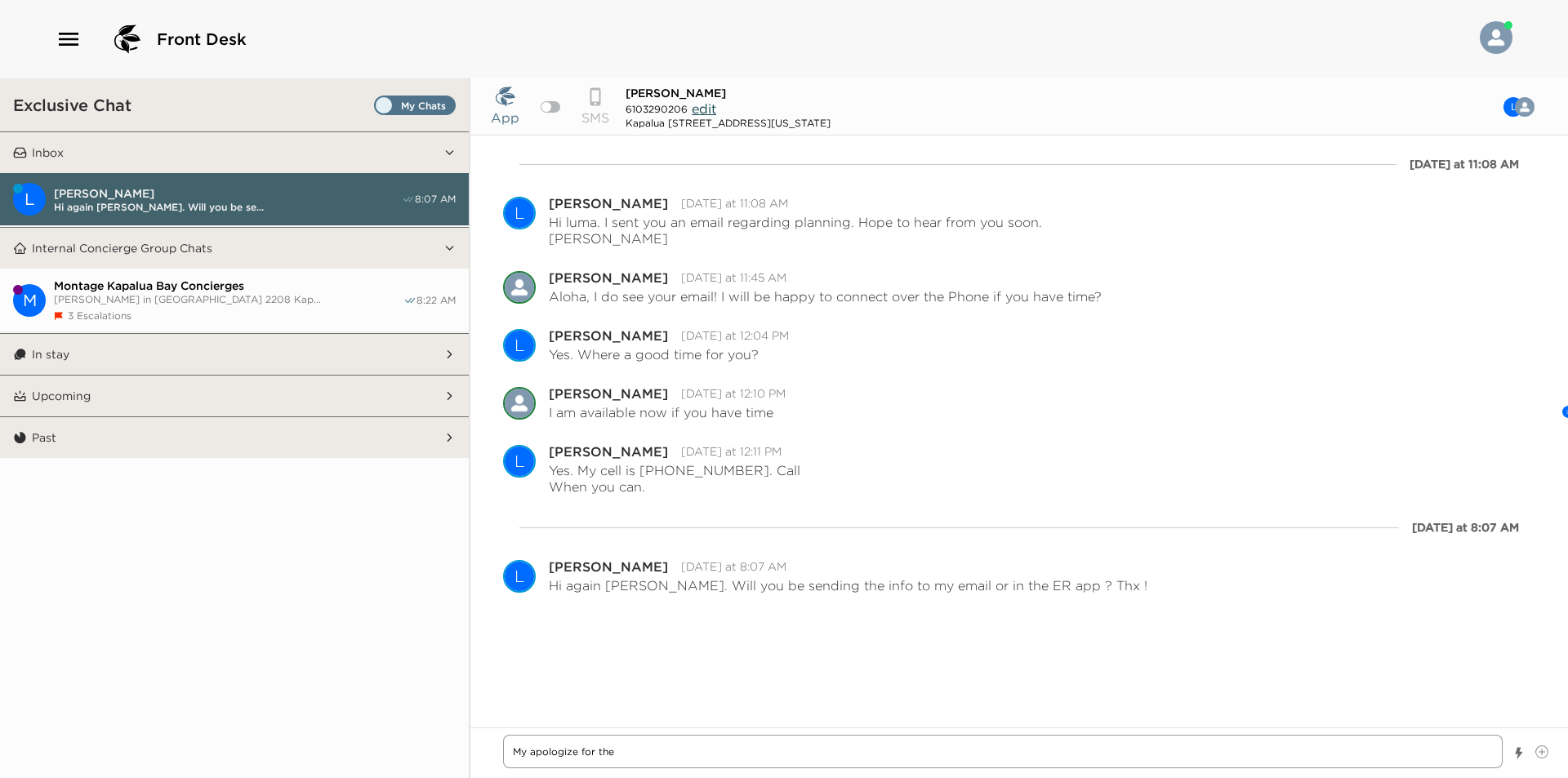 type on "x" 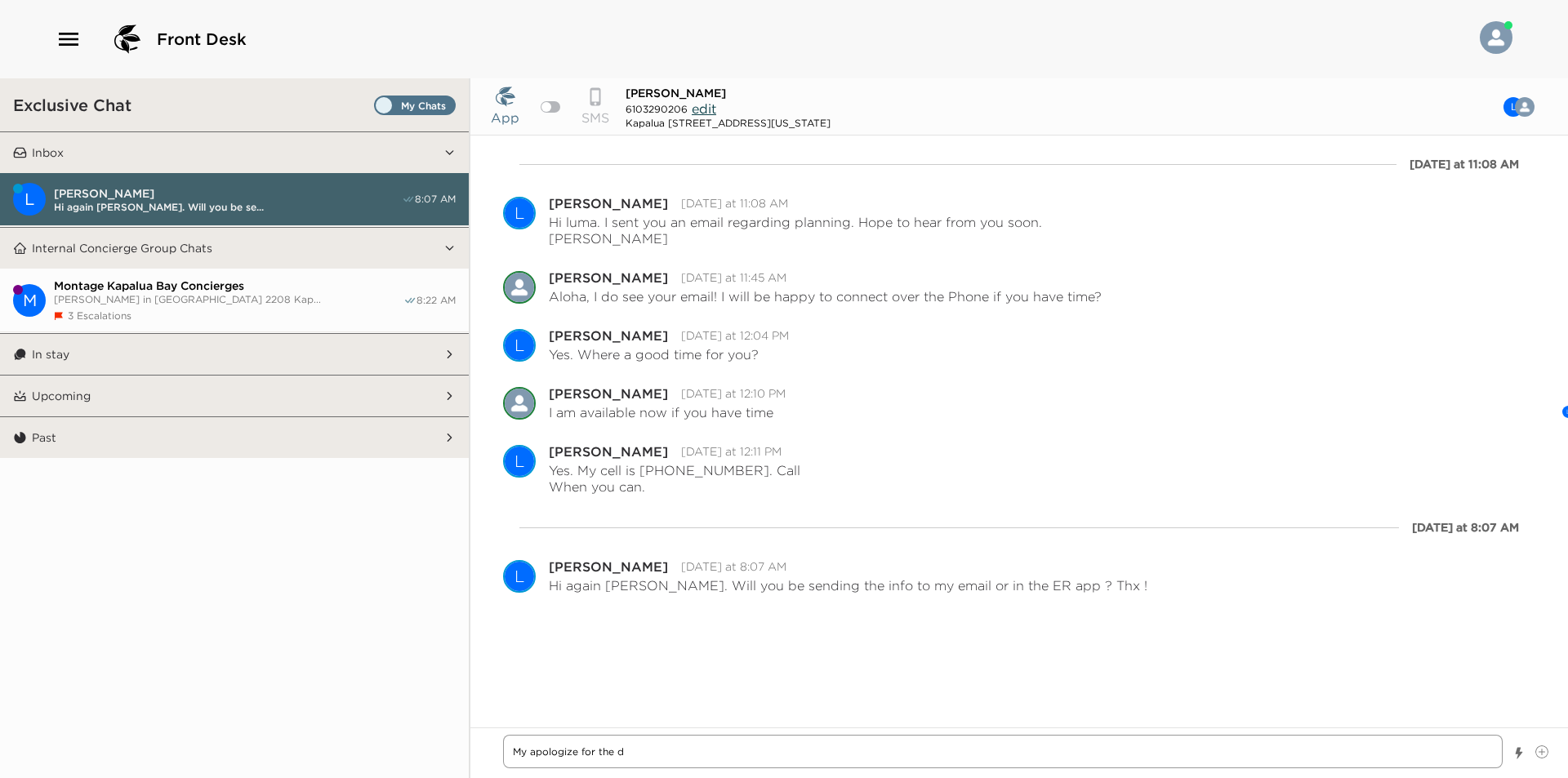 type on "x" 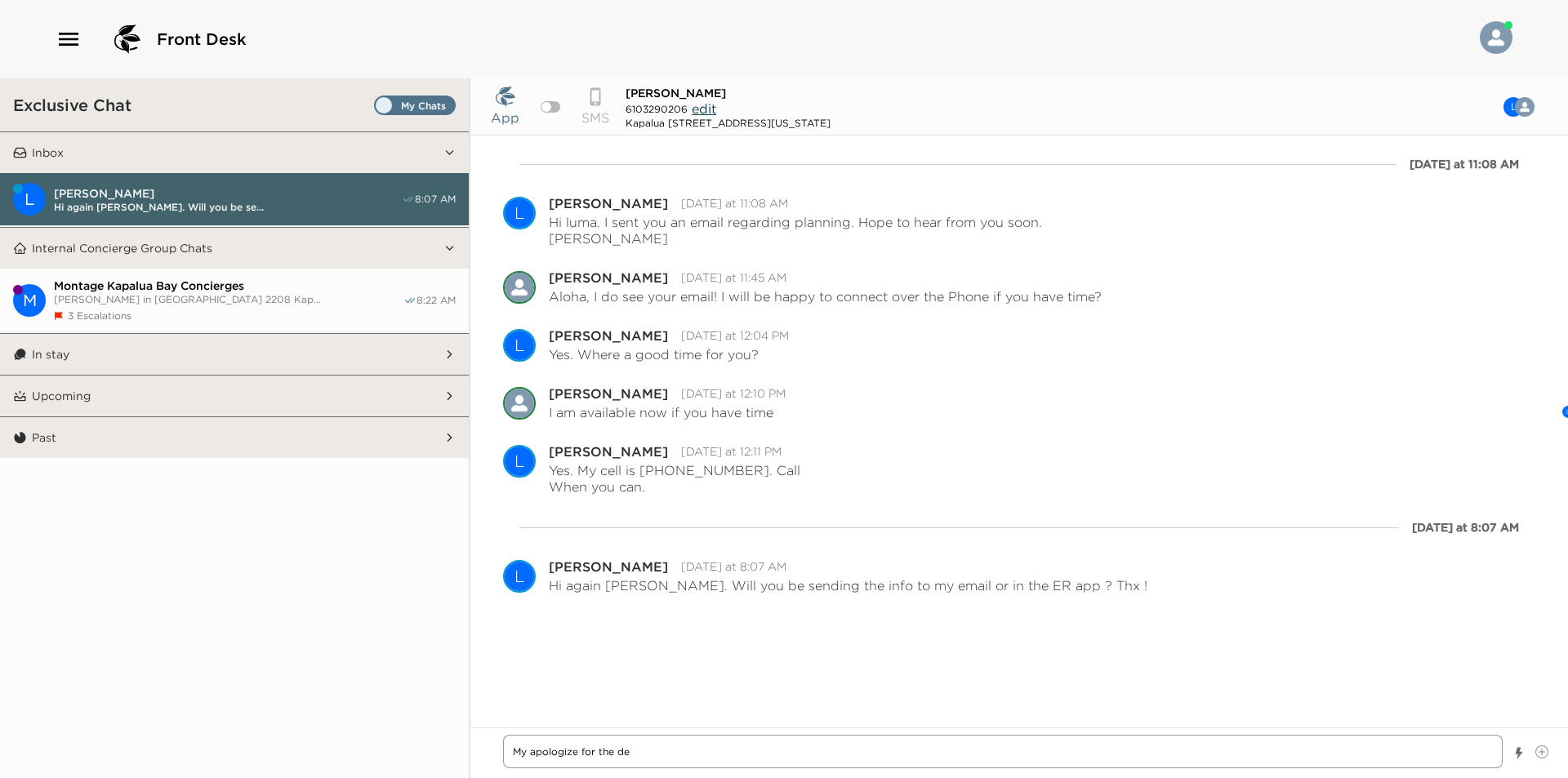 type on "x" 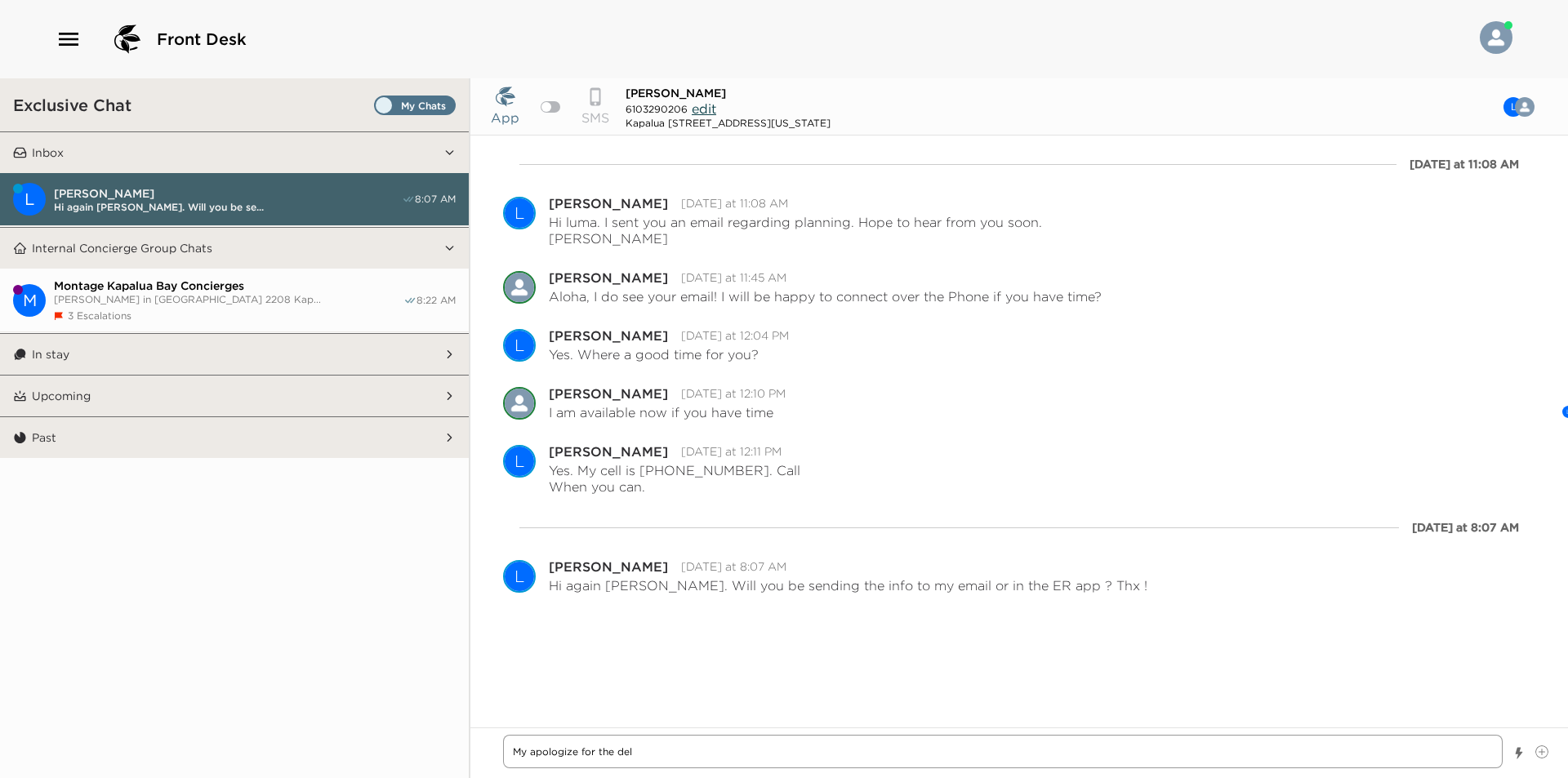 type on "x" 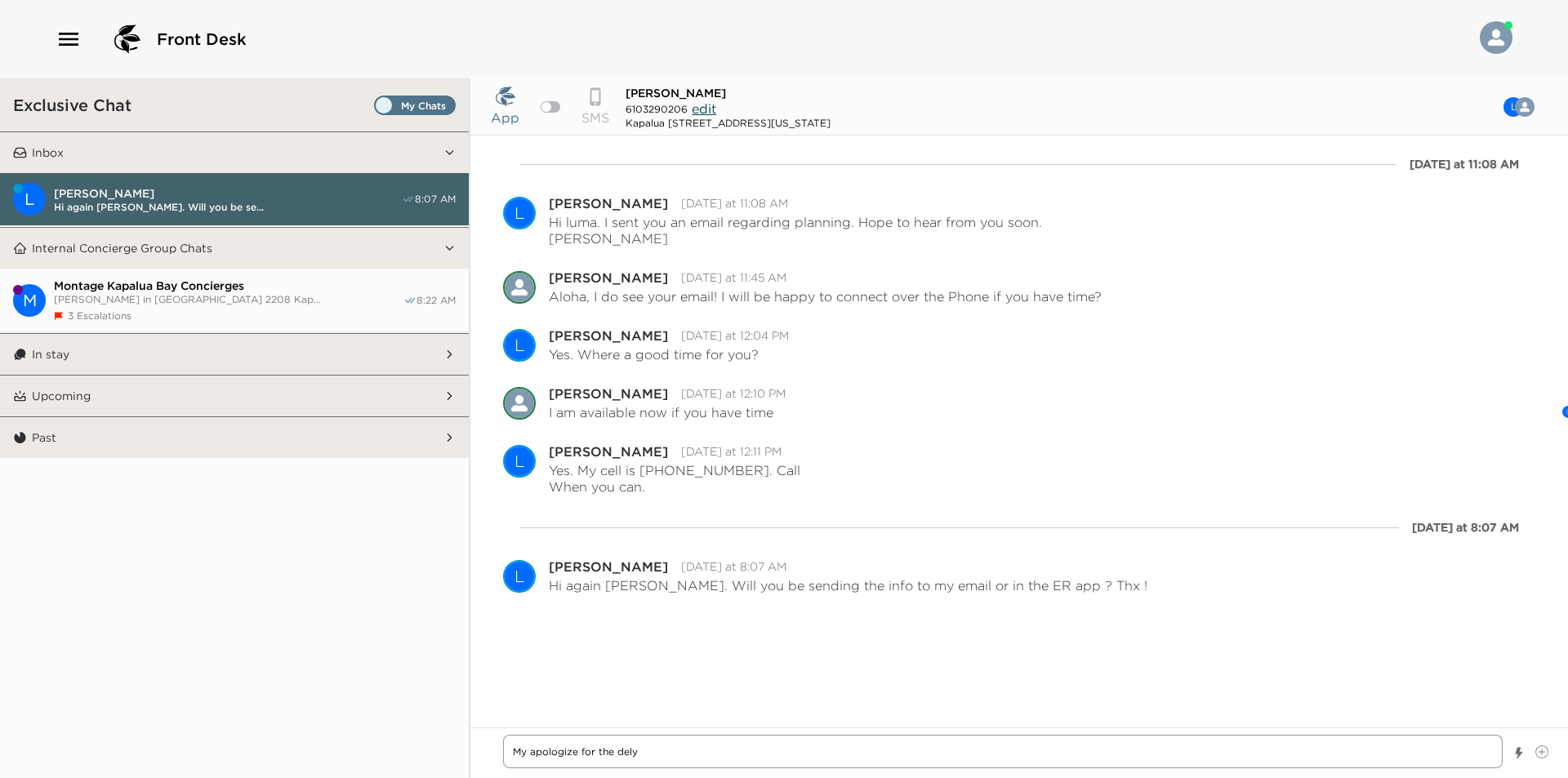 type on "x" 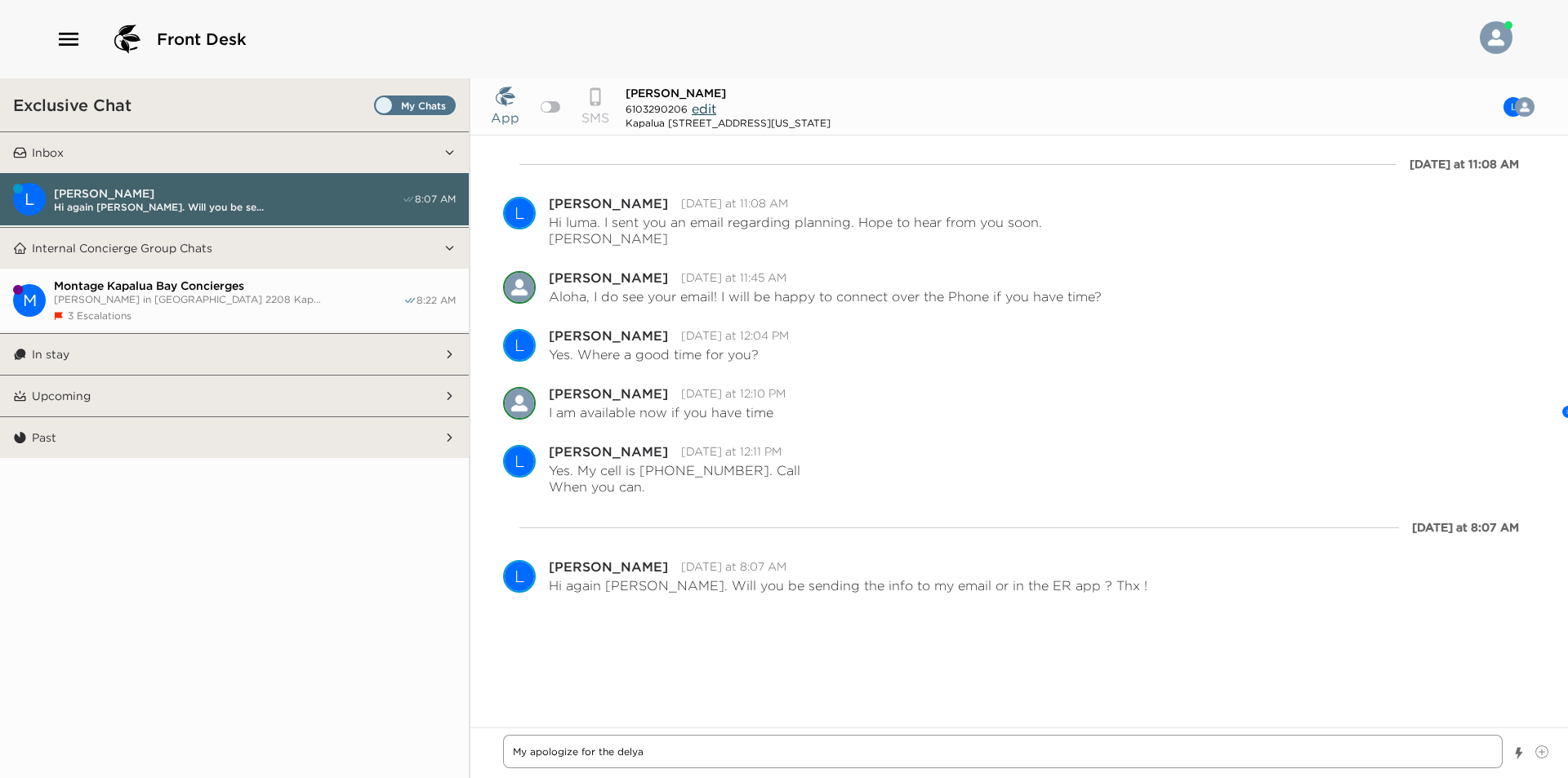 type on "x" 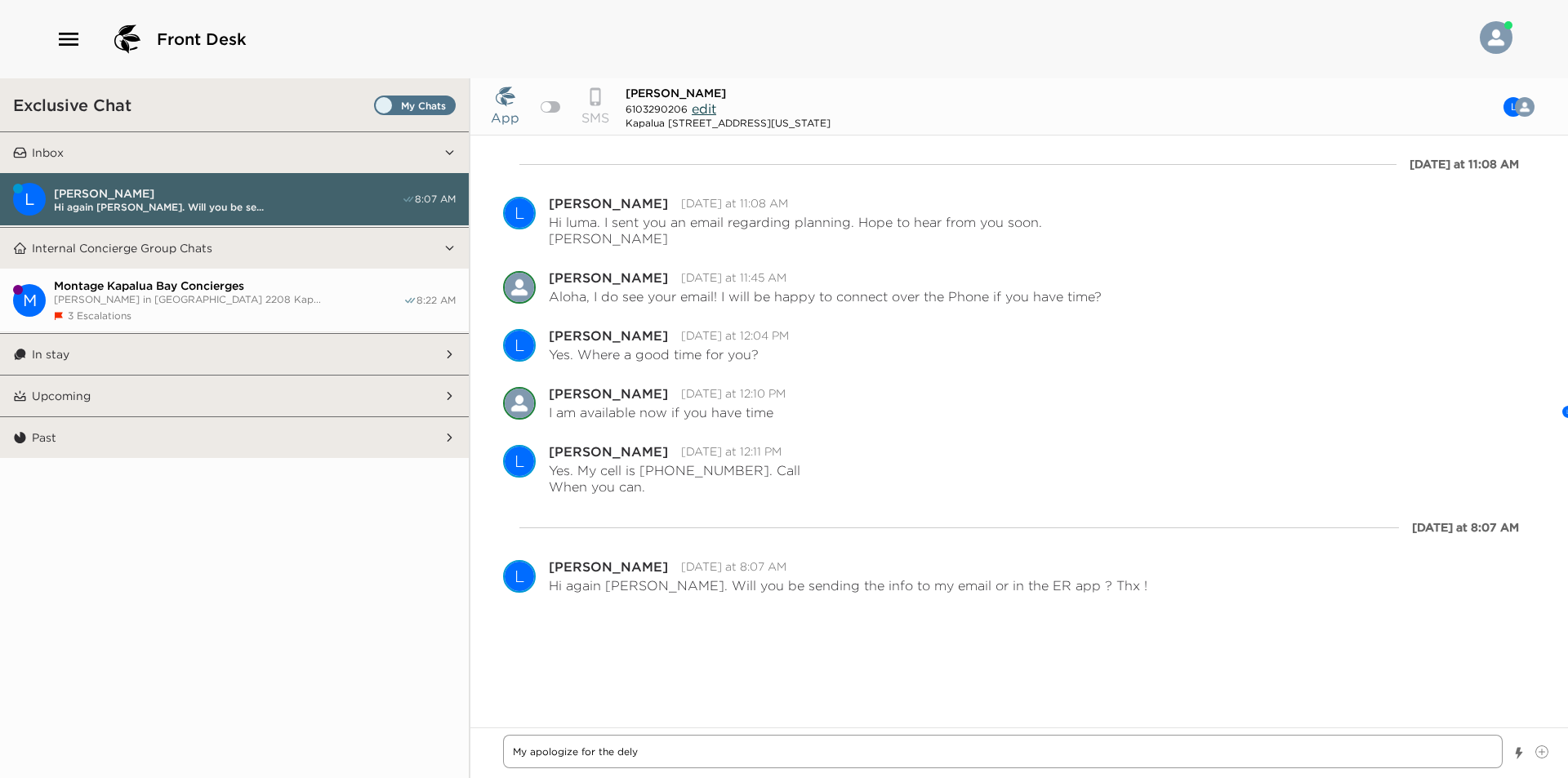 type on "x" 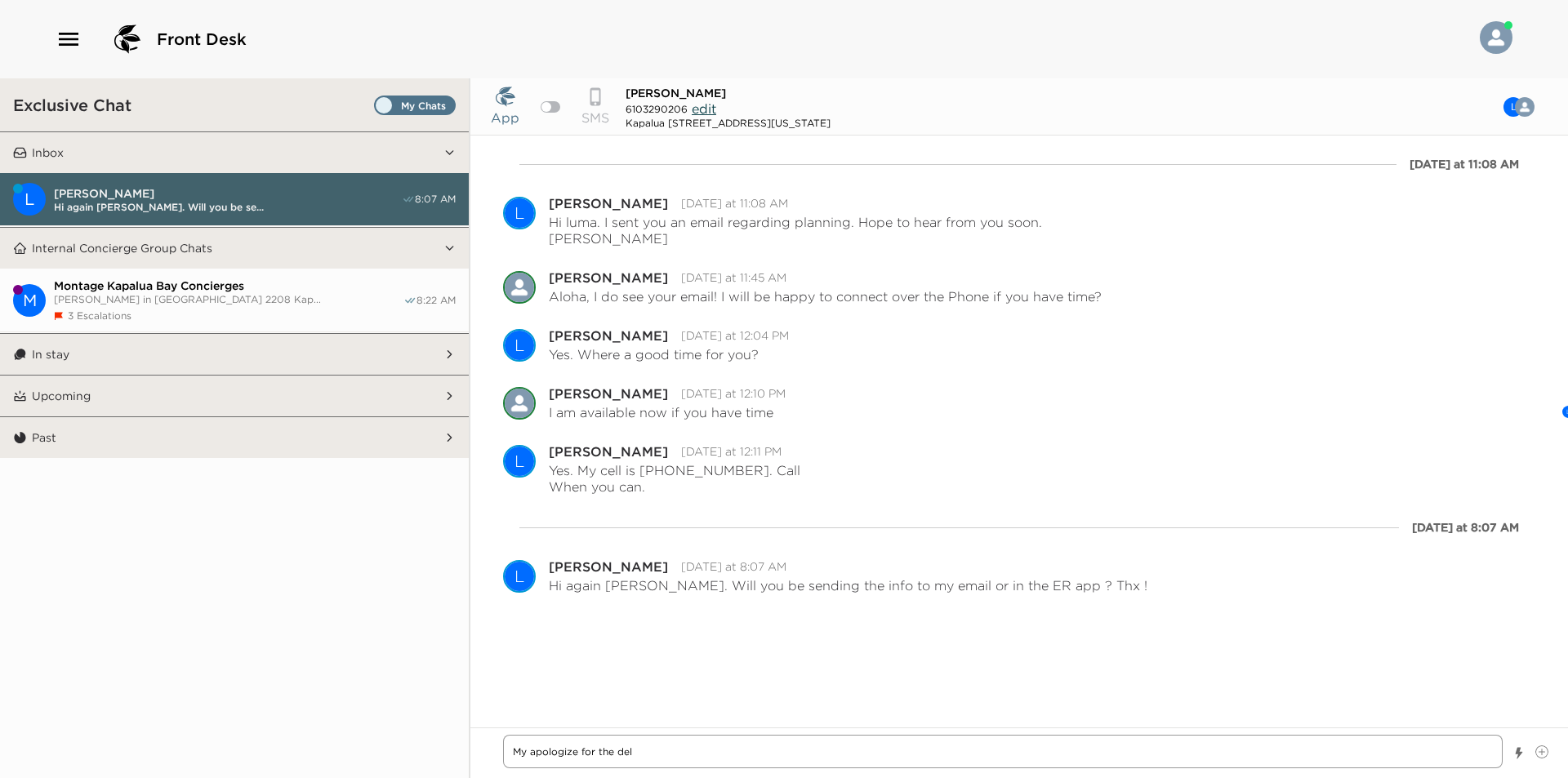 type on "x" 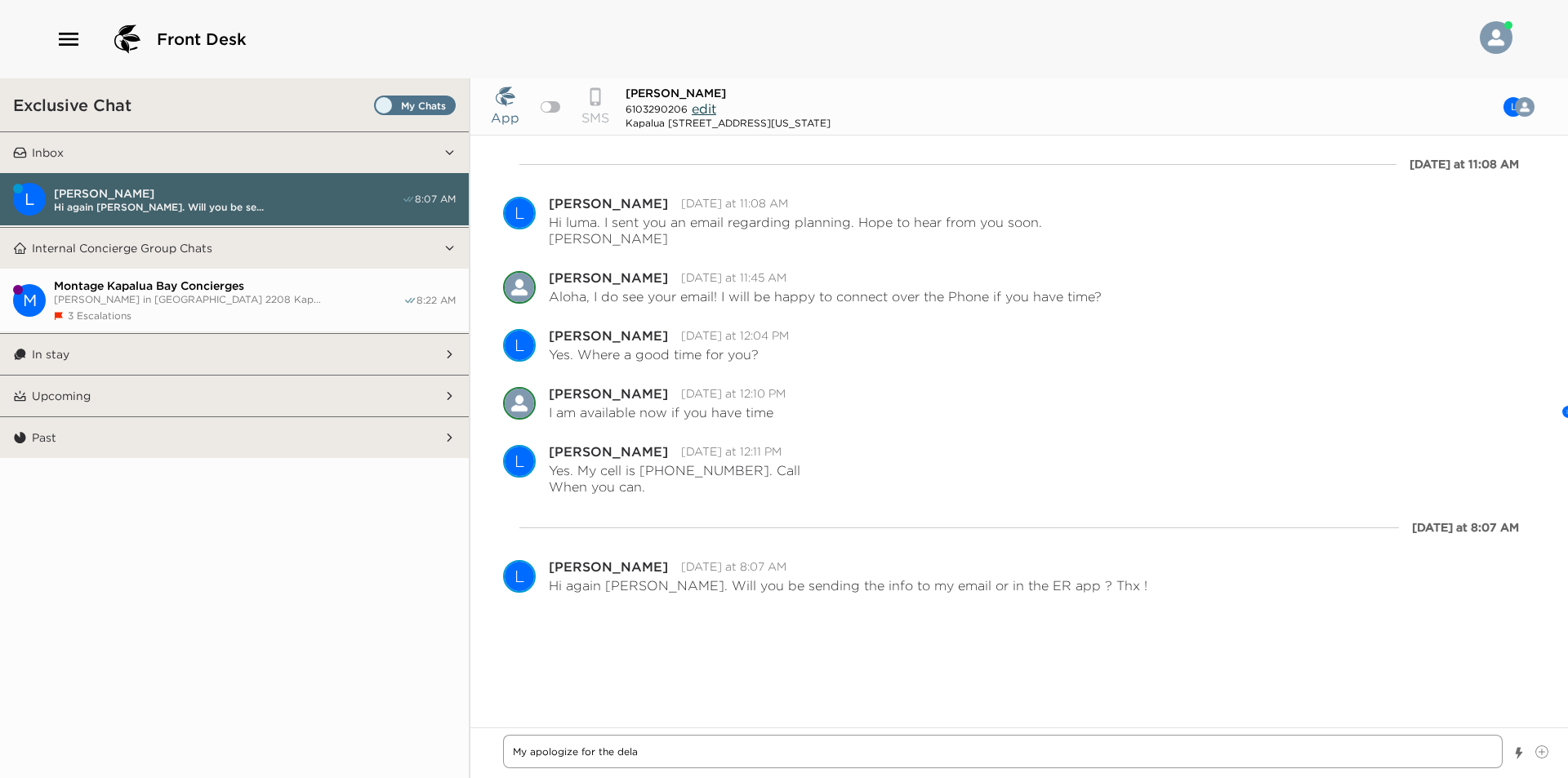 type on "x" 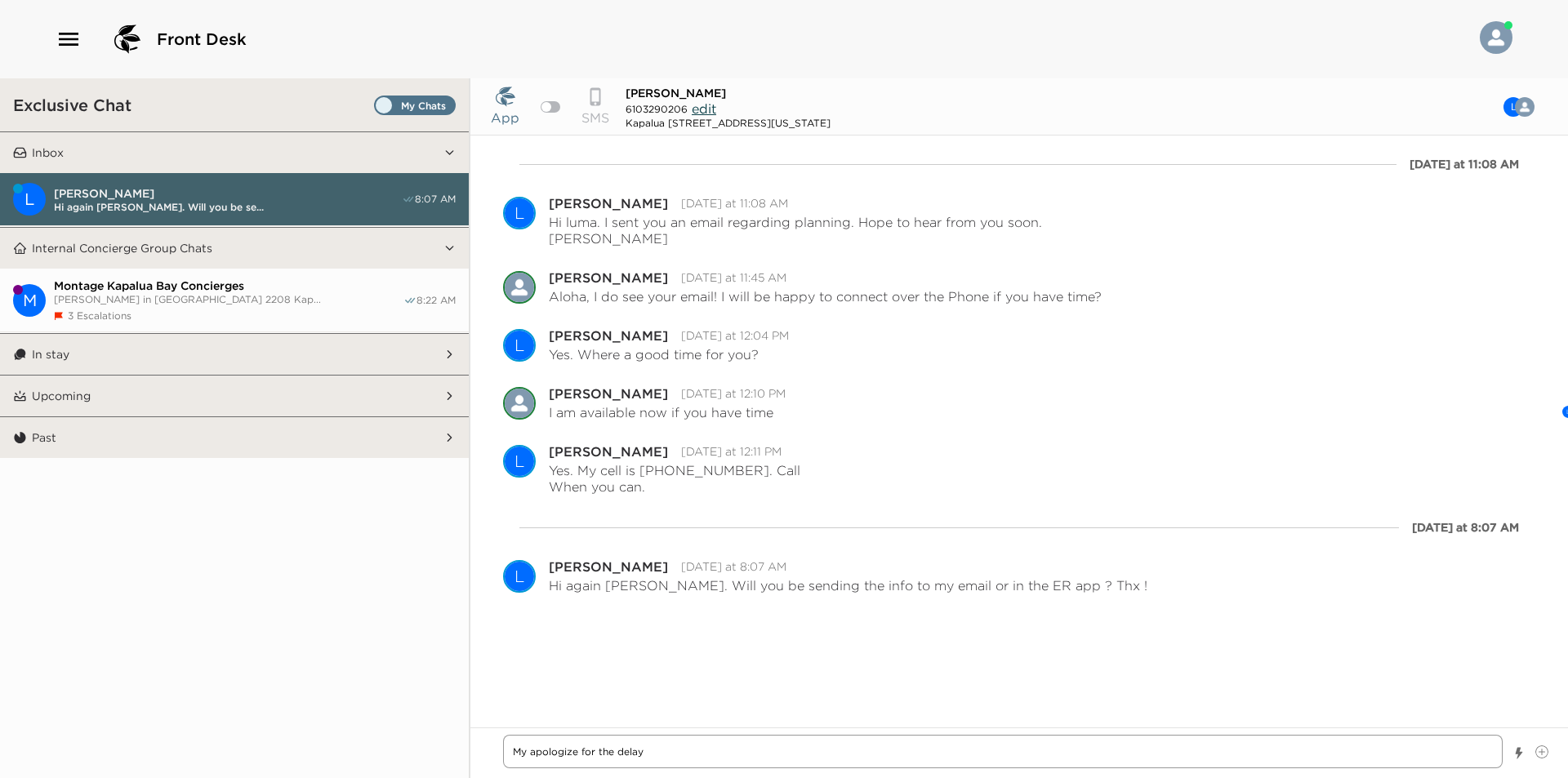 type on "x" 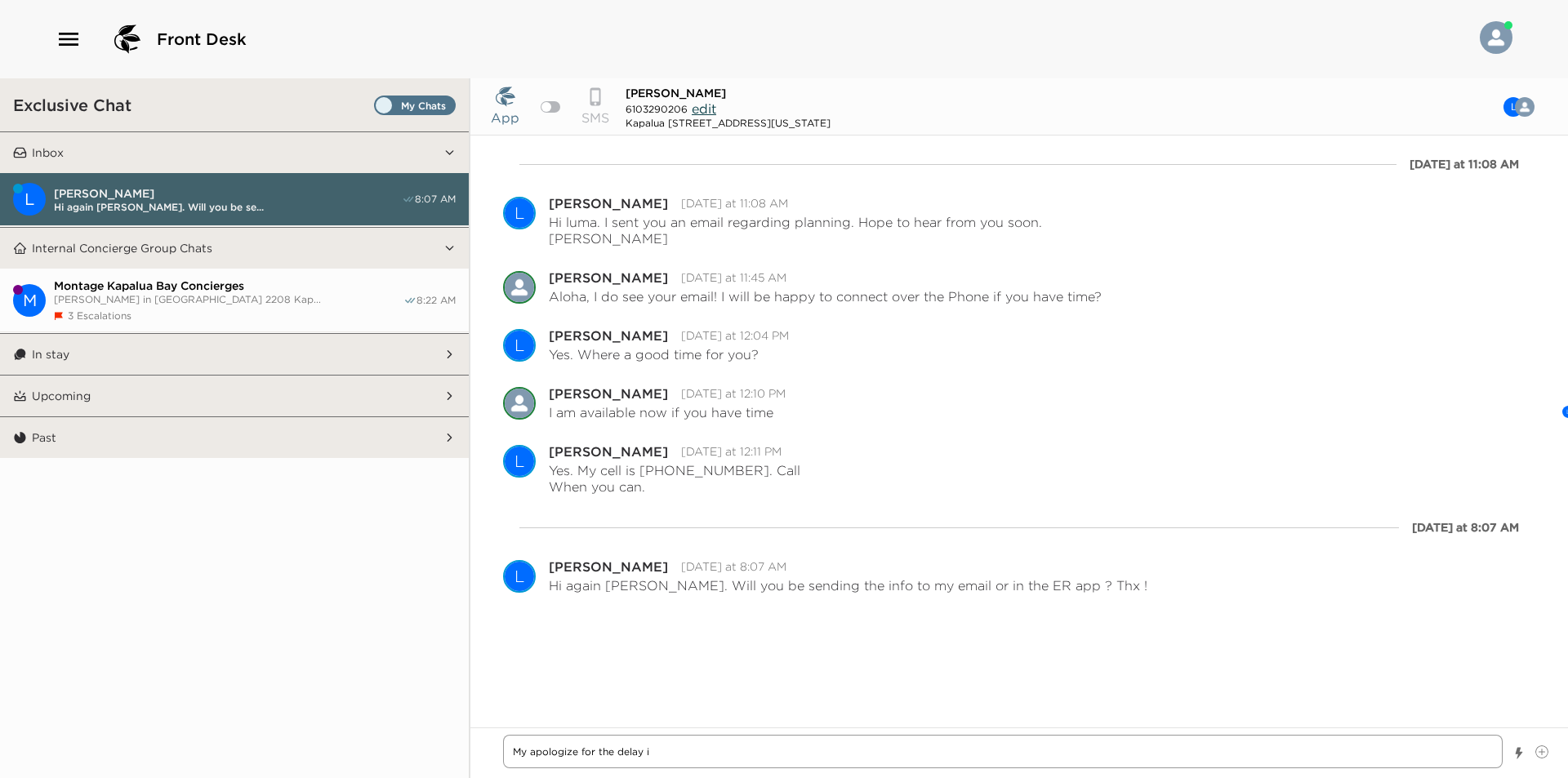 type on "x" 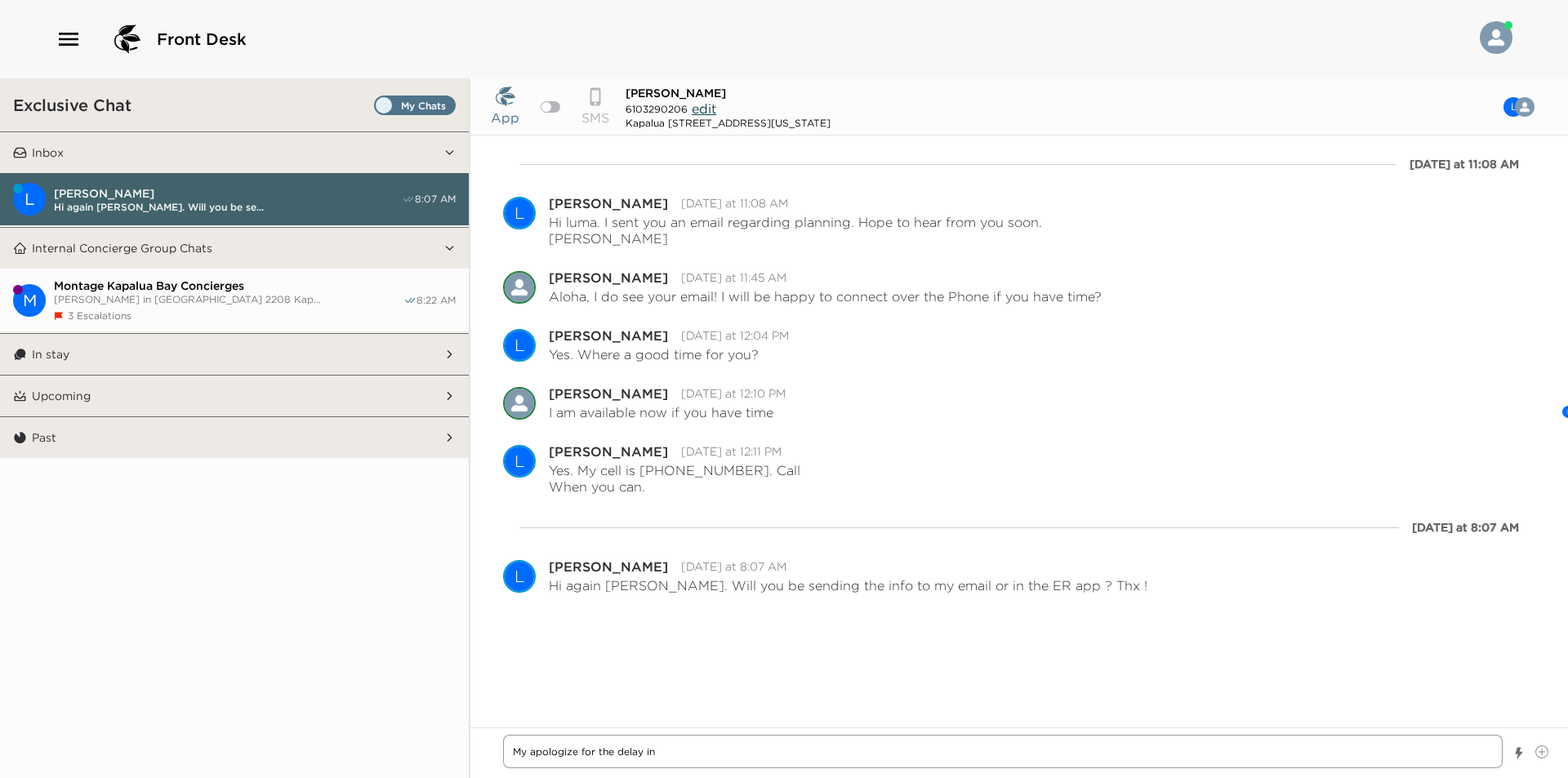 type on "x" 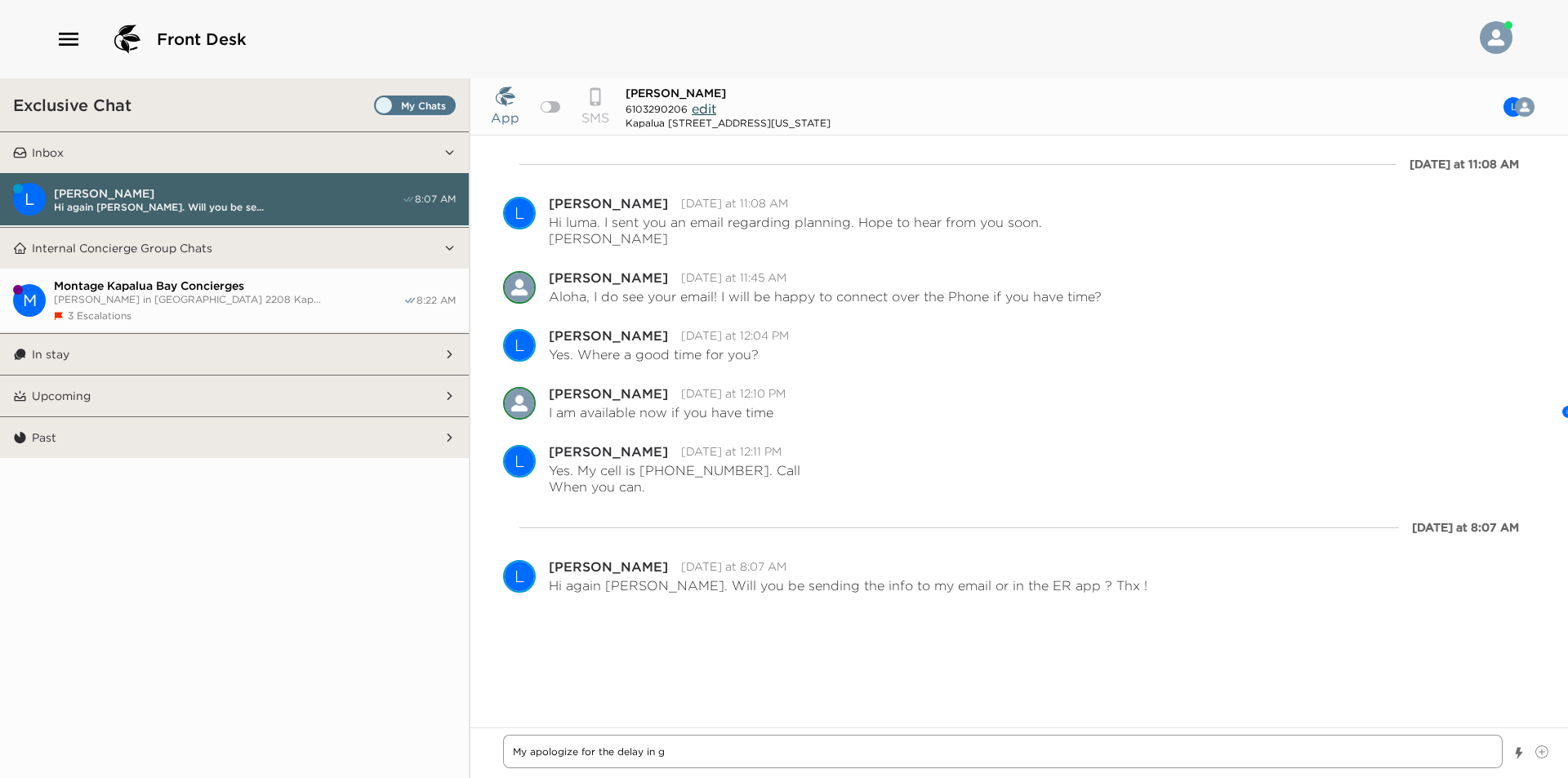 type on "x" 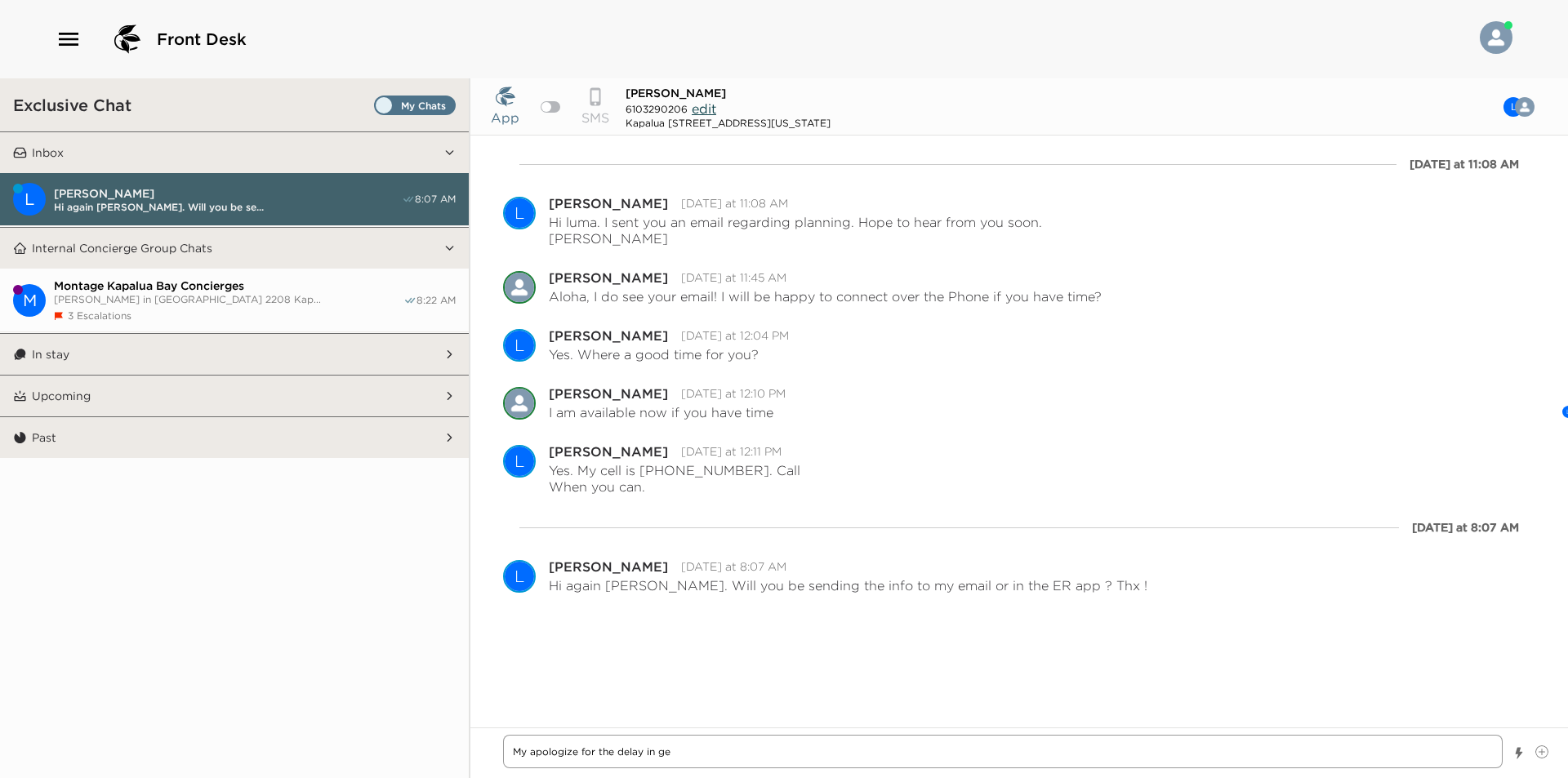 type on "x" 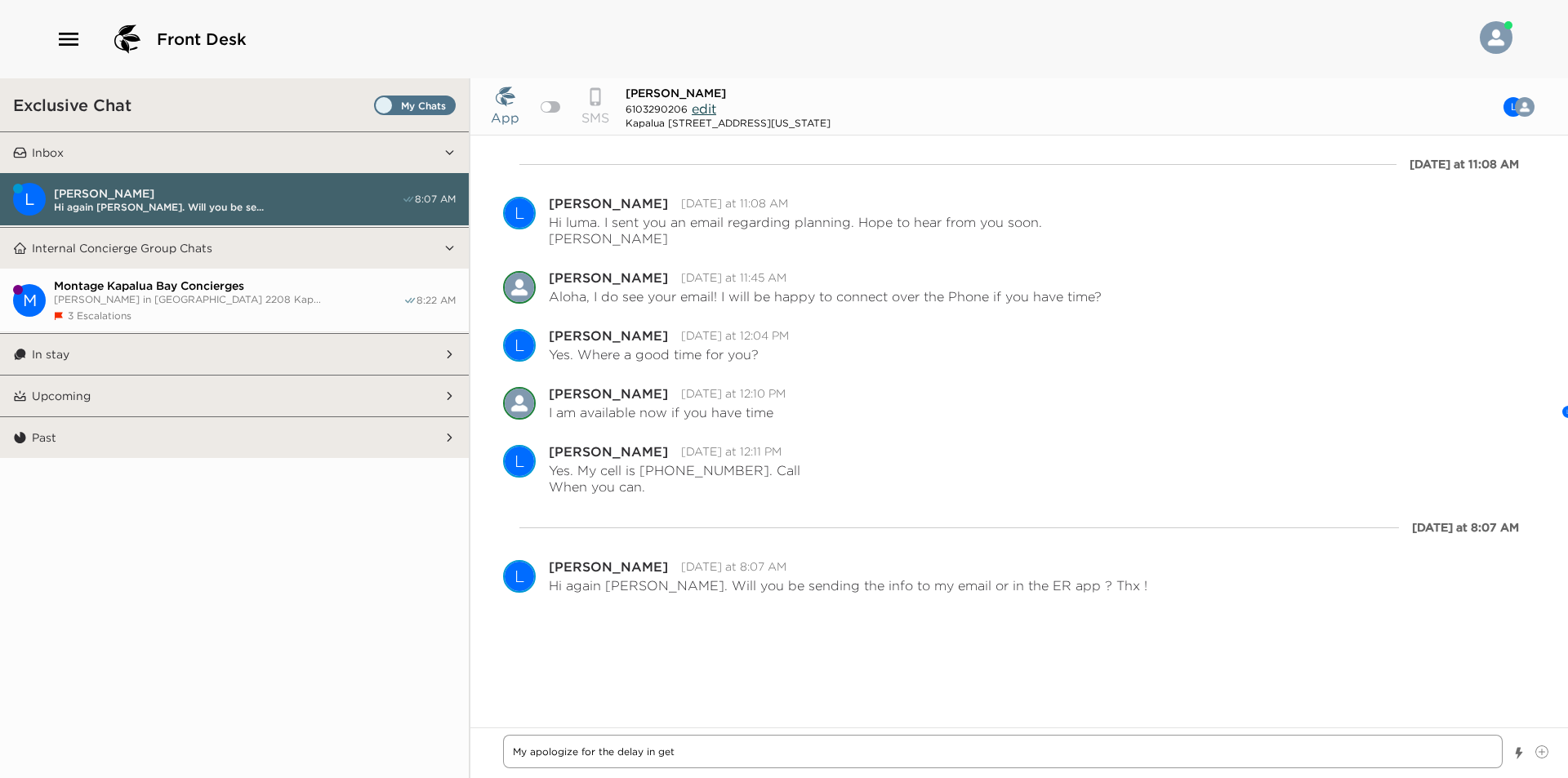 type on "x" 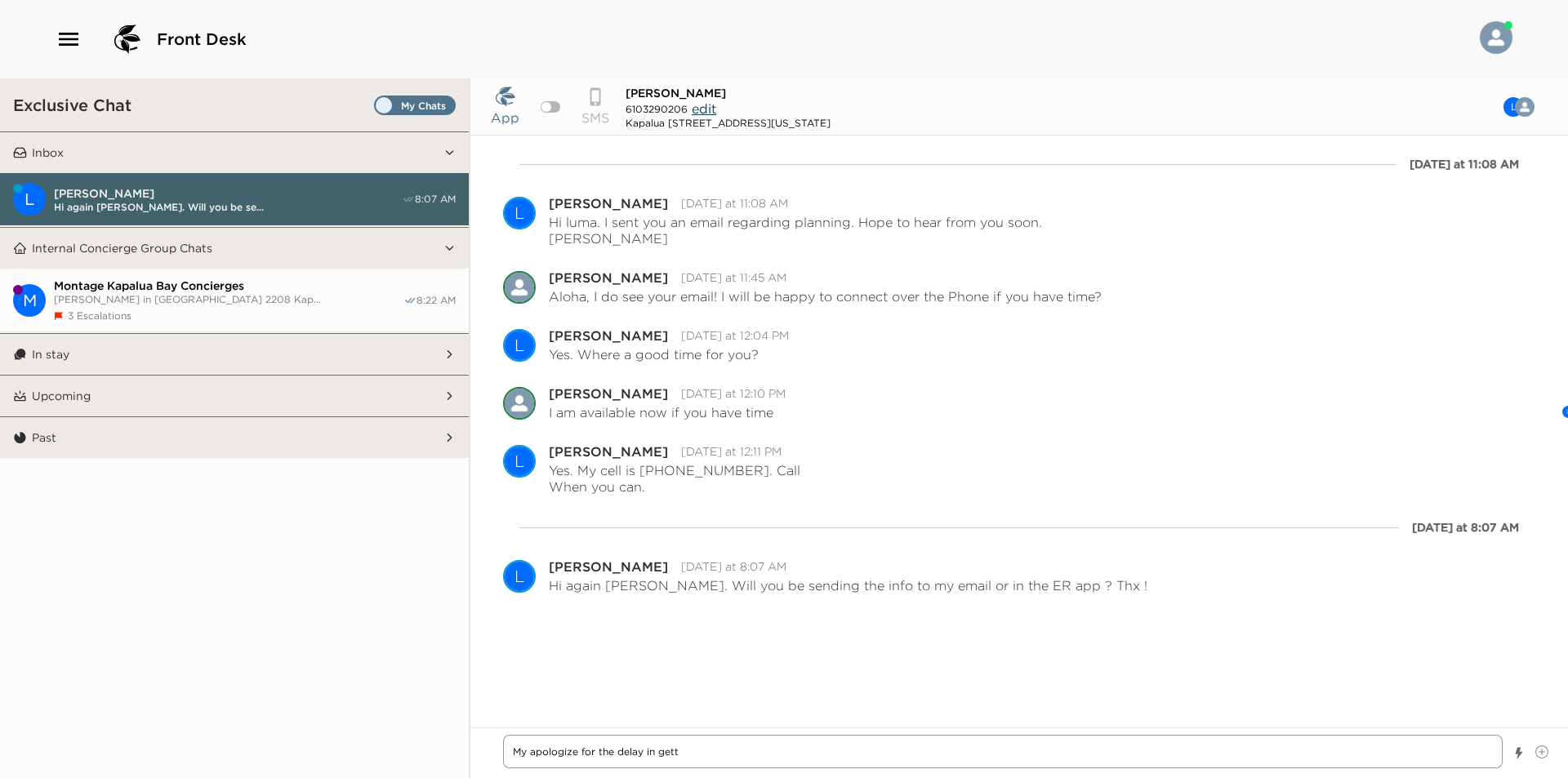 type on "x" 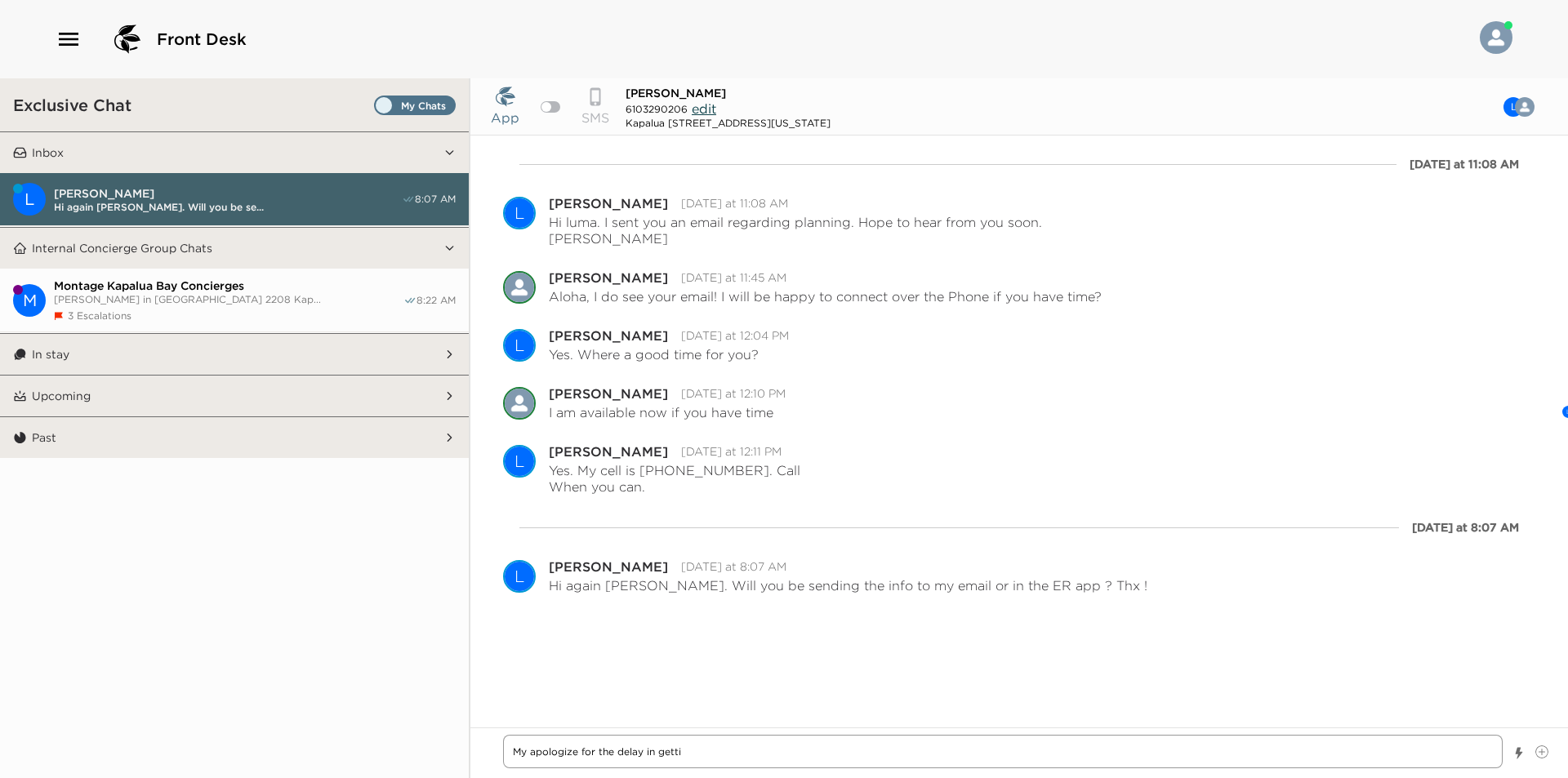 type on "x" 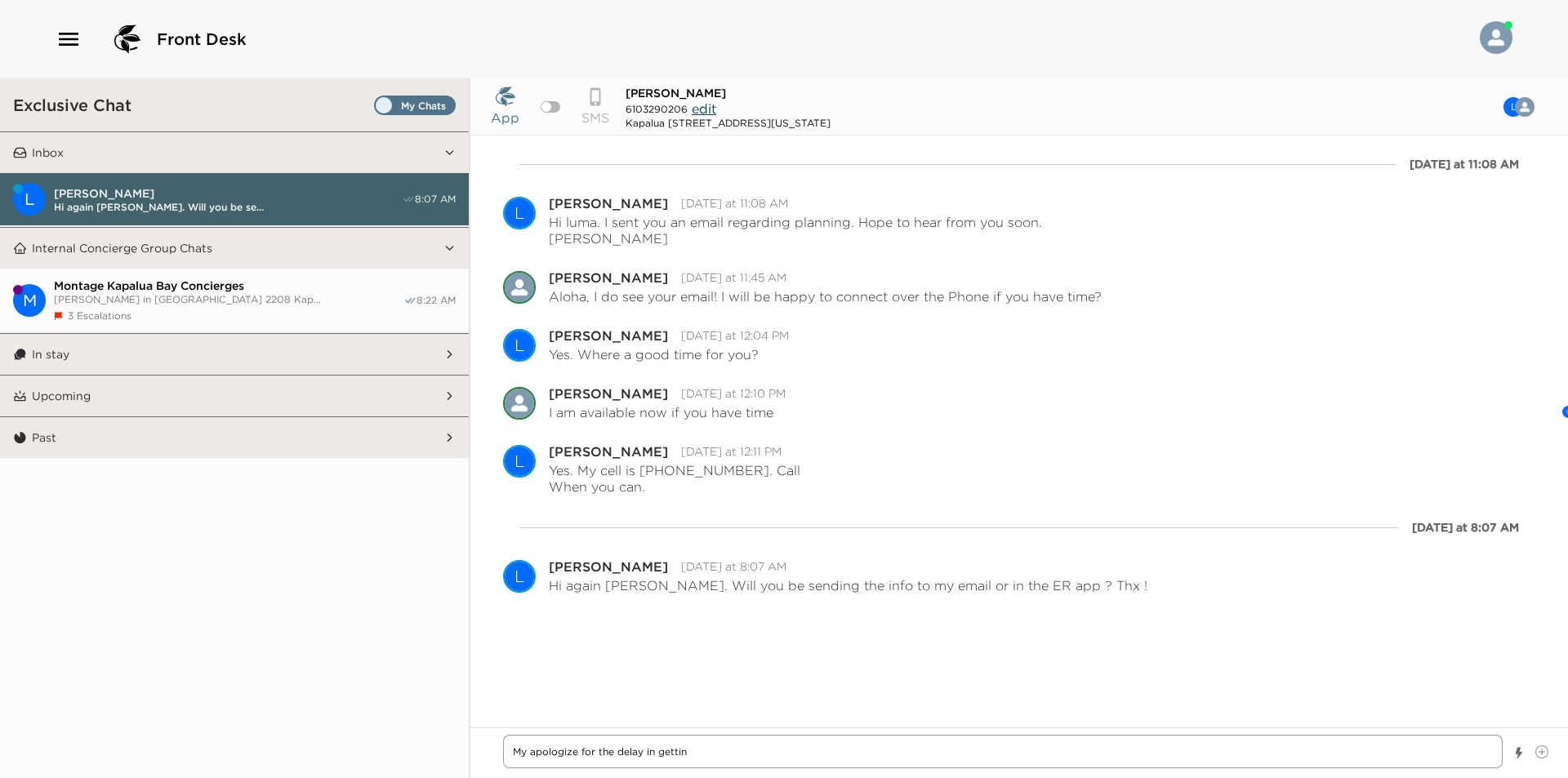 type on "x" 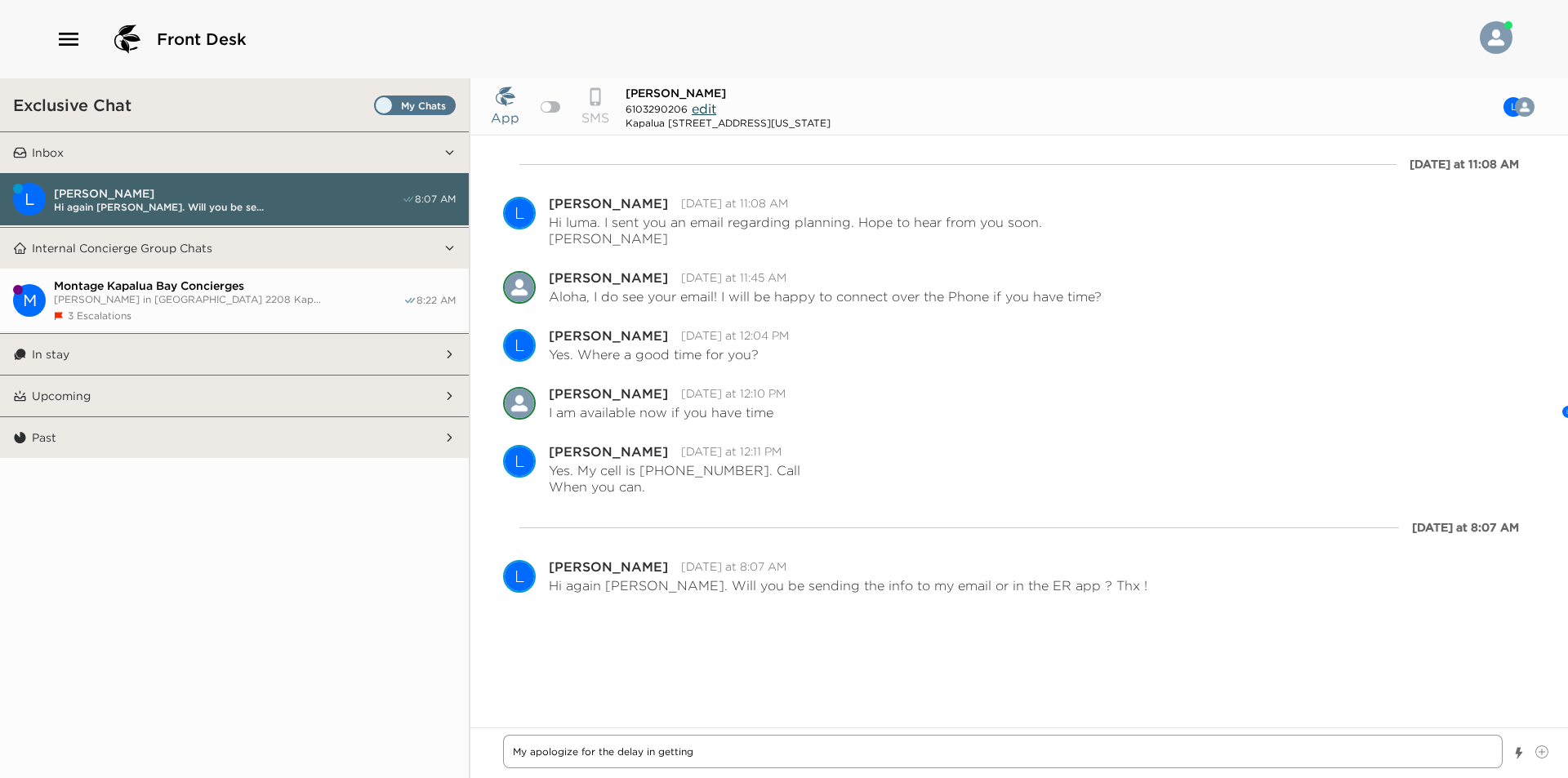 type on "x" 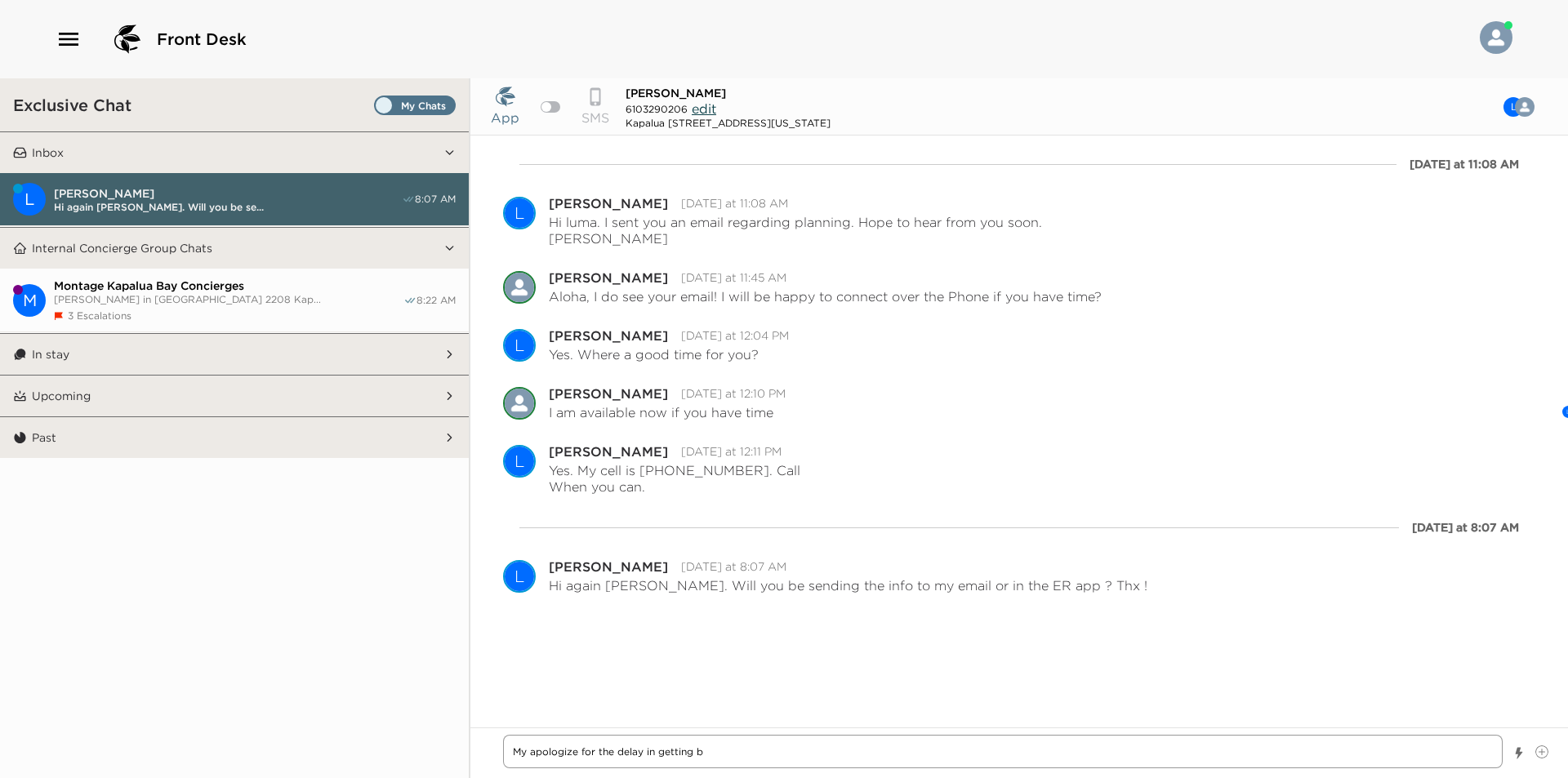 type on "x" 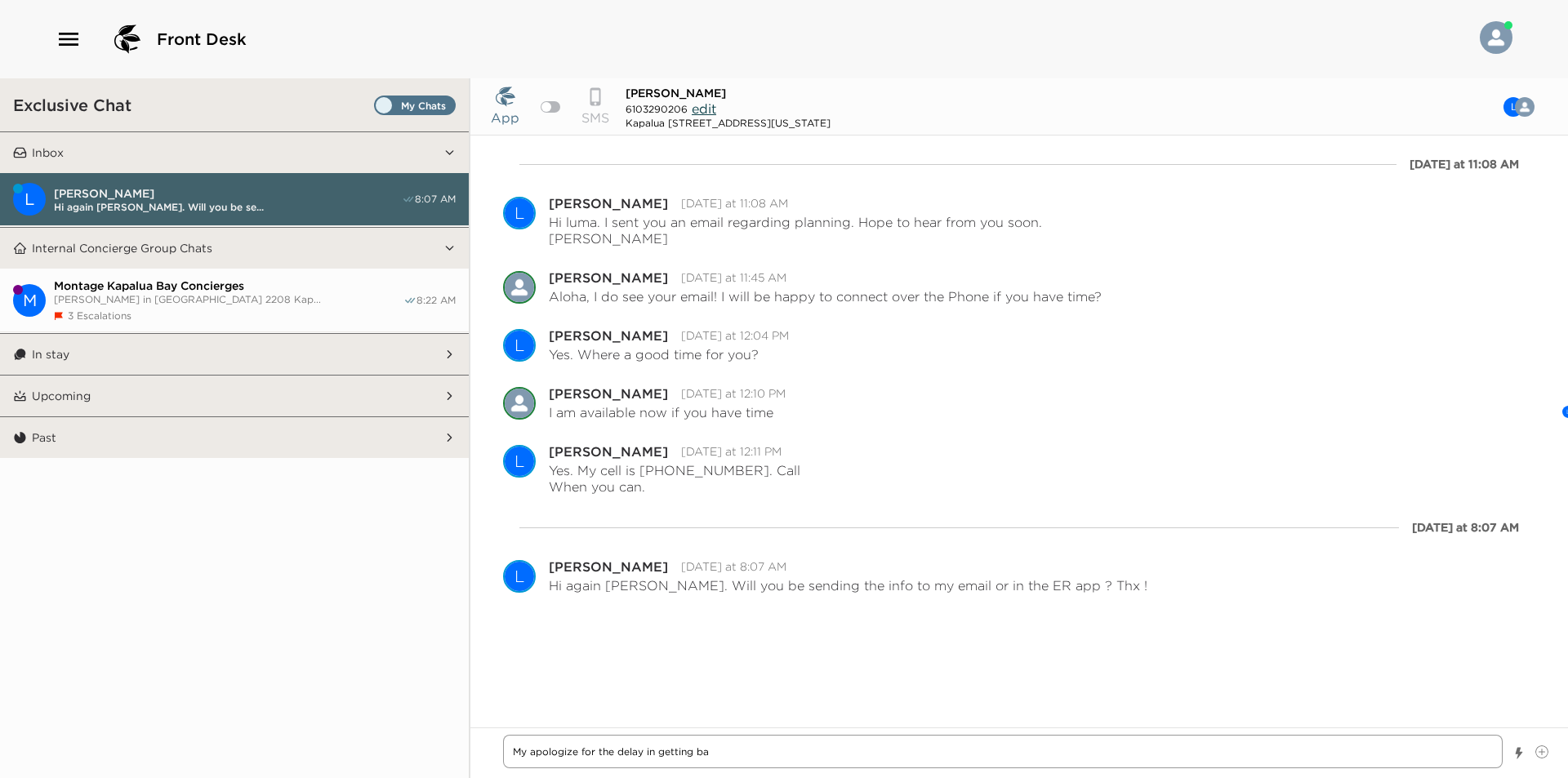 type on "x" 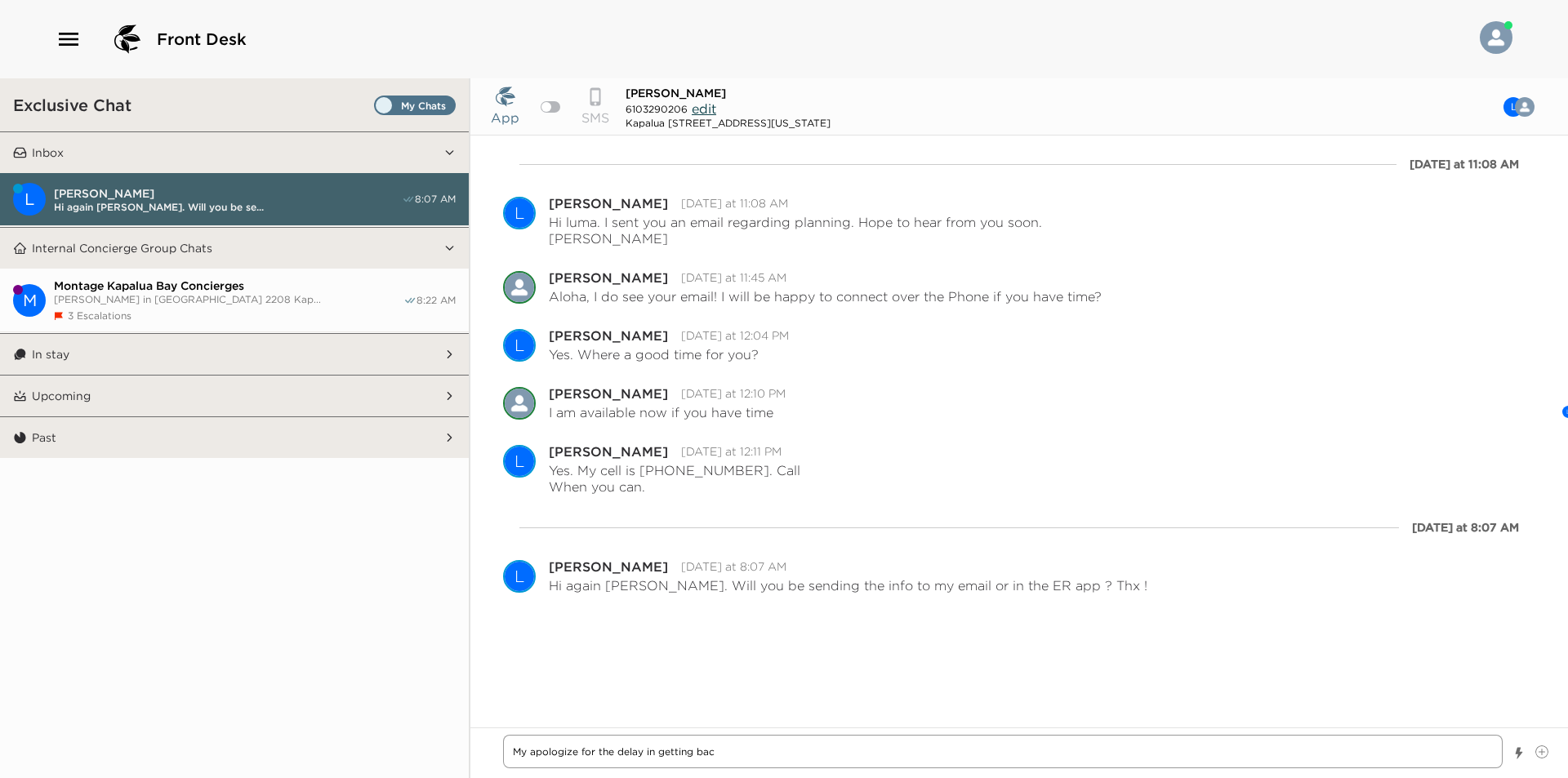 type on "x" 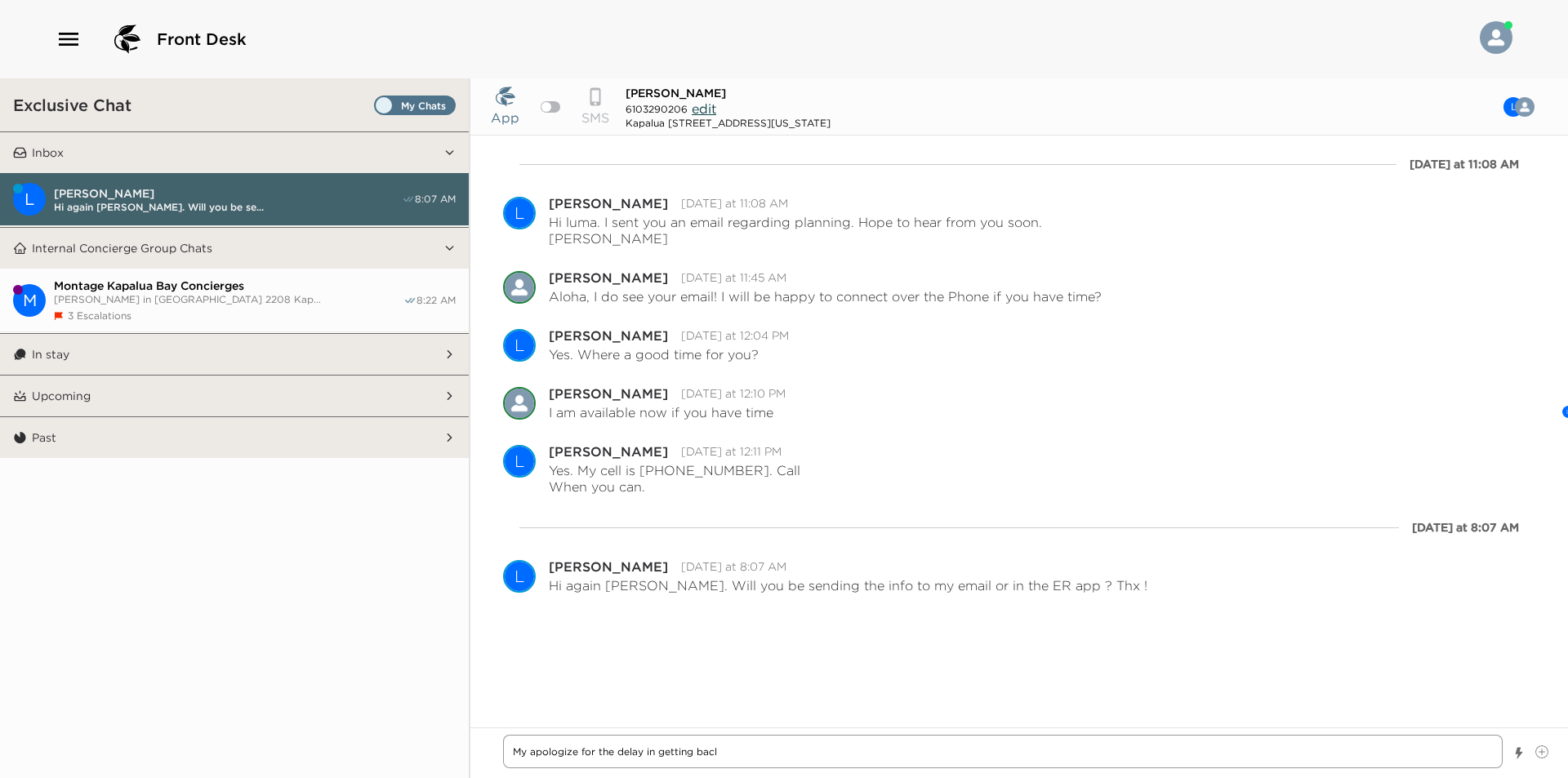 type on "x" 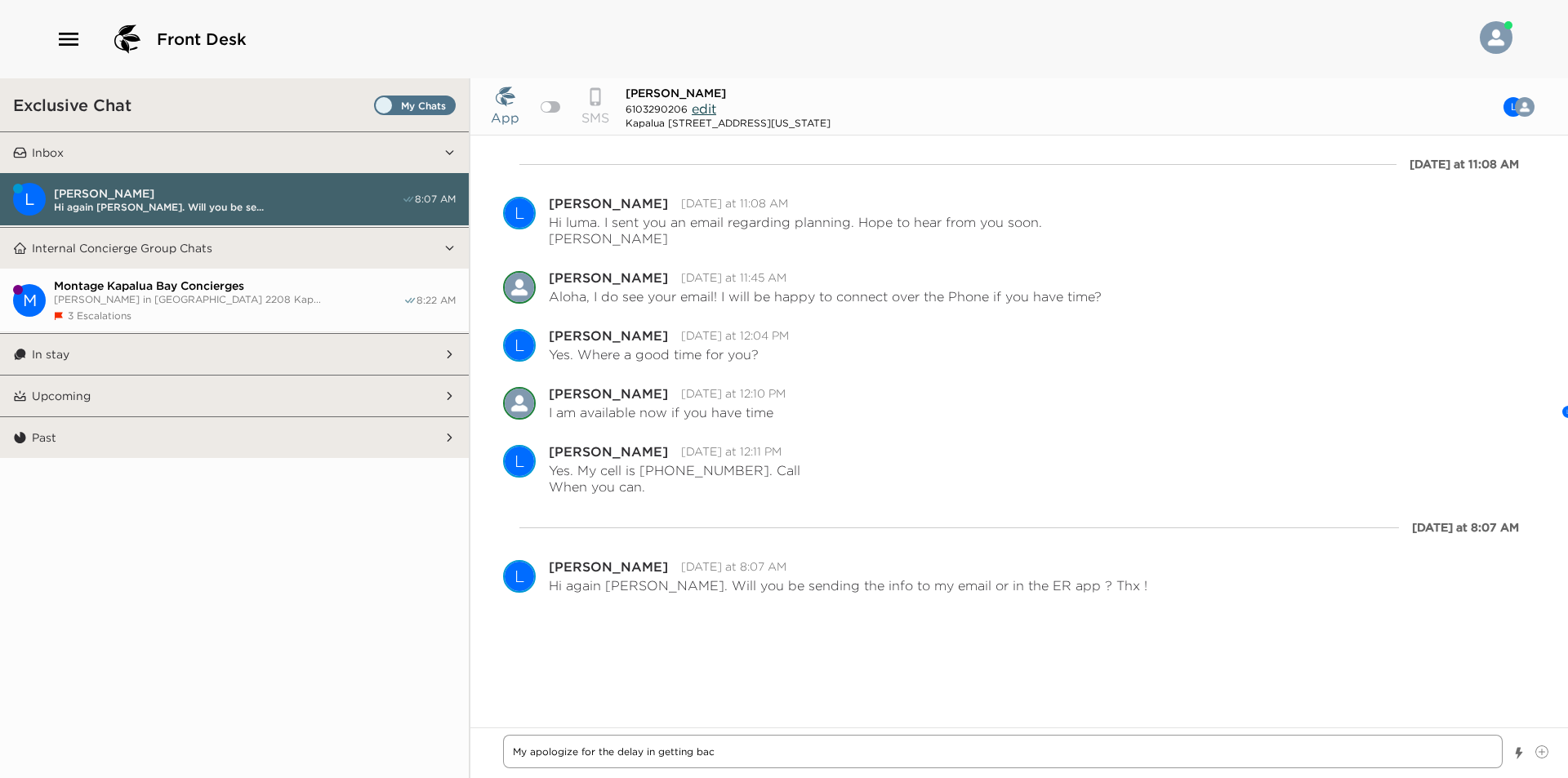 type on "x" 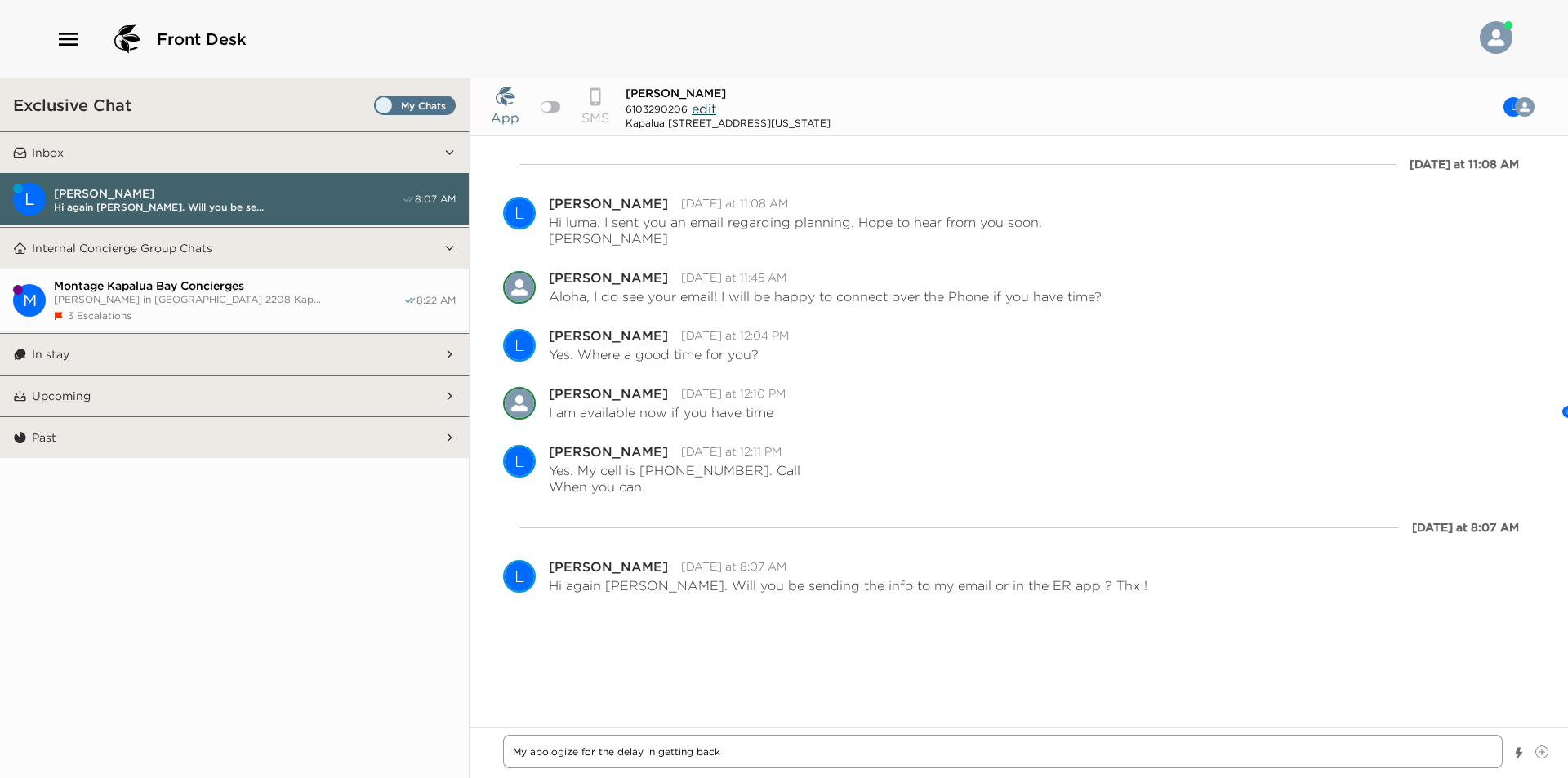 type on "x" 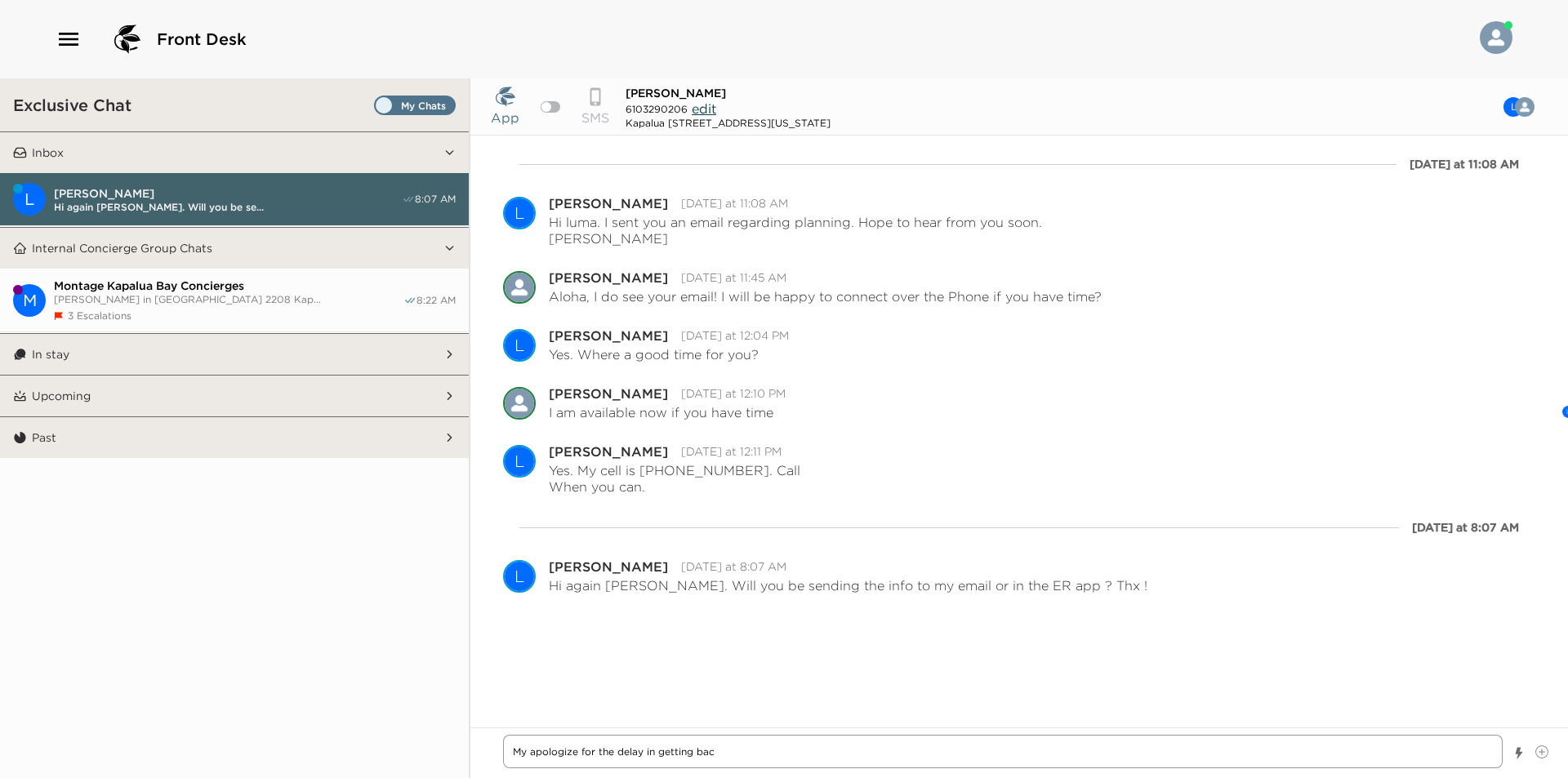 type on "x" 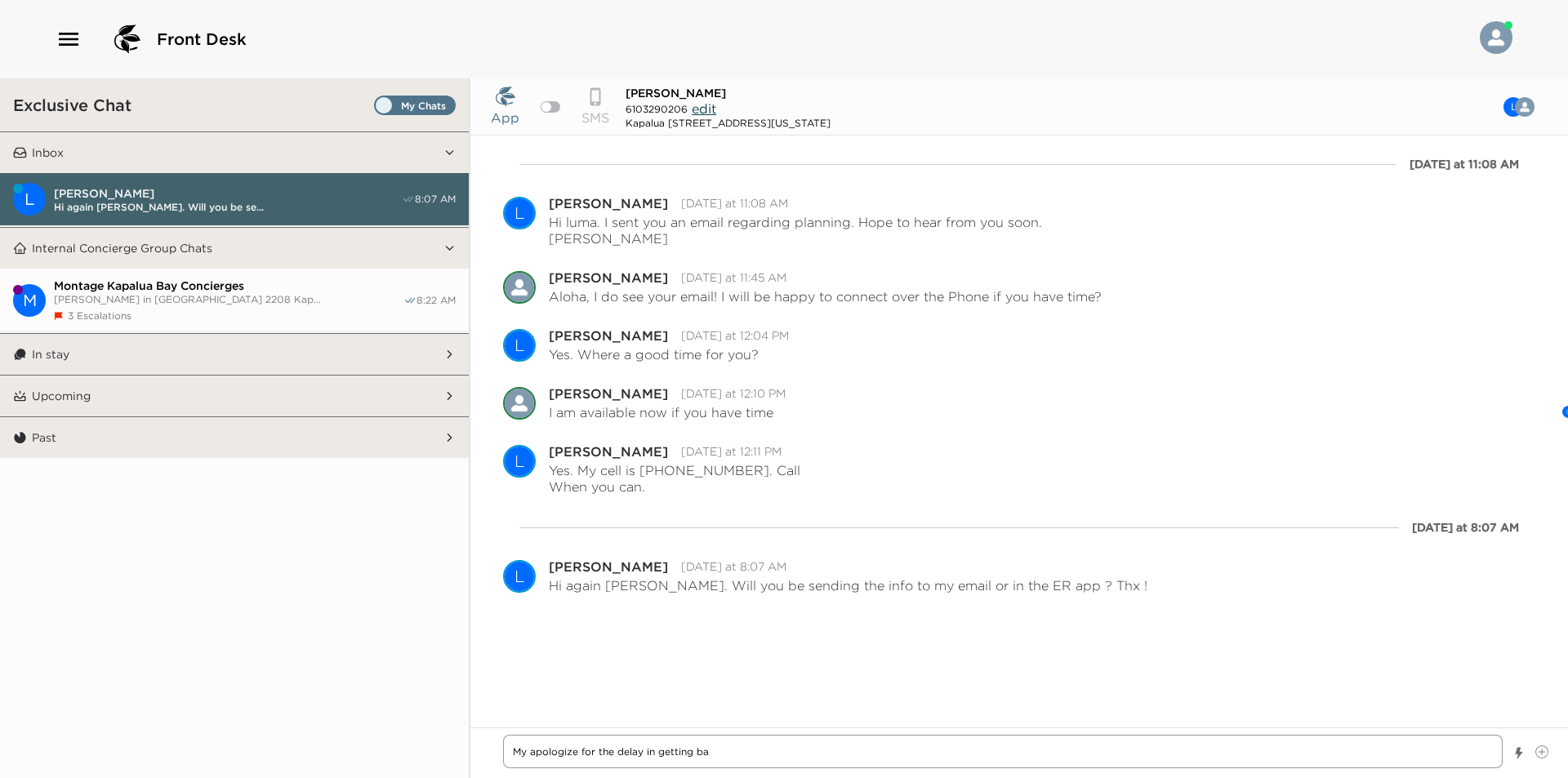 type on "x" 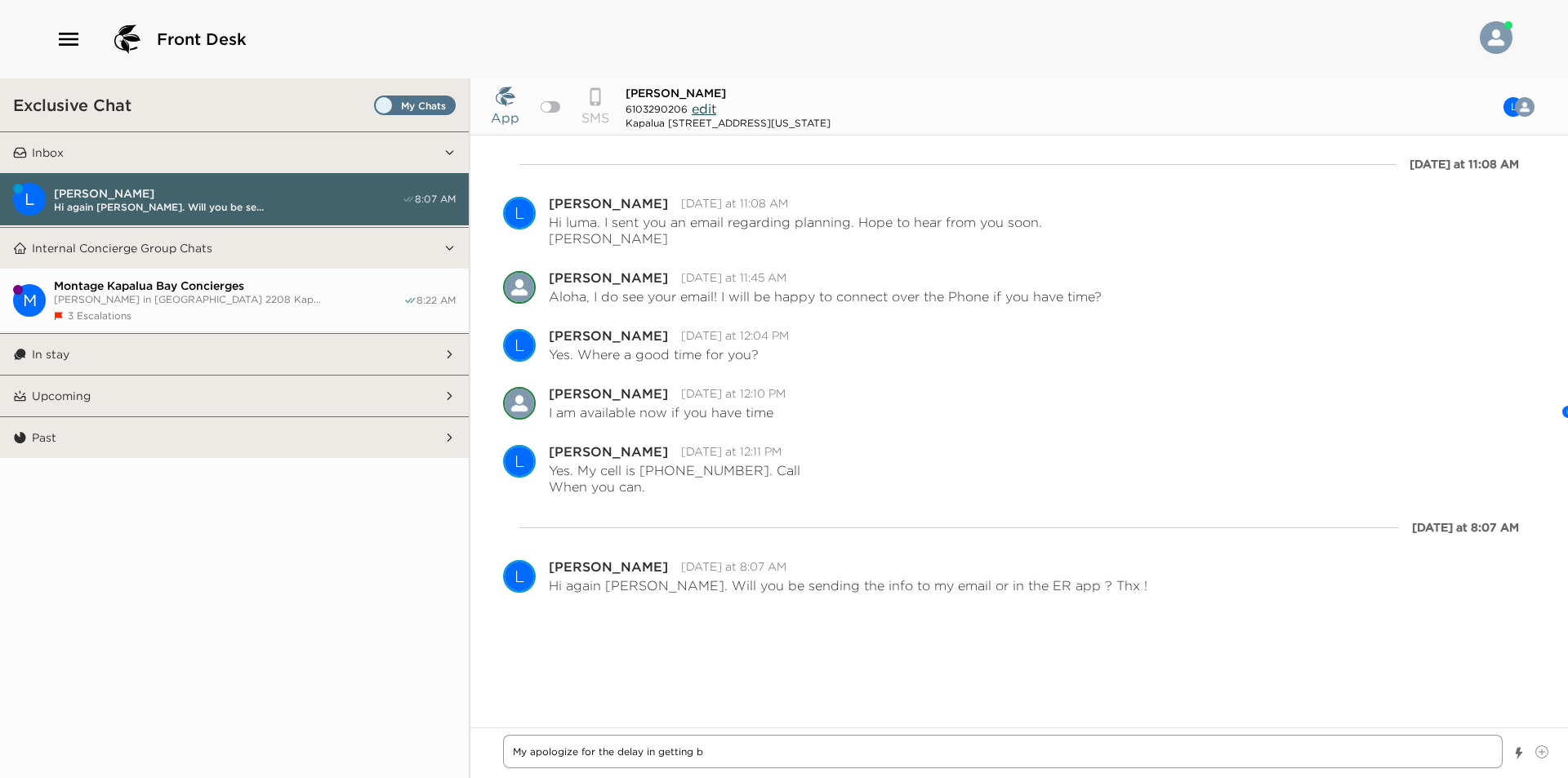 type on "x" 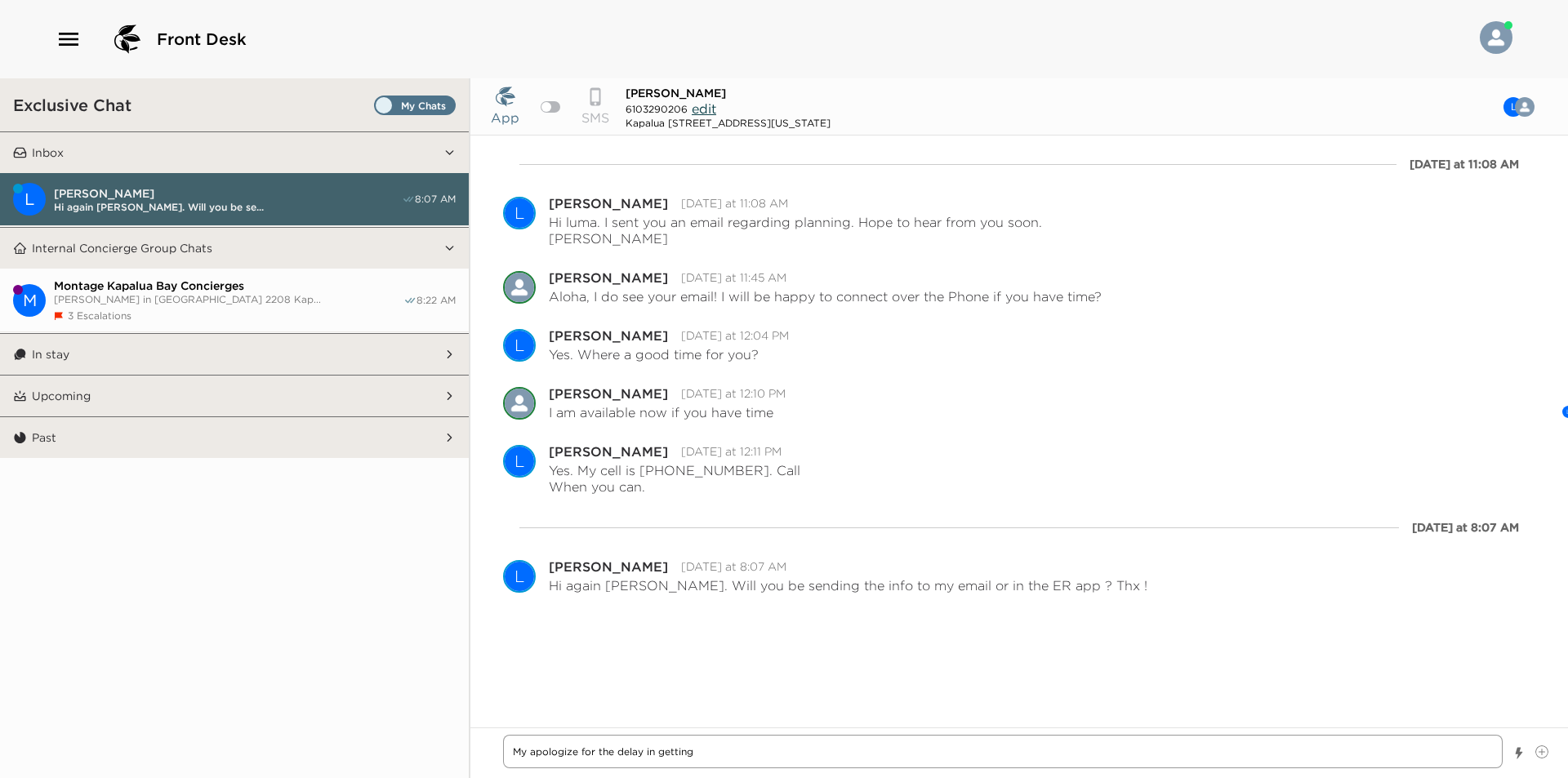 type on "x" 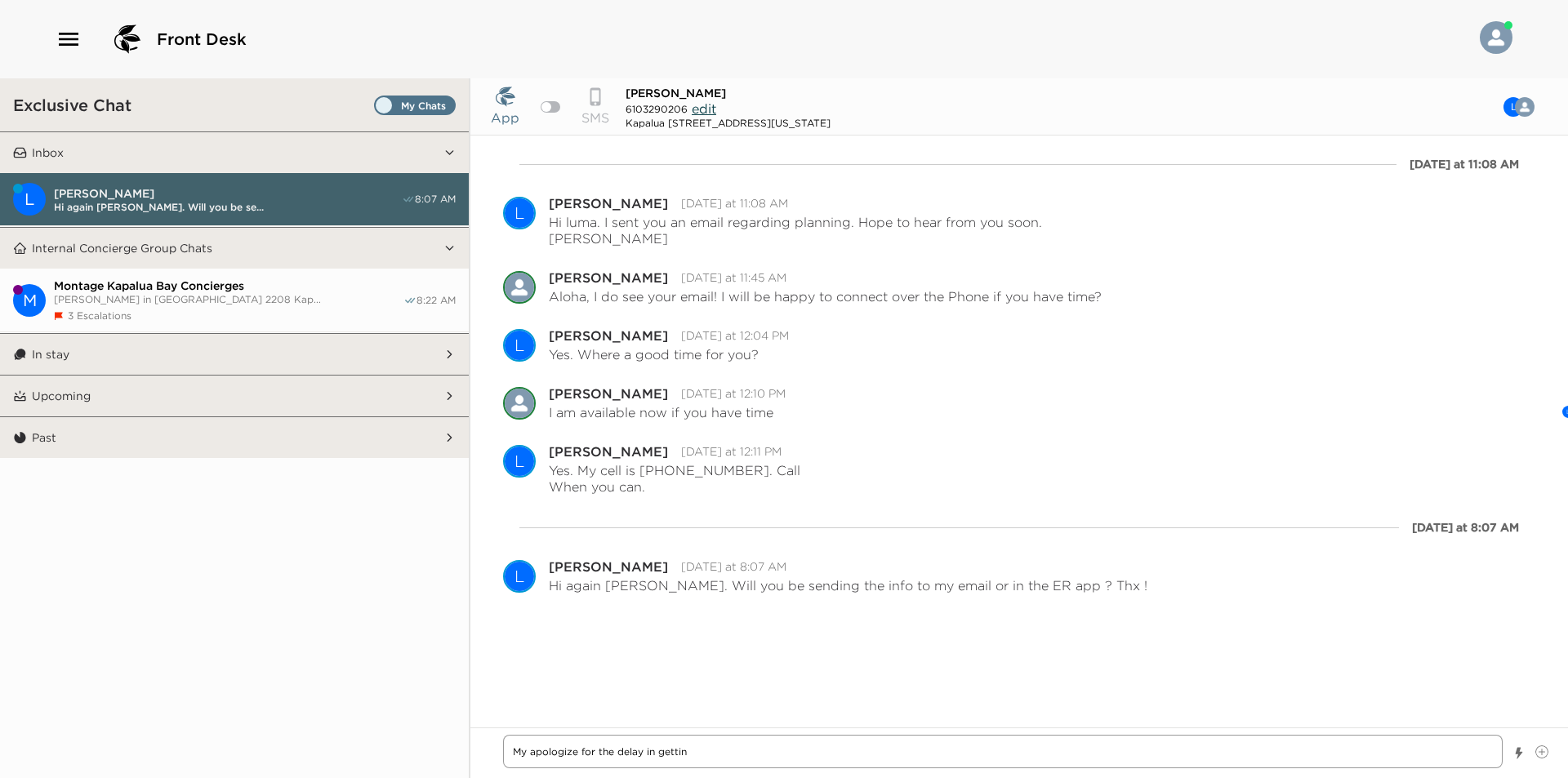 type on "x" 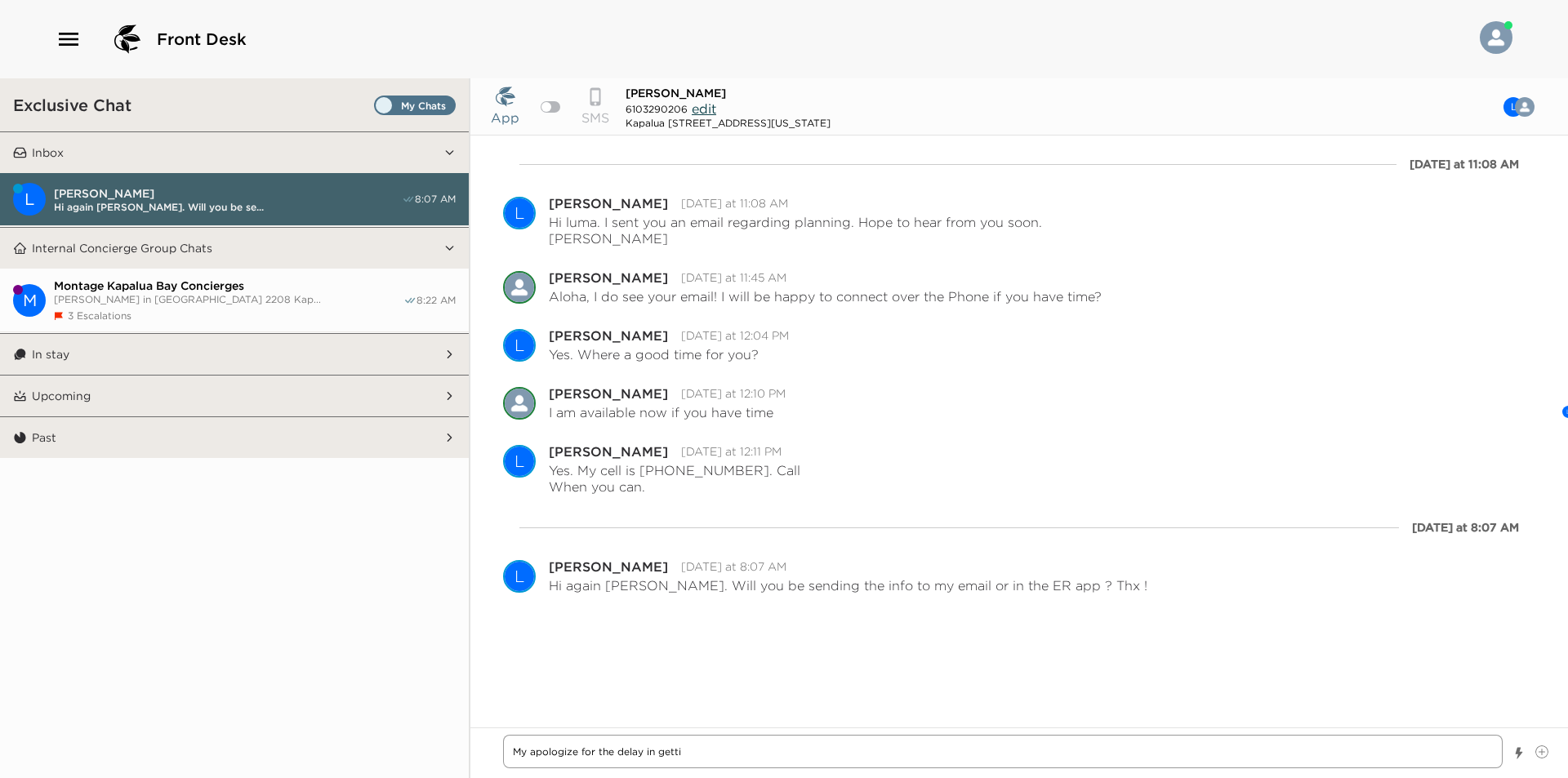 type on "x" 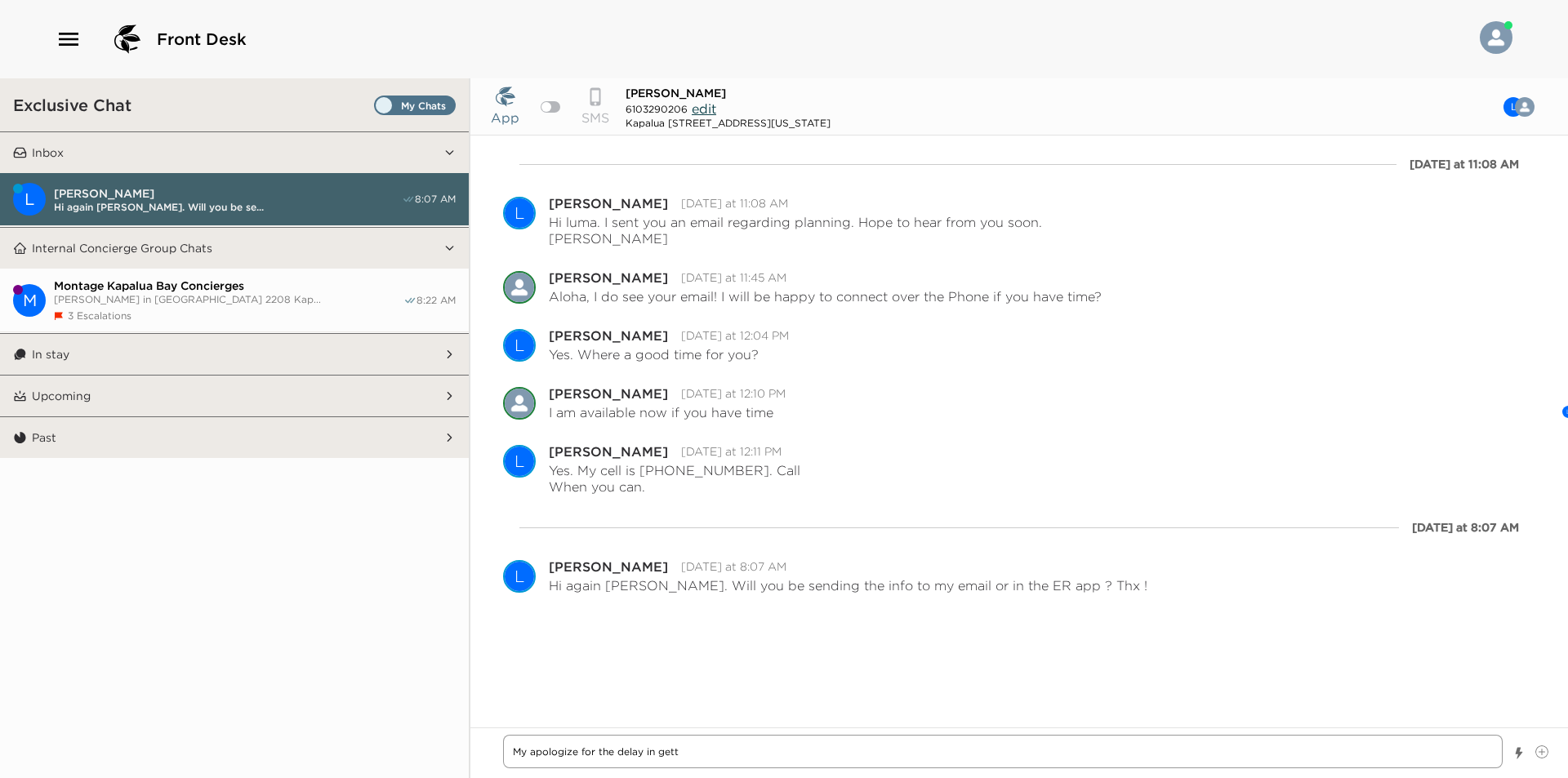 type on "x" 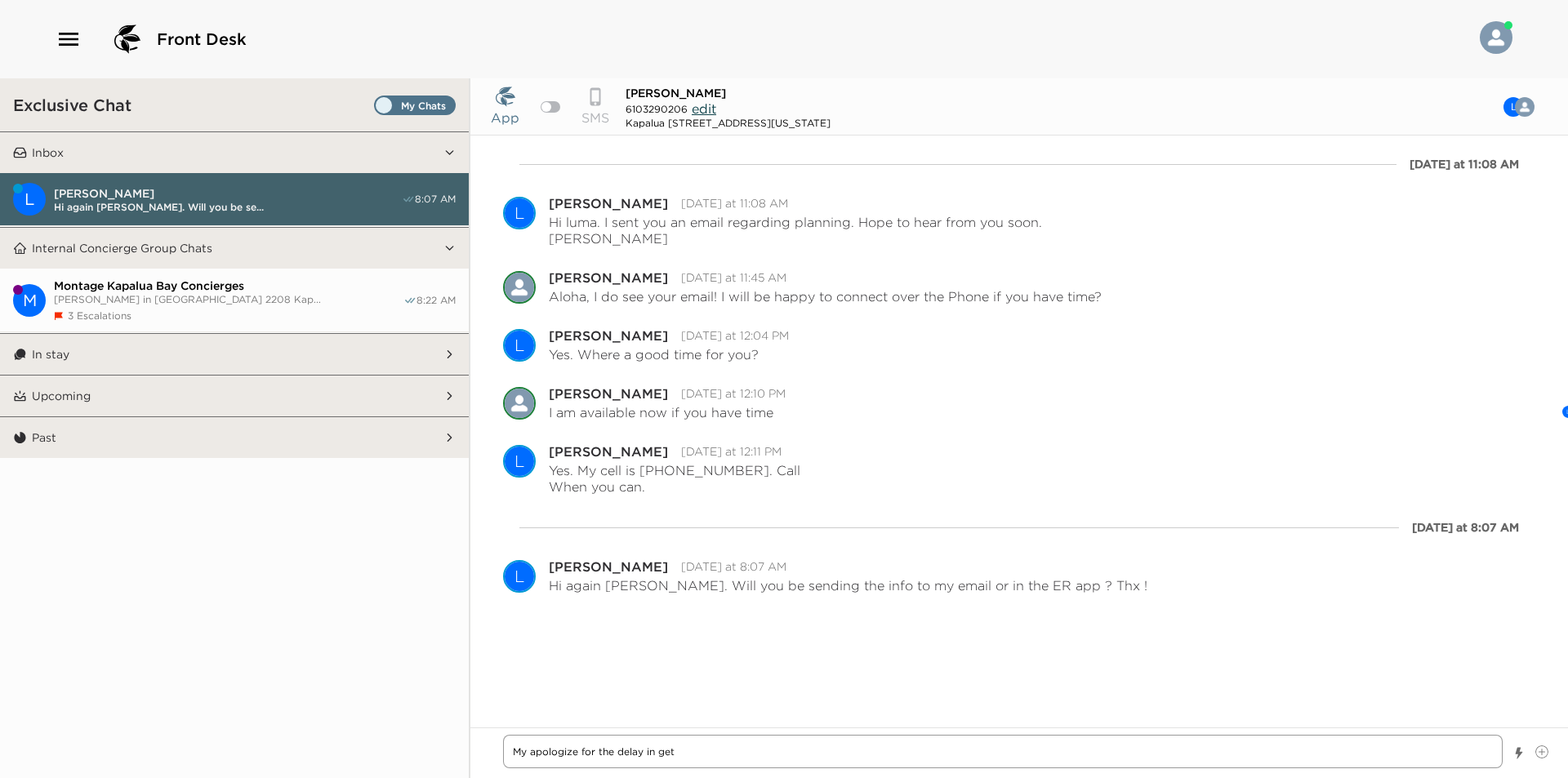 type on "x" 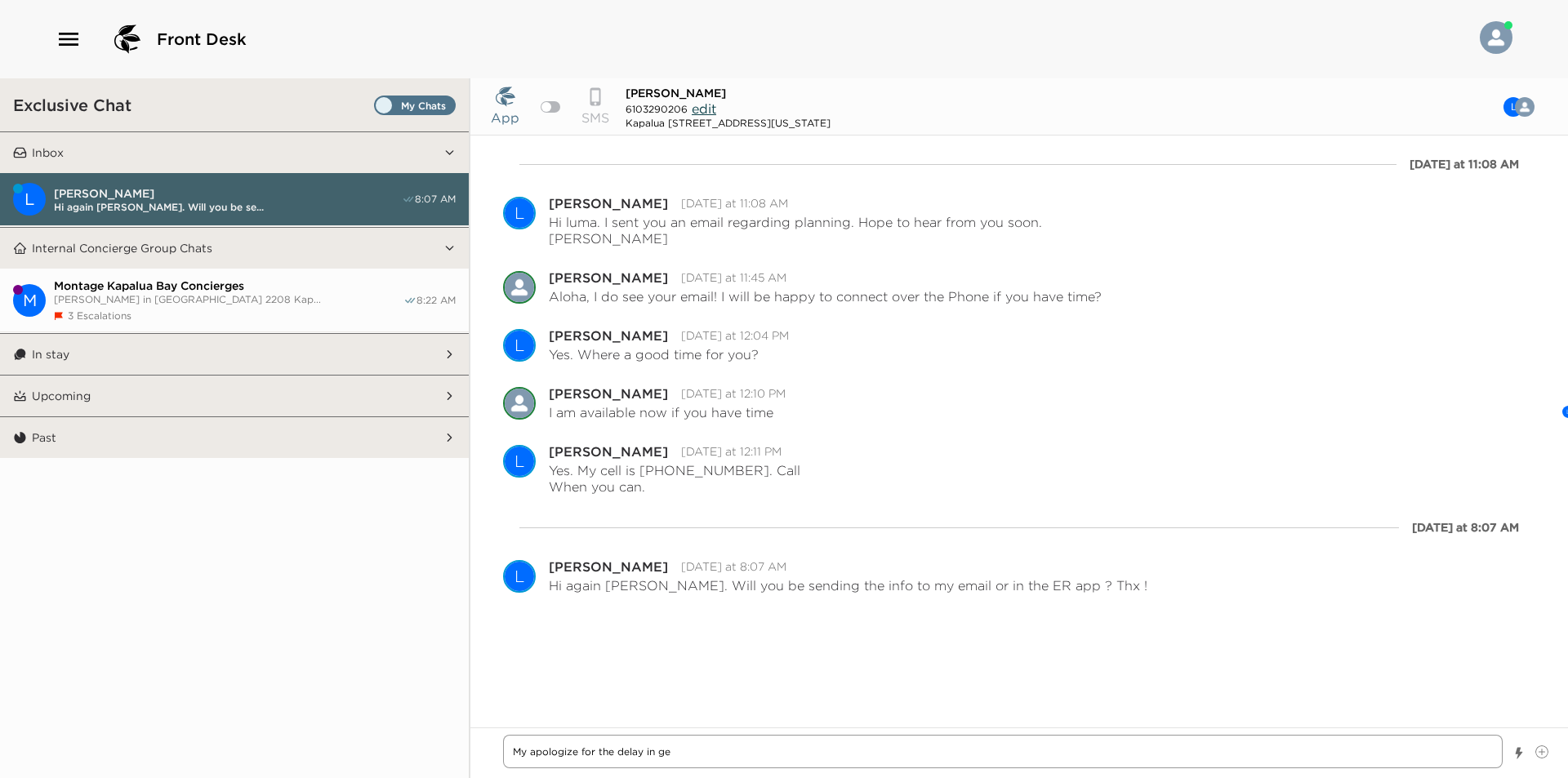 type on "x" 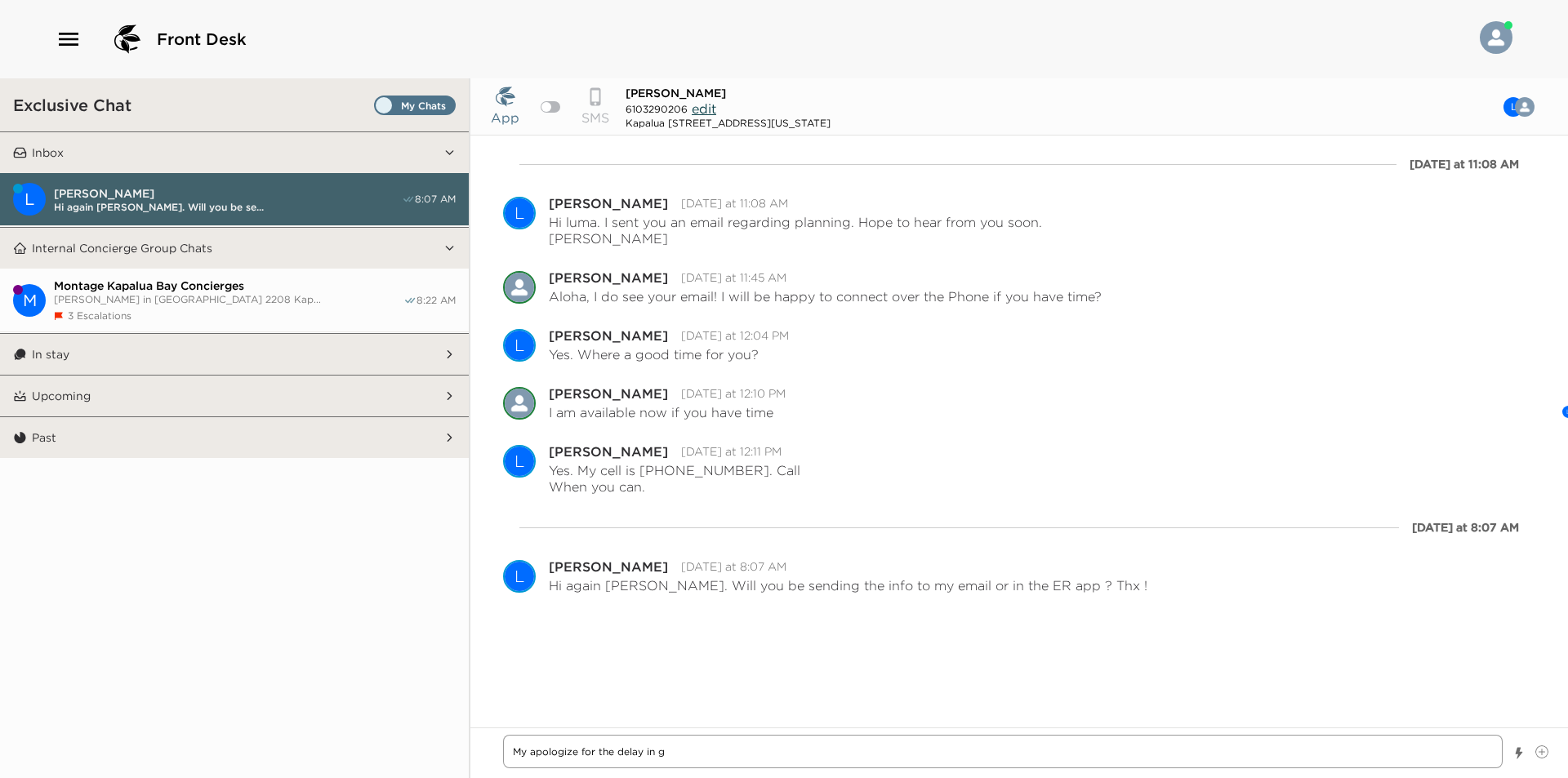 type on "x" 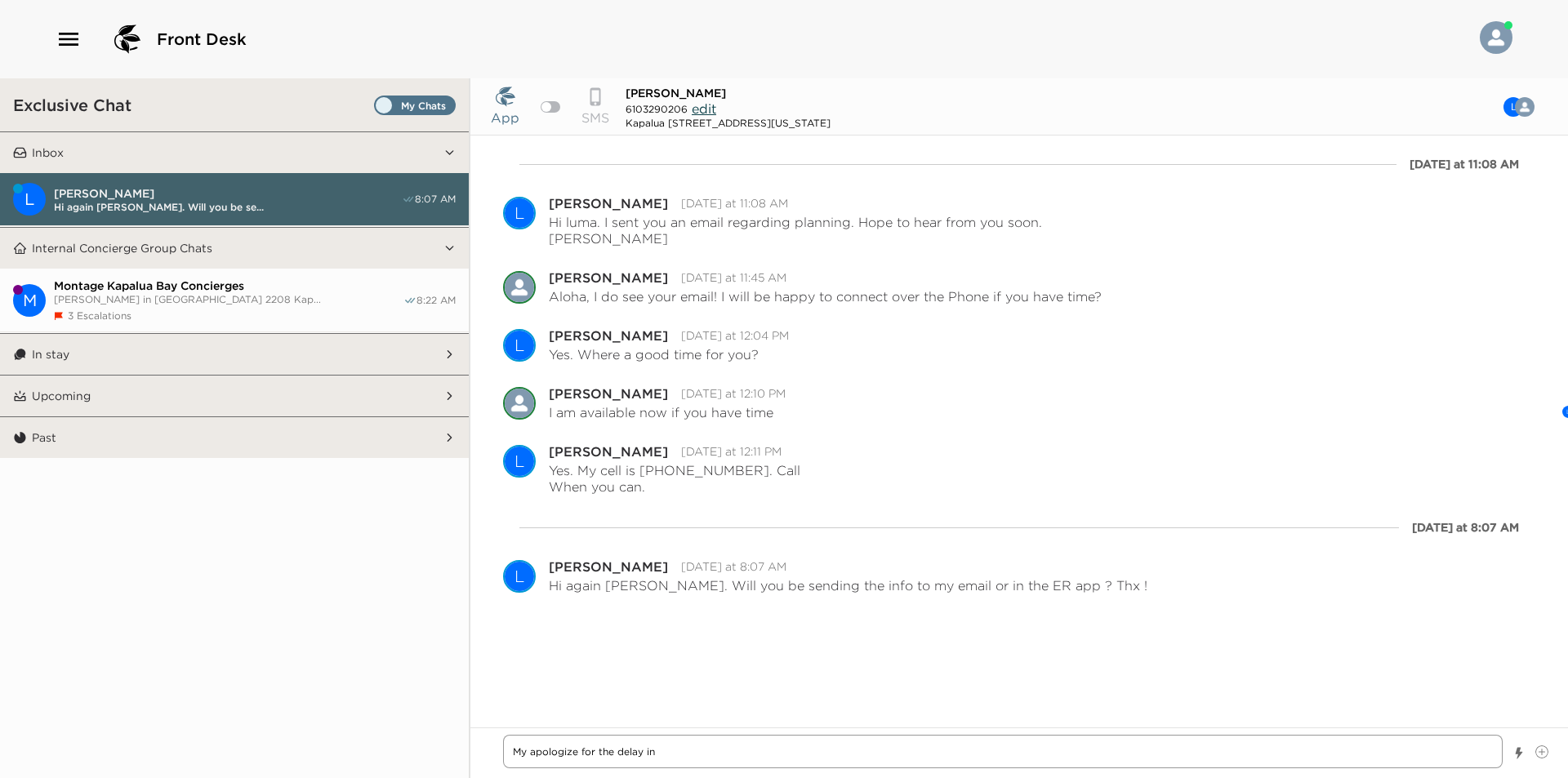 type on "x" 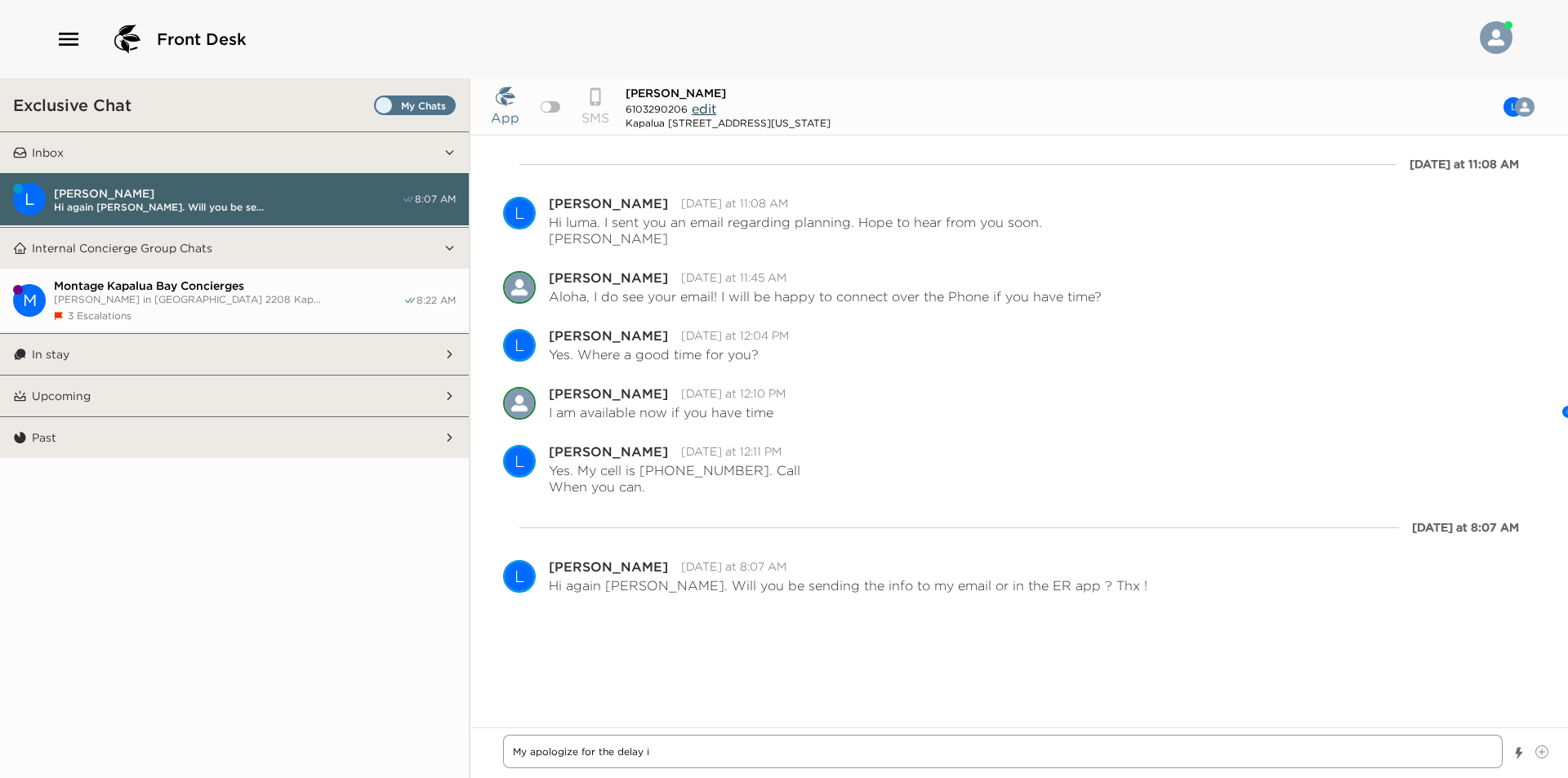 type on "My apologize for the delay" 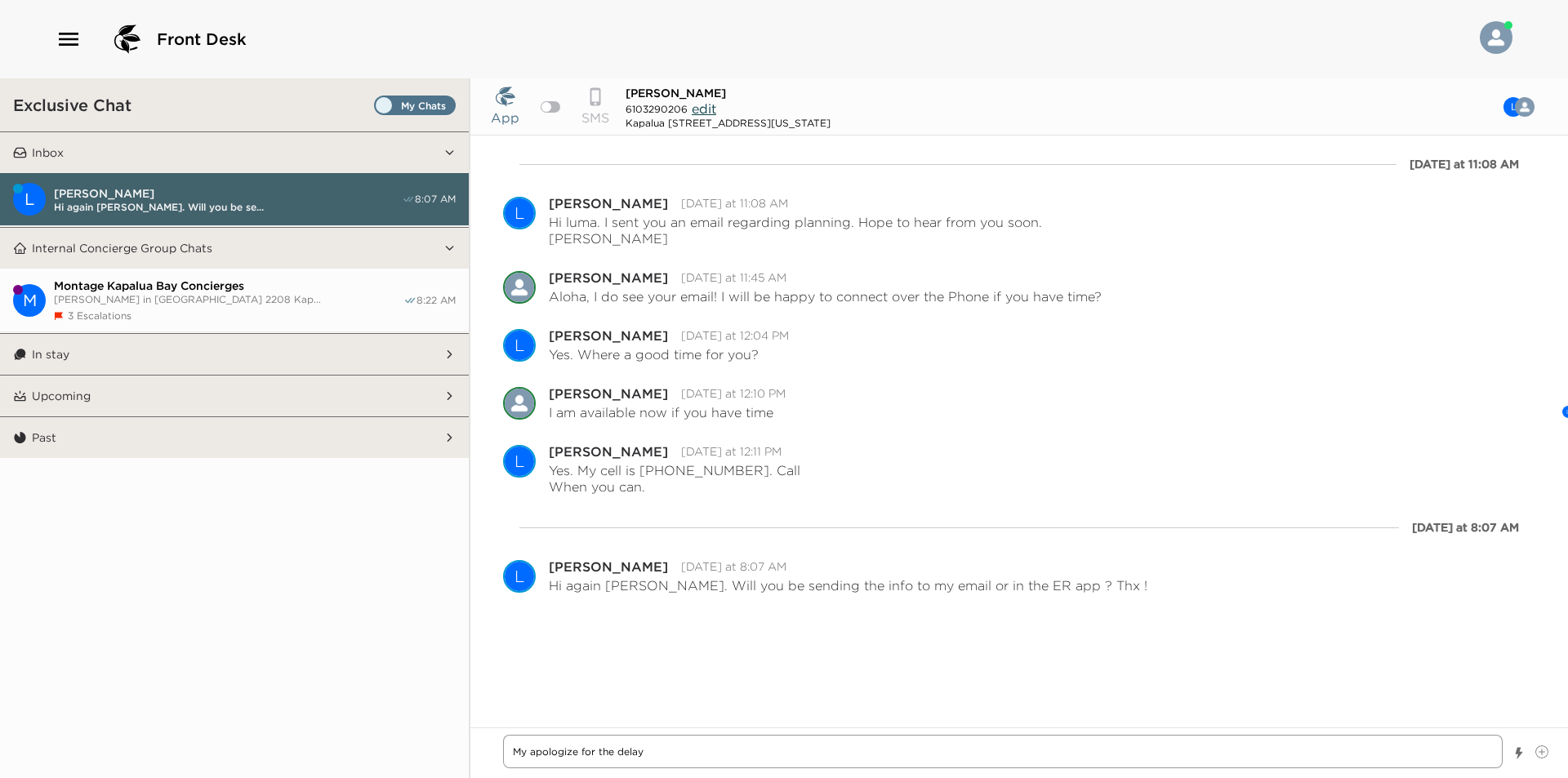 type on "x" 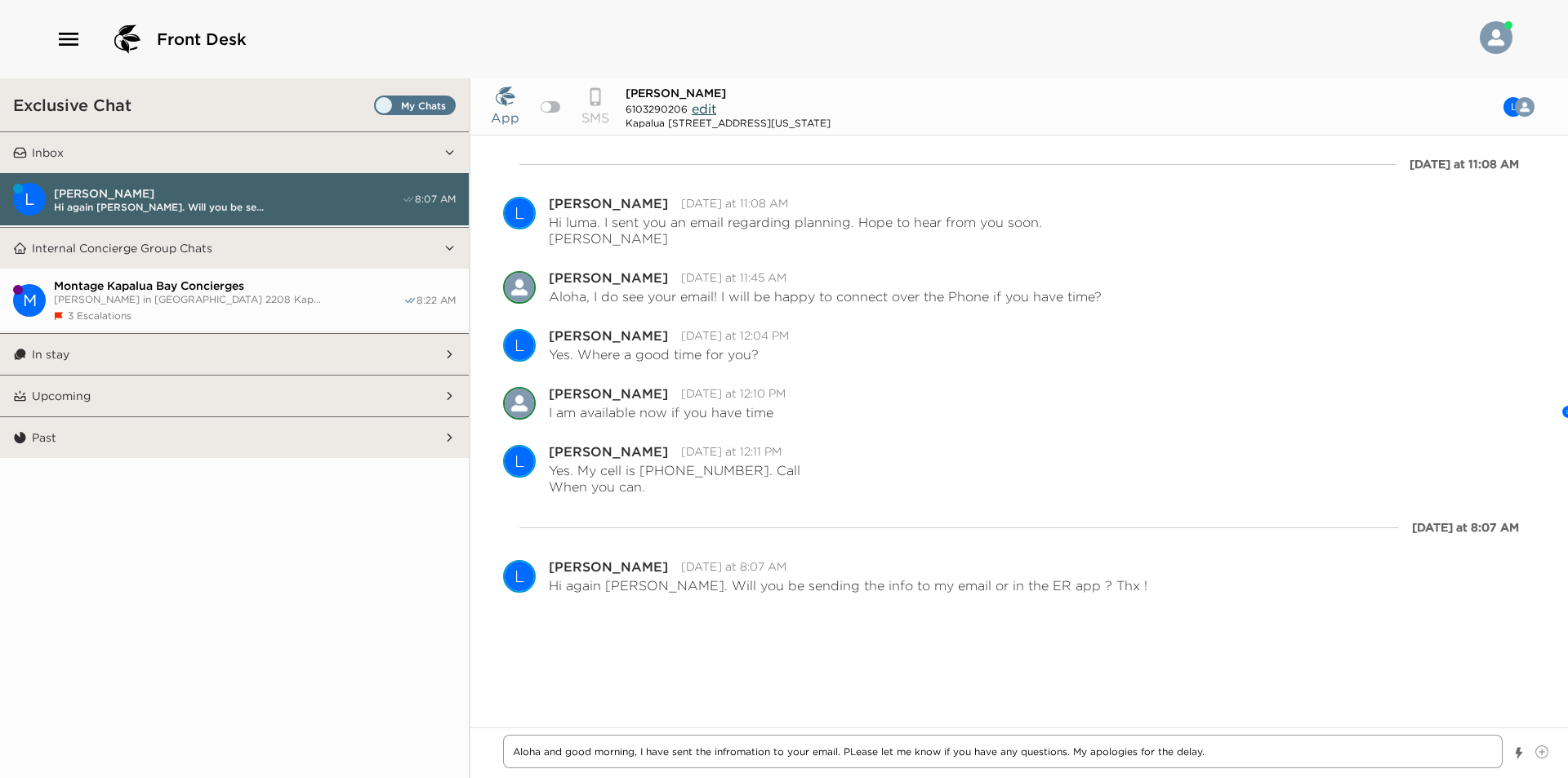 click on "Aloha and good morning, I have sent the infromation to your email. PLease let me know if you have any questions. My apologies for the delay." at bounding box center [1003, 751] 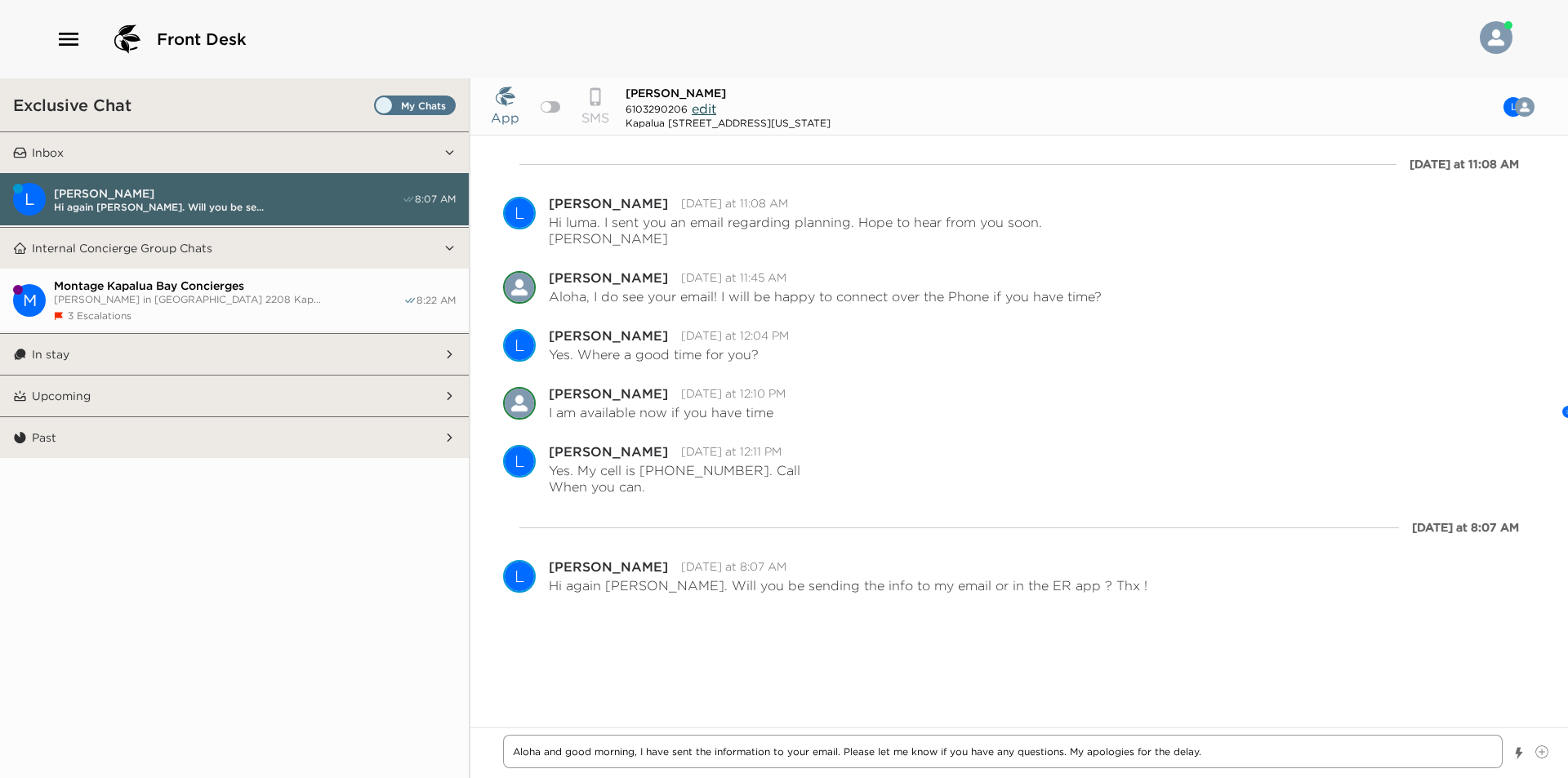 click on "Aloha and good morning, I have sent the information to your email. Please let me know if you have any questions. My apologies for the delay." at bounding box center [1003, 751] 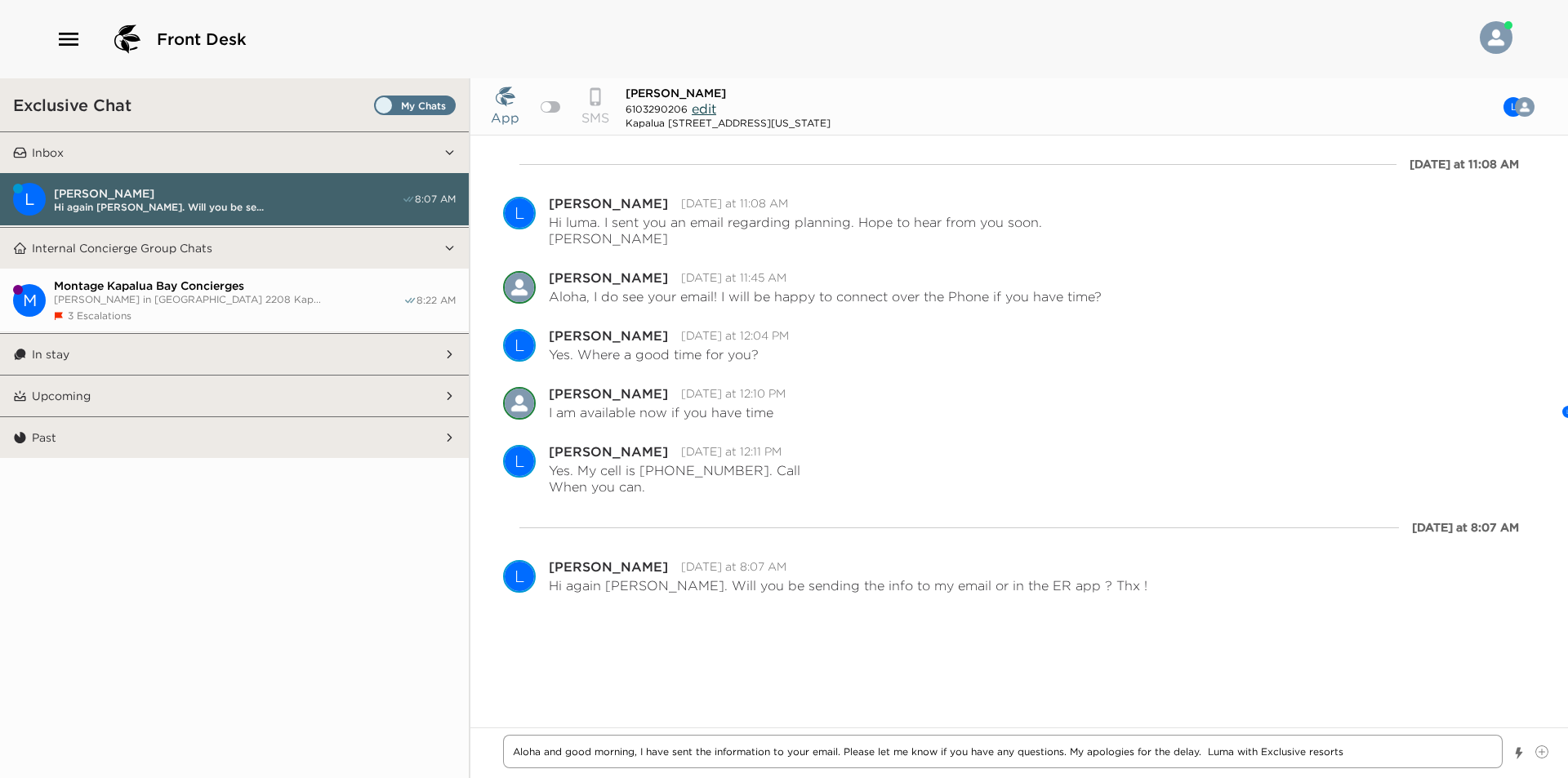 click on "Aloha and good morning, I have sent the information to your email. Please let me know if you have any questions. My apologies for the delay.  Luma with Exclusive resorts" at bounding box center [1003, 751] 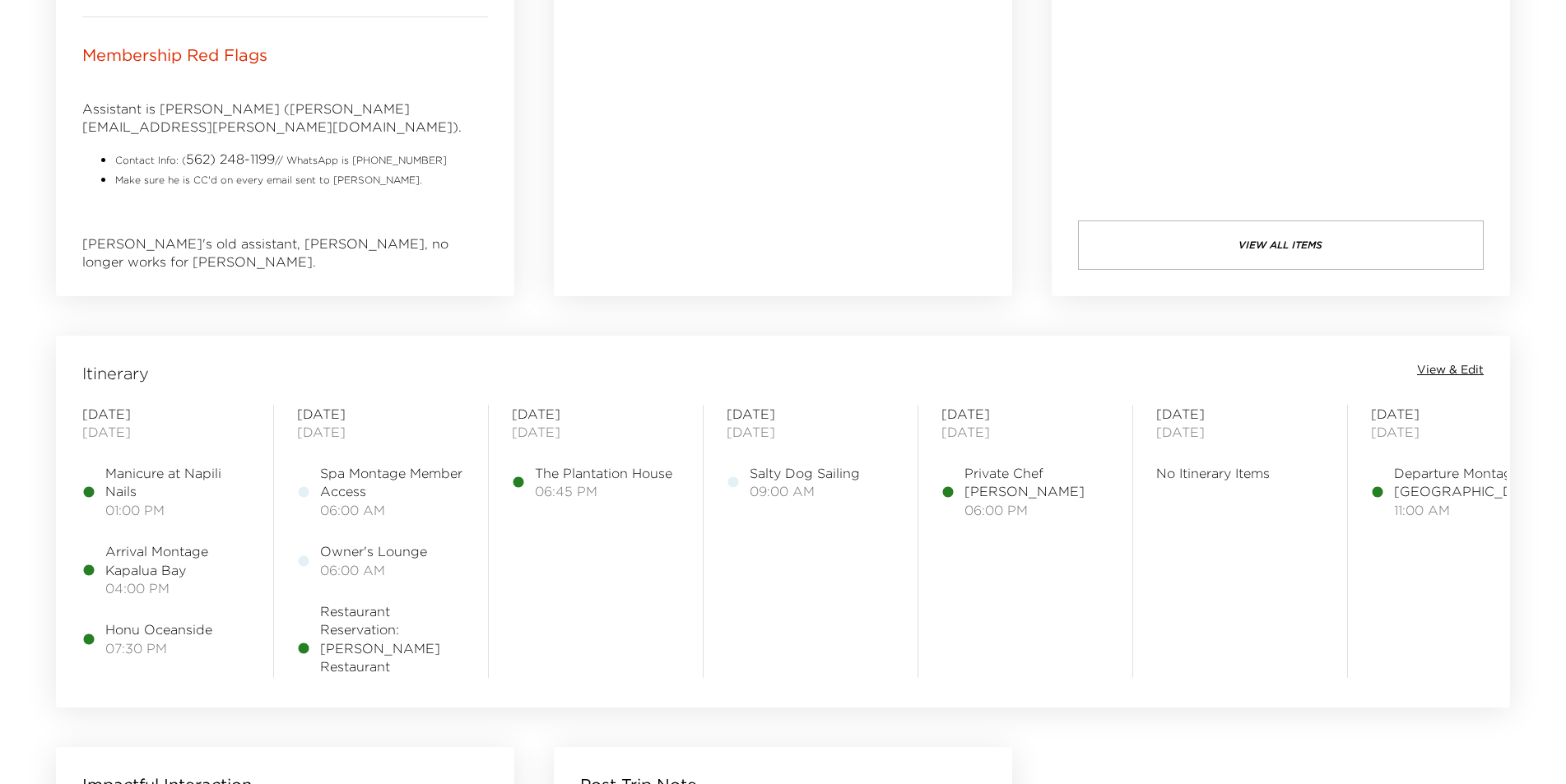 scroll, scrollTop: 1152, scrollLeft: 0, axis: vertical 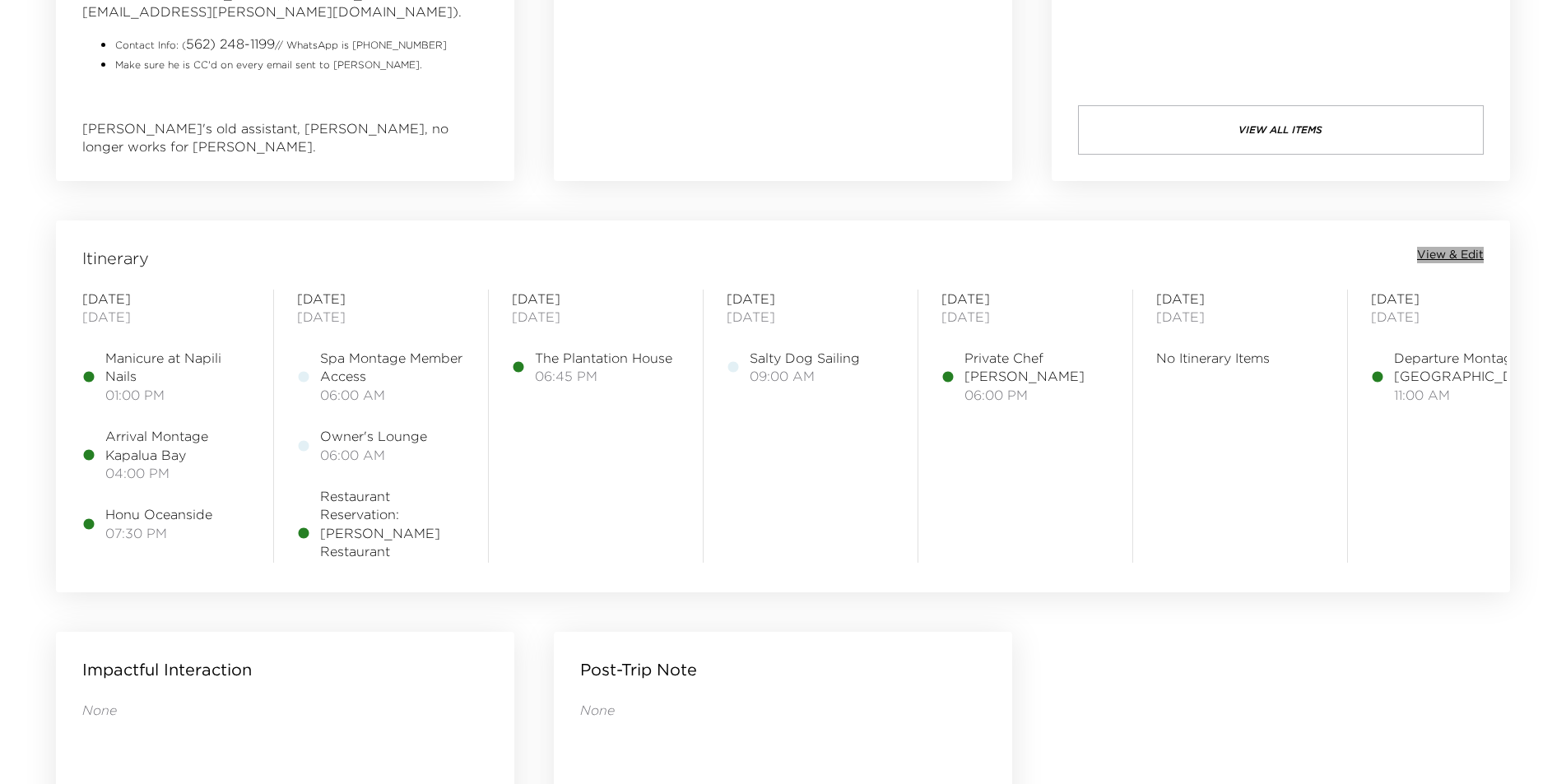 click on "View & Edit" at bounding box center (1450, 255) 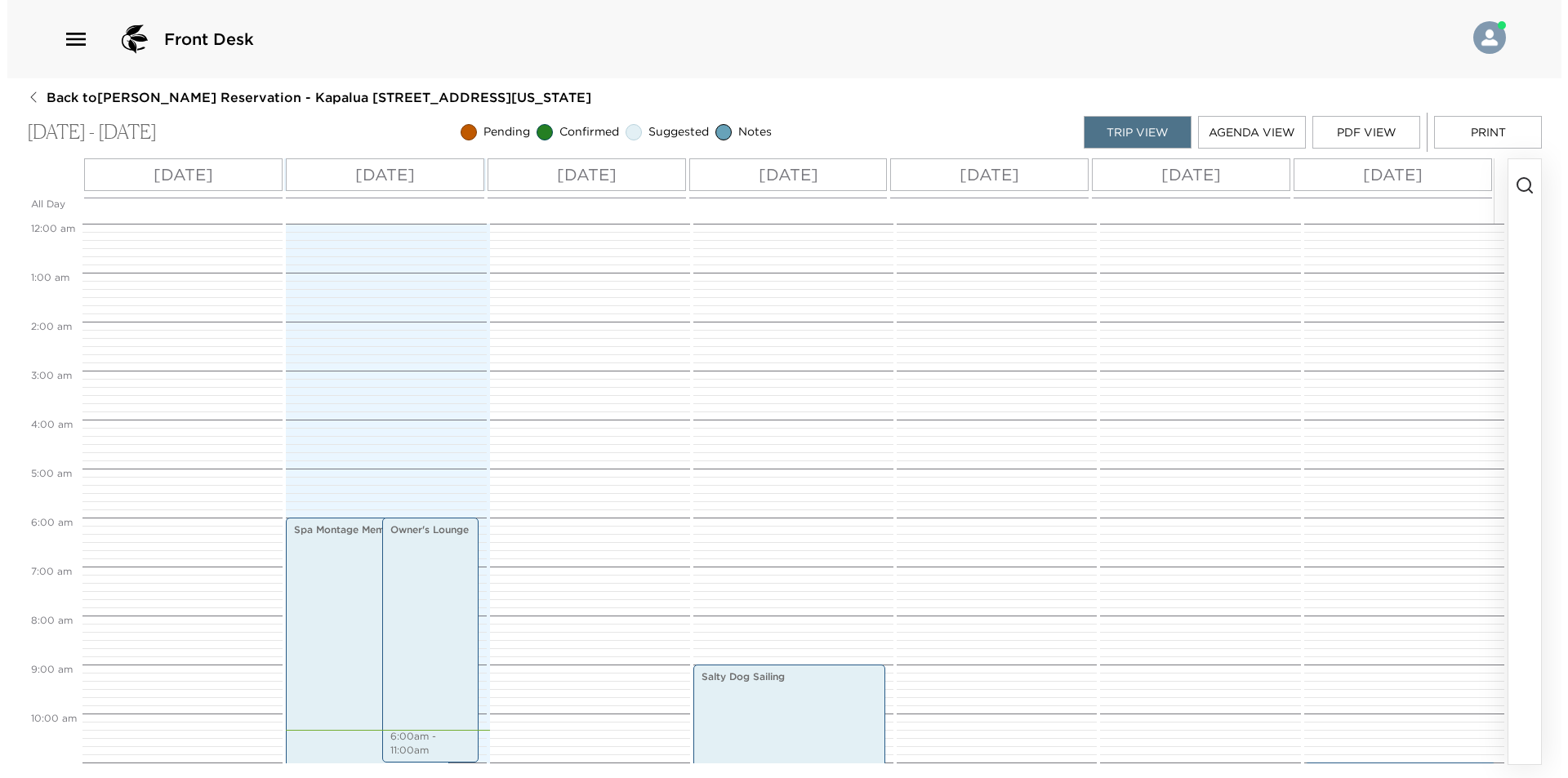 scroll, scrollTop: 0, scrollLeft: 0, axis: both 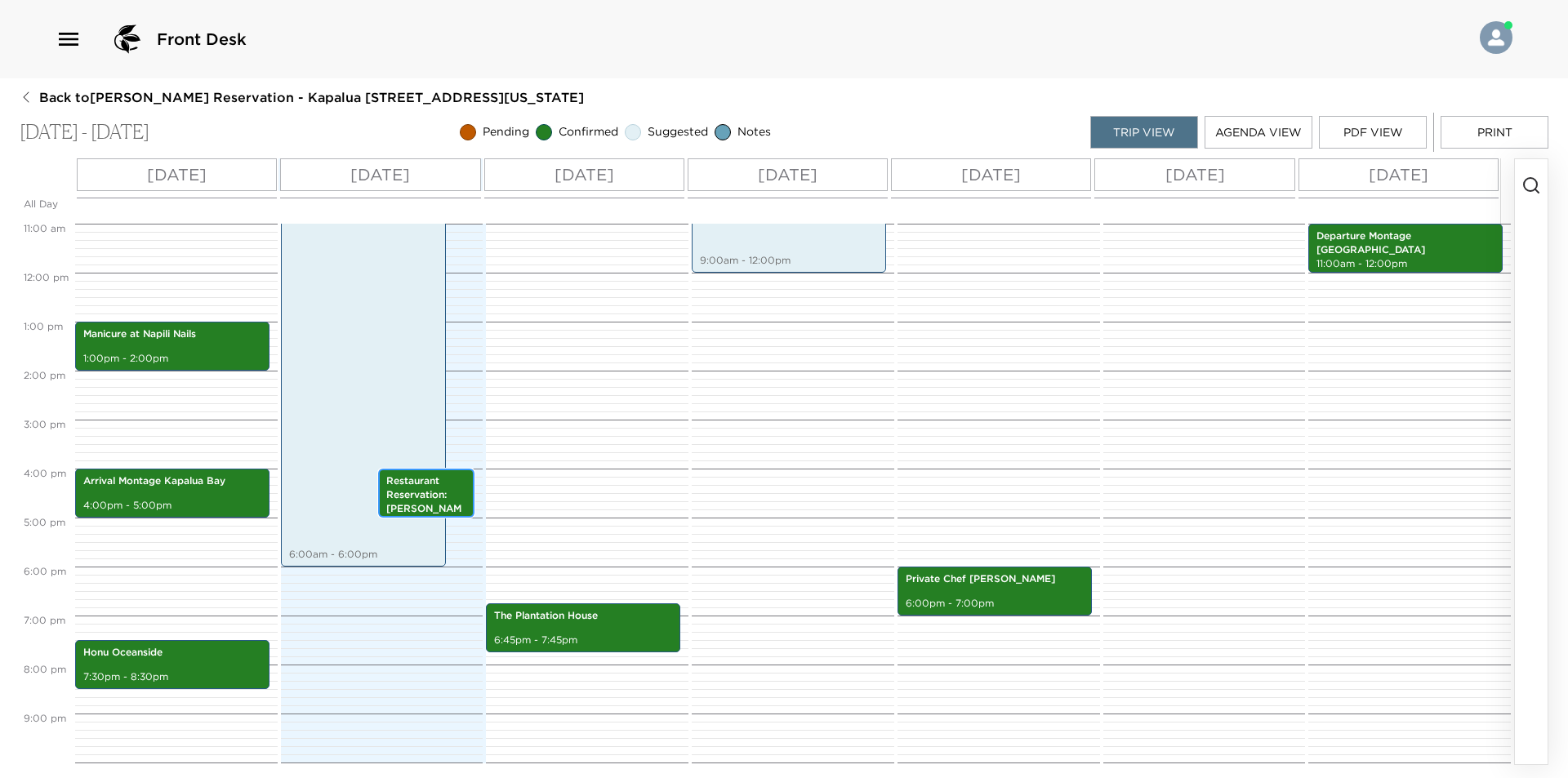 click on "Restaurant Reservation: Merriman's Restaurant" at bounding box center [426, 501] 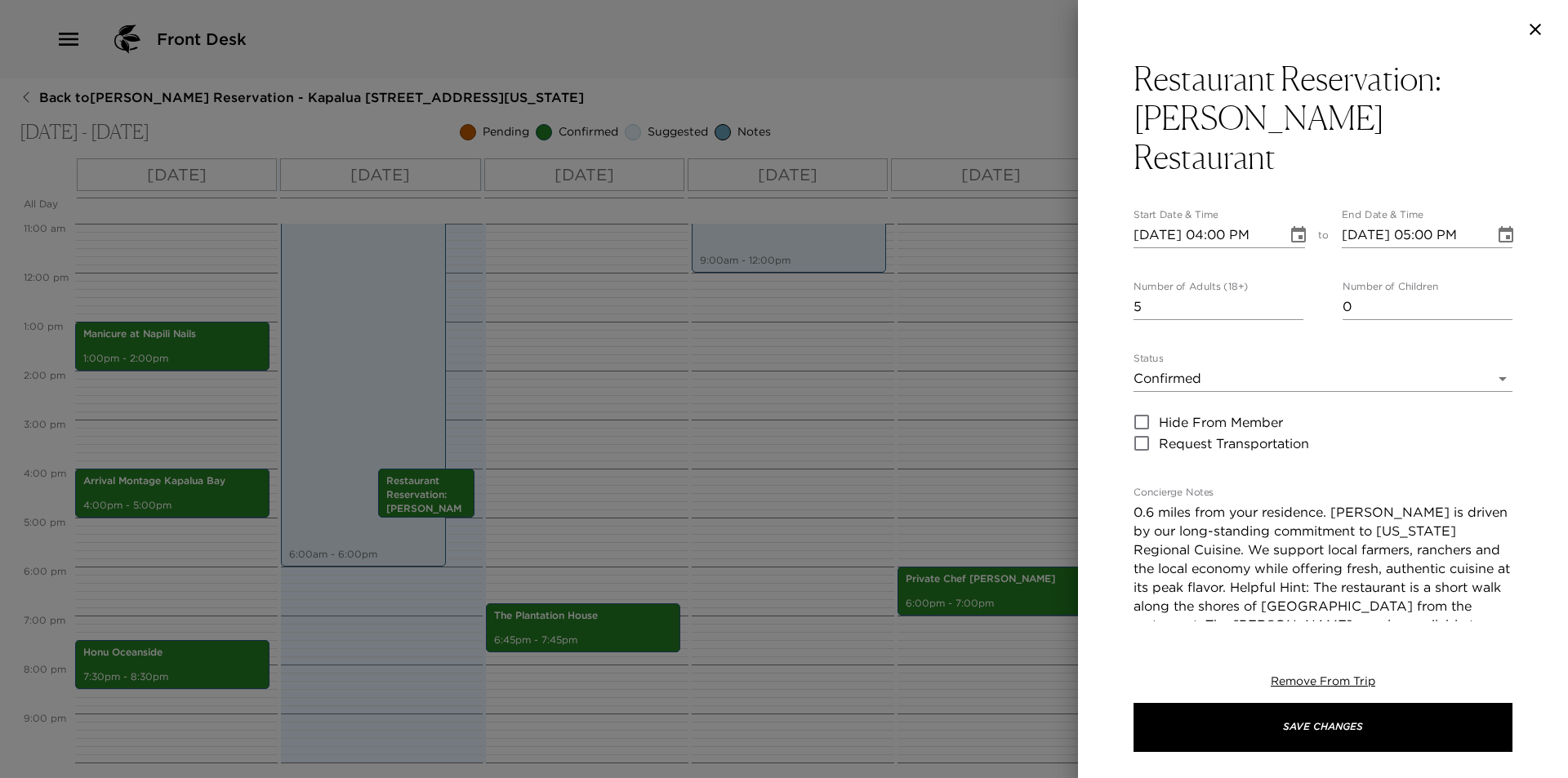 click at bounding box center [784, 389] 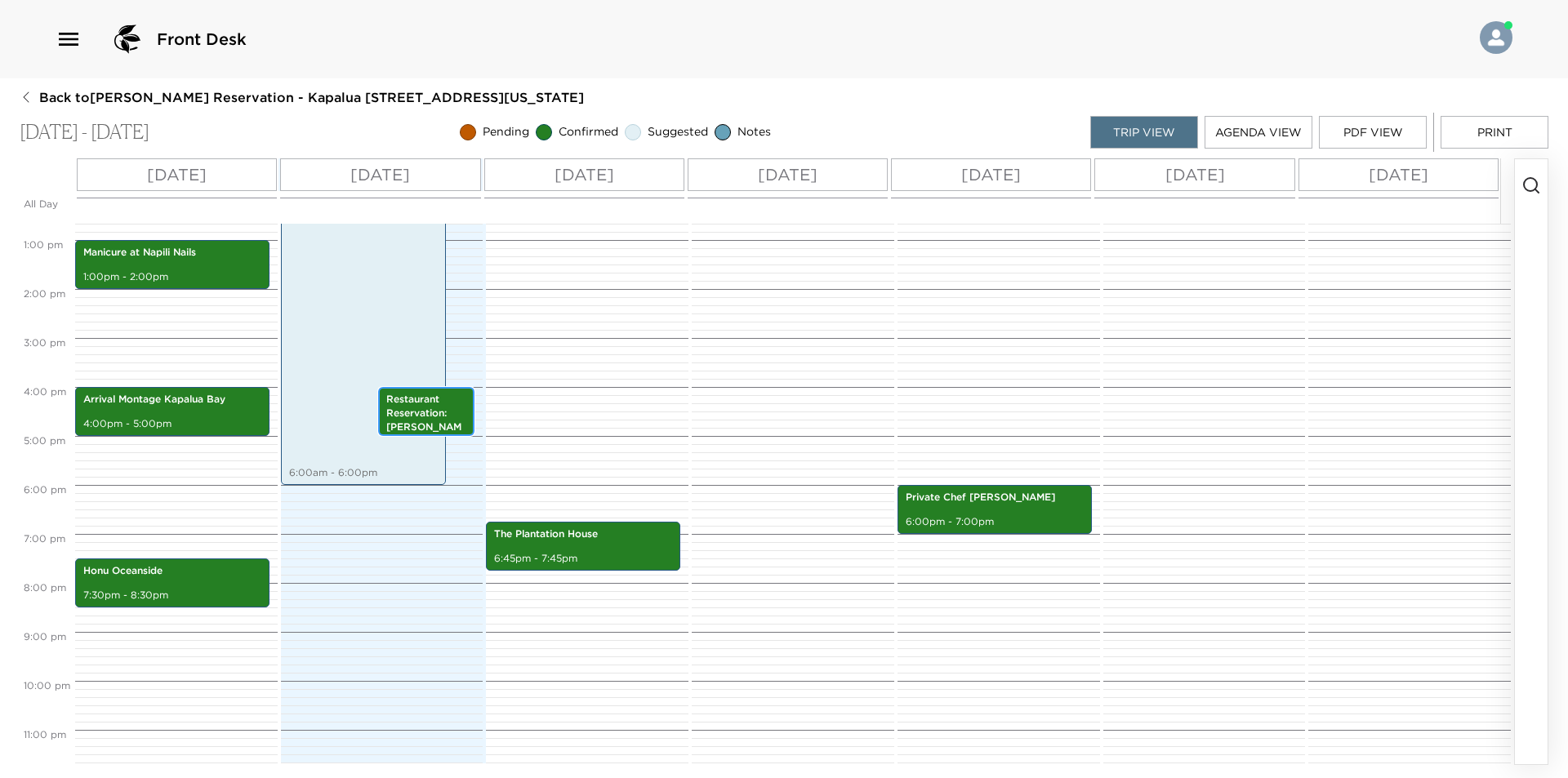 scroll, scrollTop: 636, scrollLeft: 0, axis: vertical 